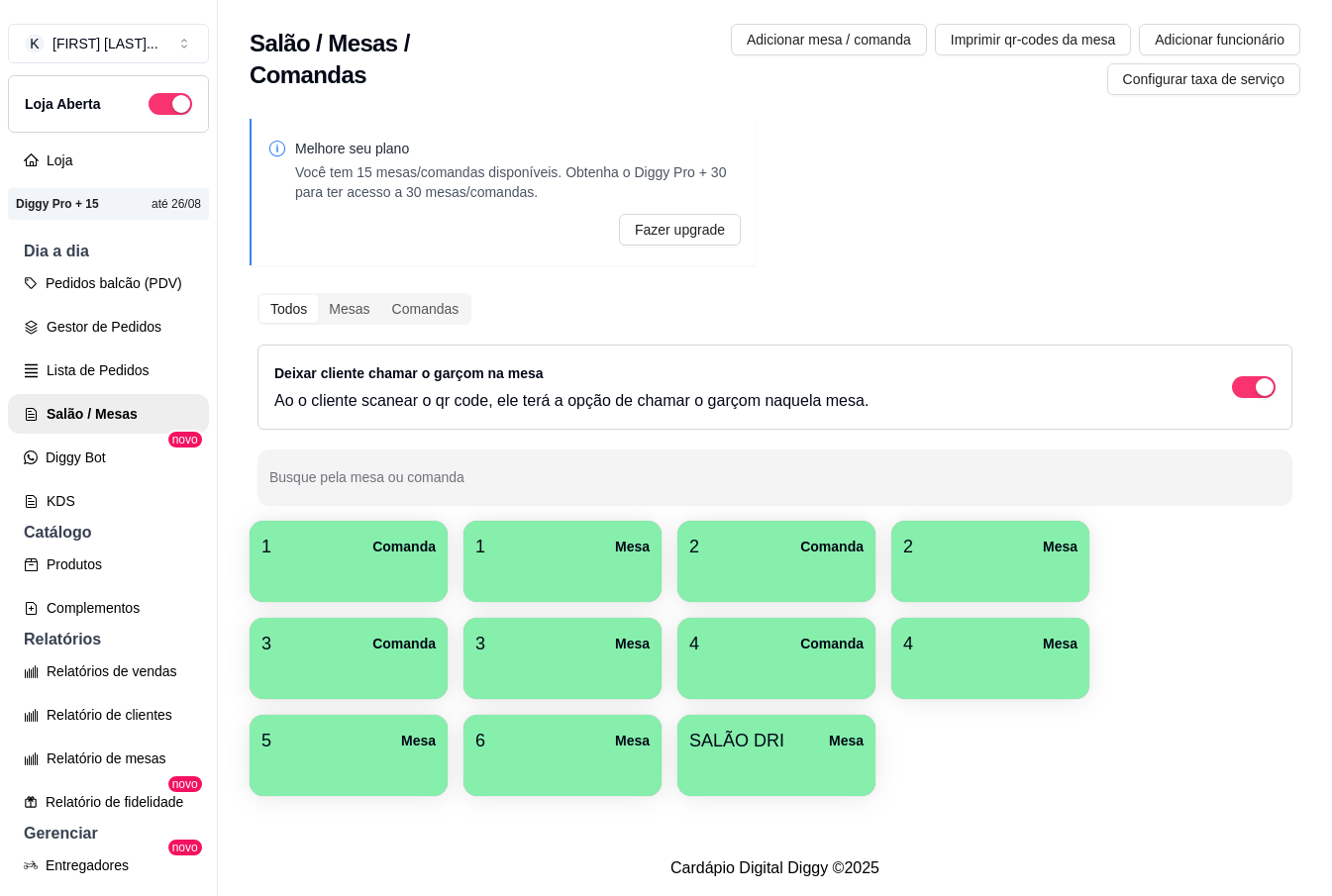 scroll, scrollTop: 0, scrollLeft: 0, axis: both 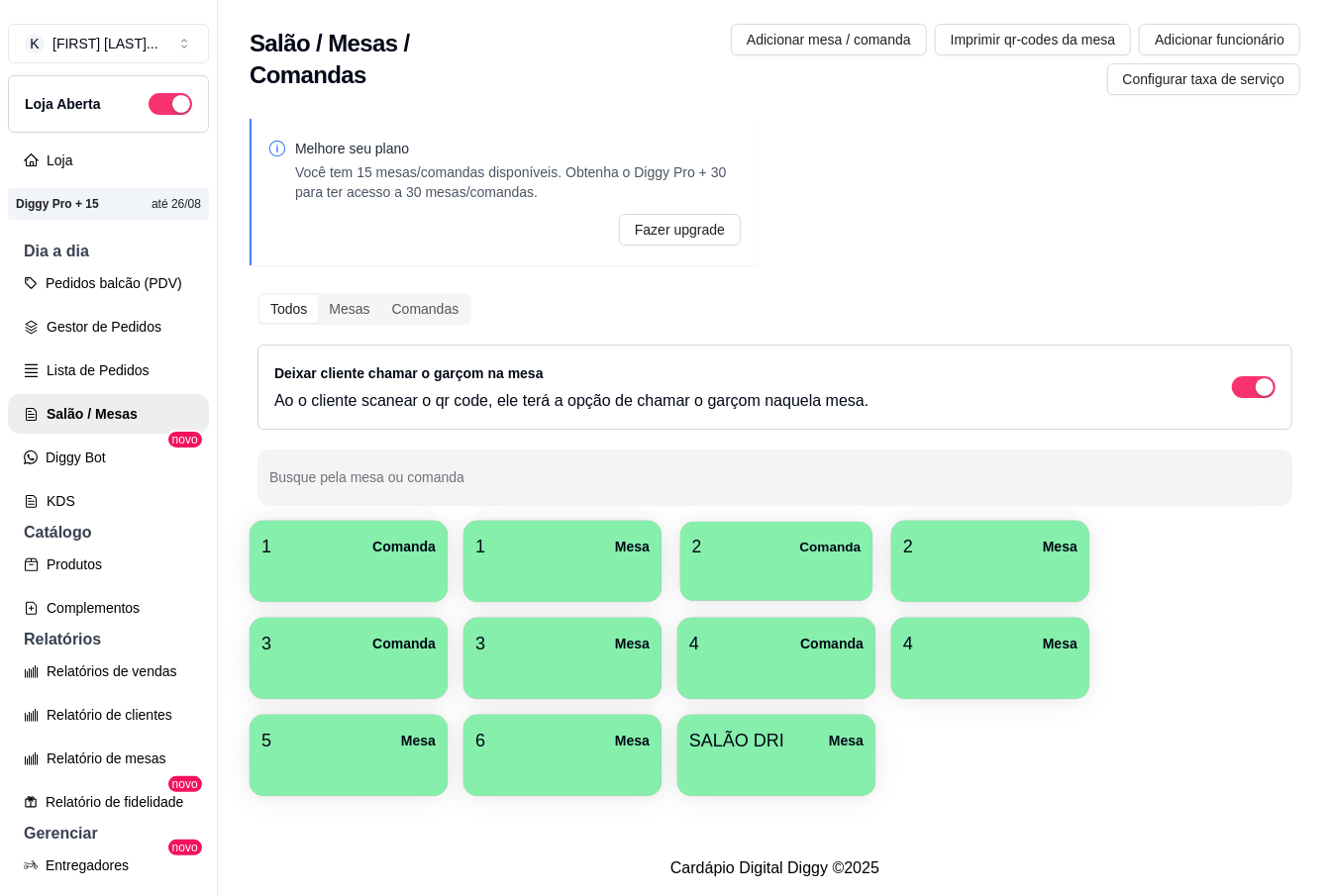 click on "2 Comanda" at bounding box center [776, 547] 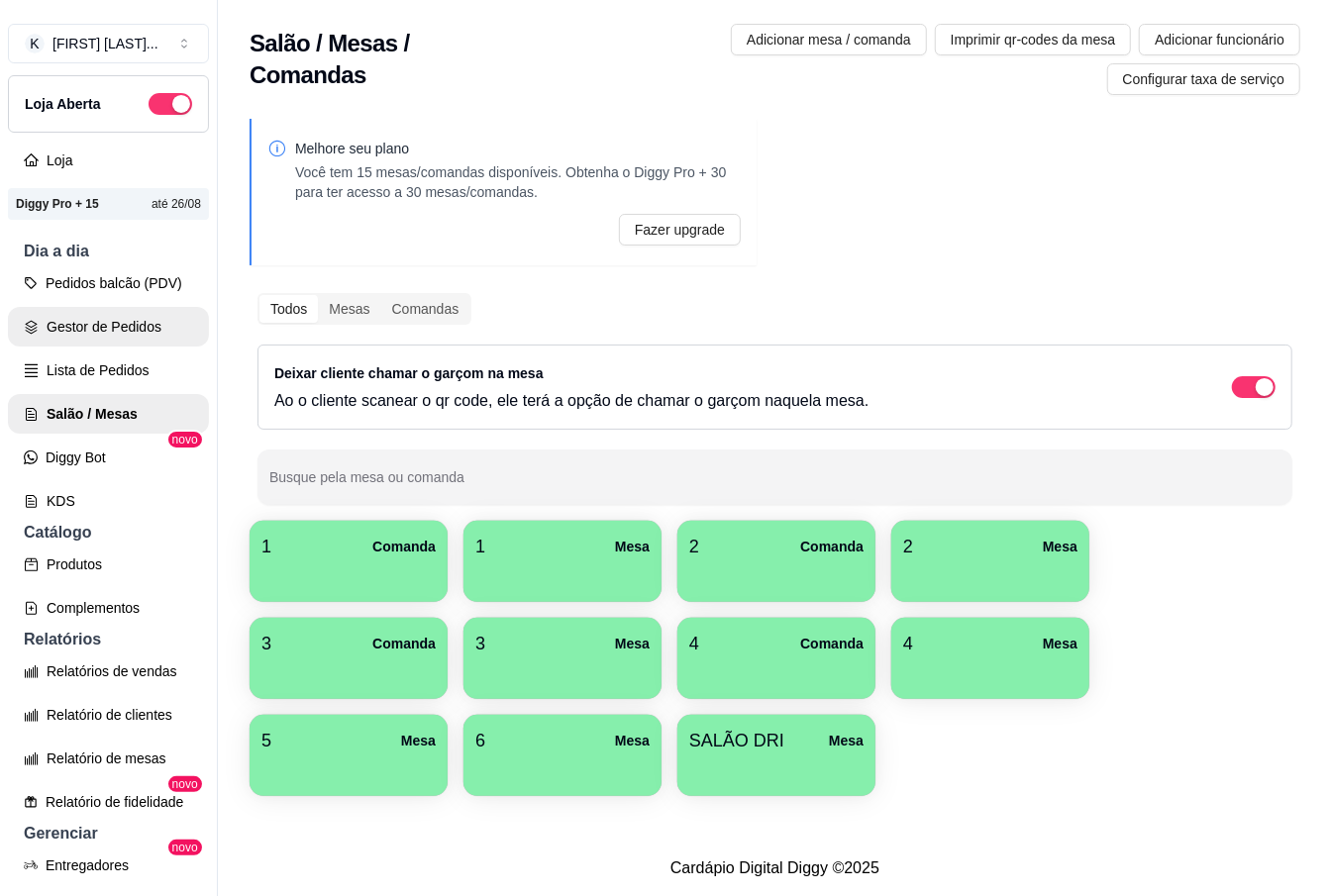 click on "Gestor de Pedidos" at bounding box center [108, 327] 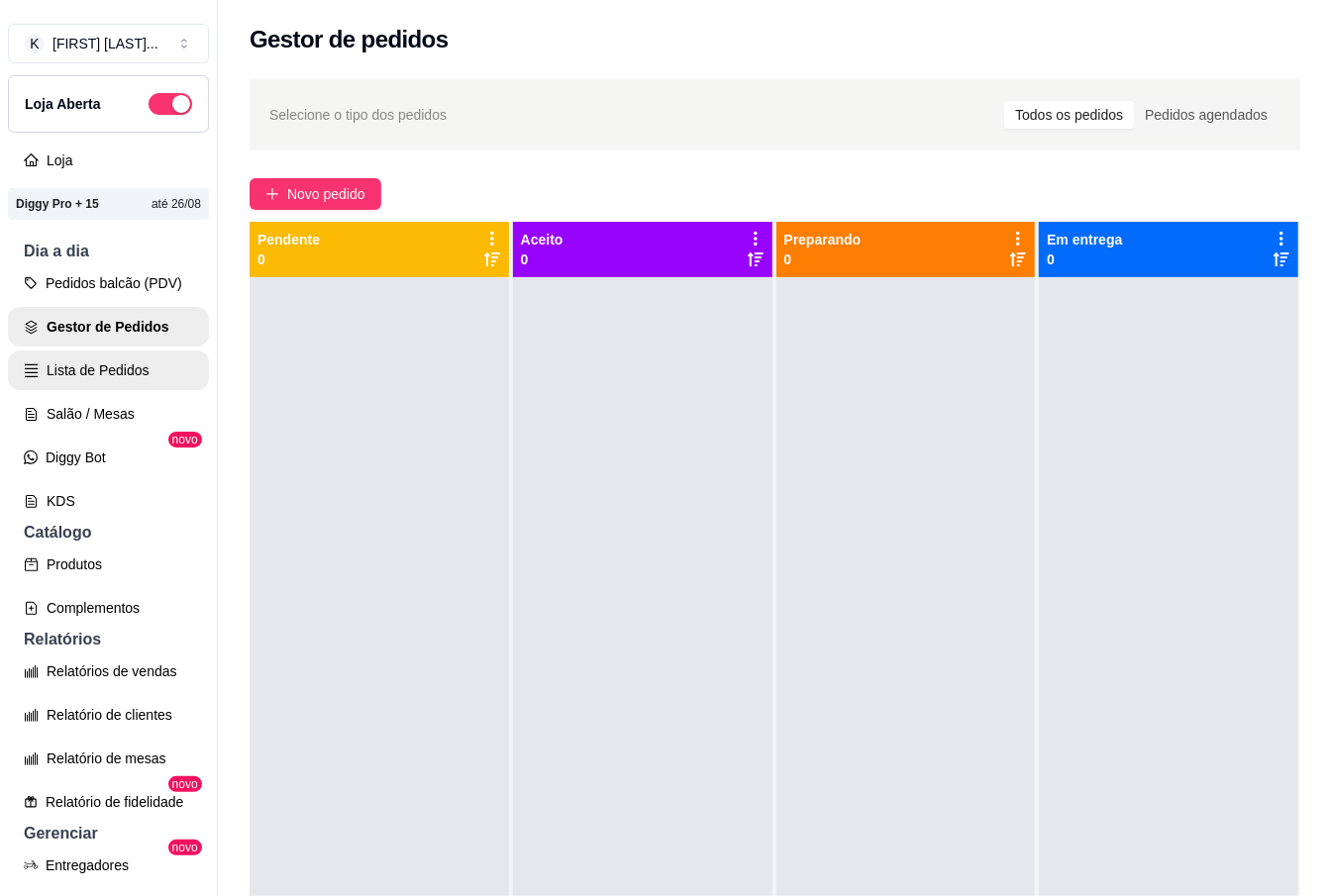 click on "Lista de Pedidos" at bounding box center [108, 370] 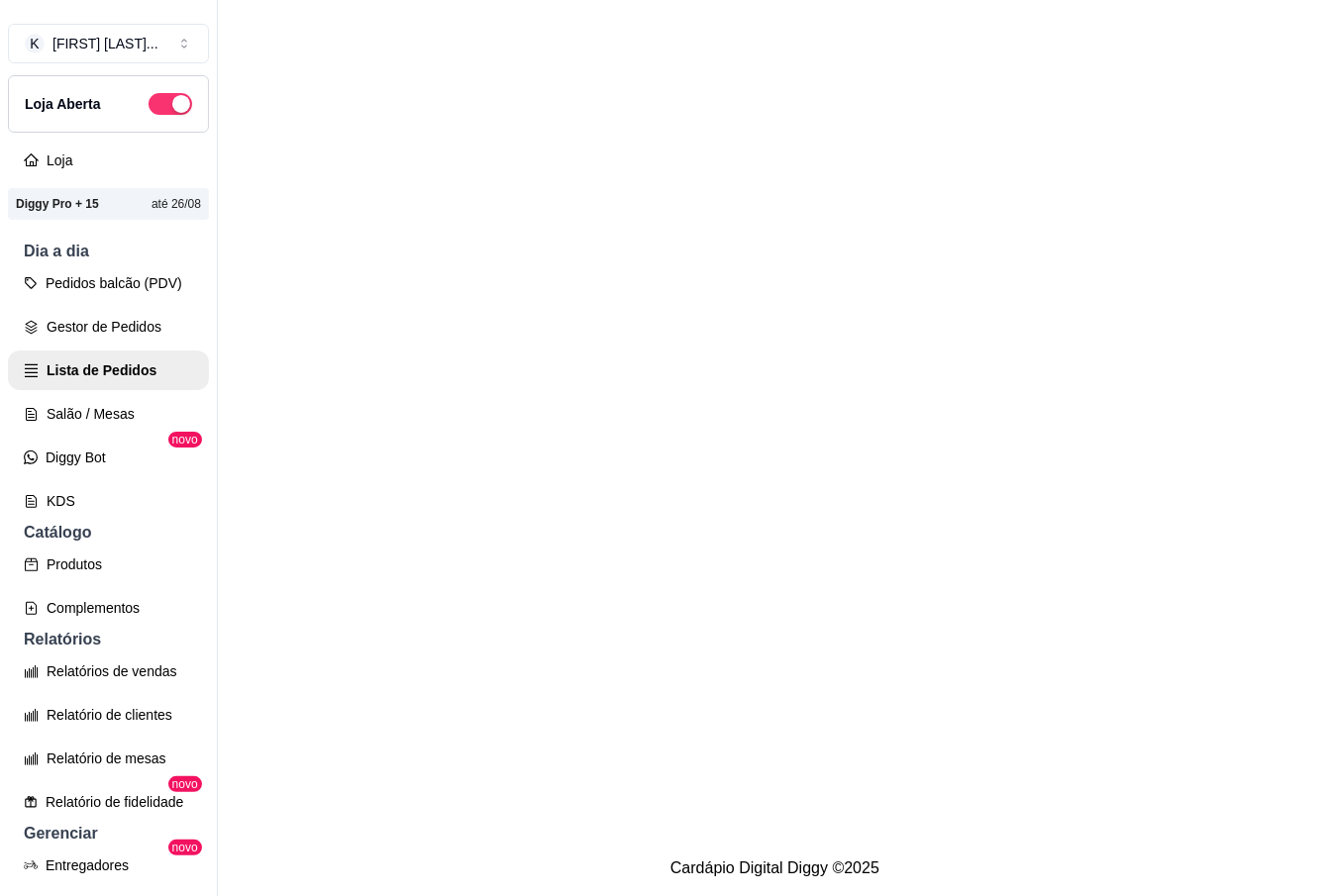 click on "Pedidos balcão (PDV) Gestor de Pedidos Lista de Pedidos Salão / Mesas Diggy Bot novo KDS" at bounding box center (108, 392) 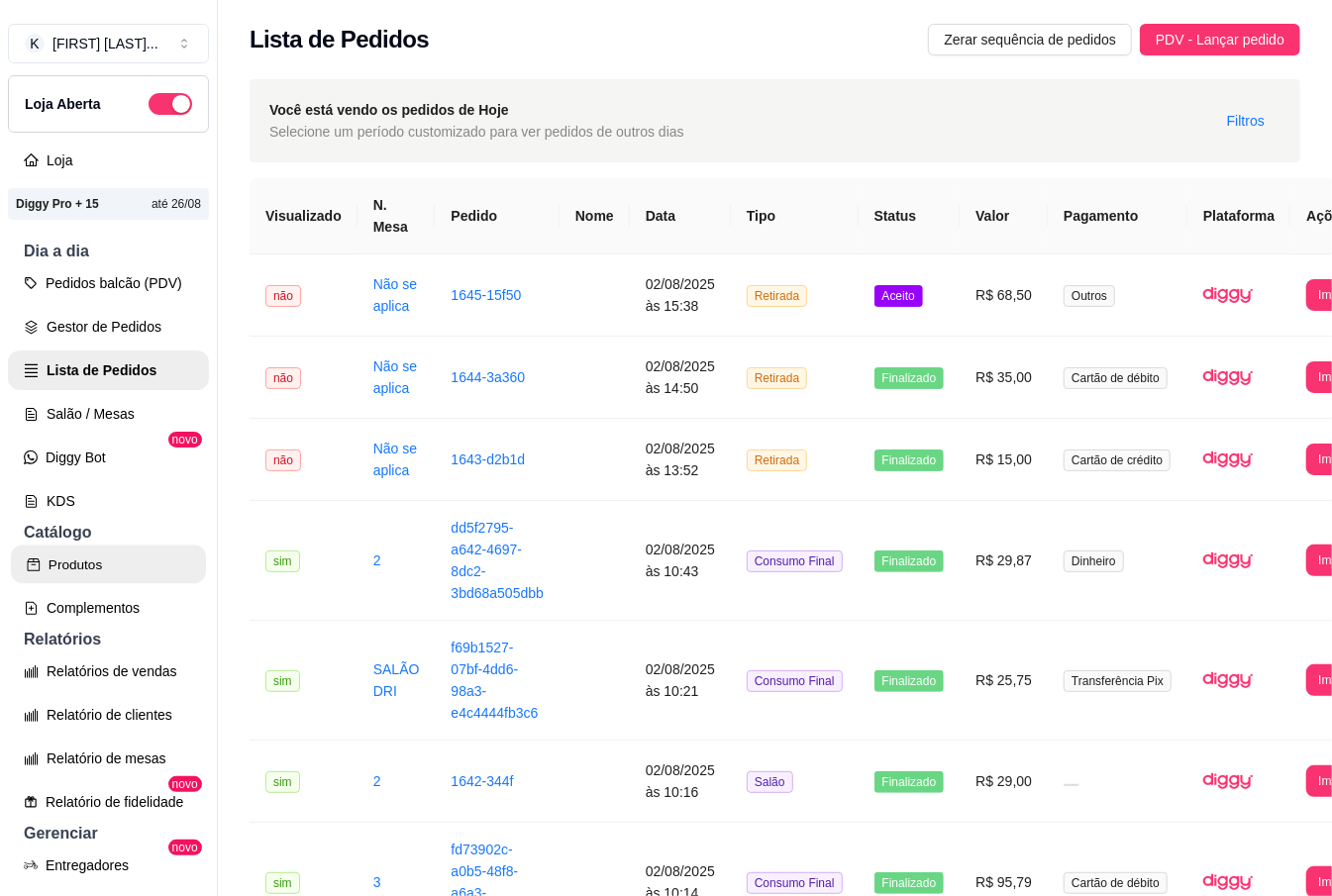 click on "Produtos" at bounding box center (108, 564) 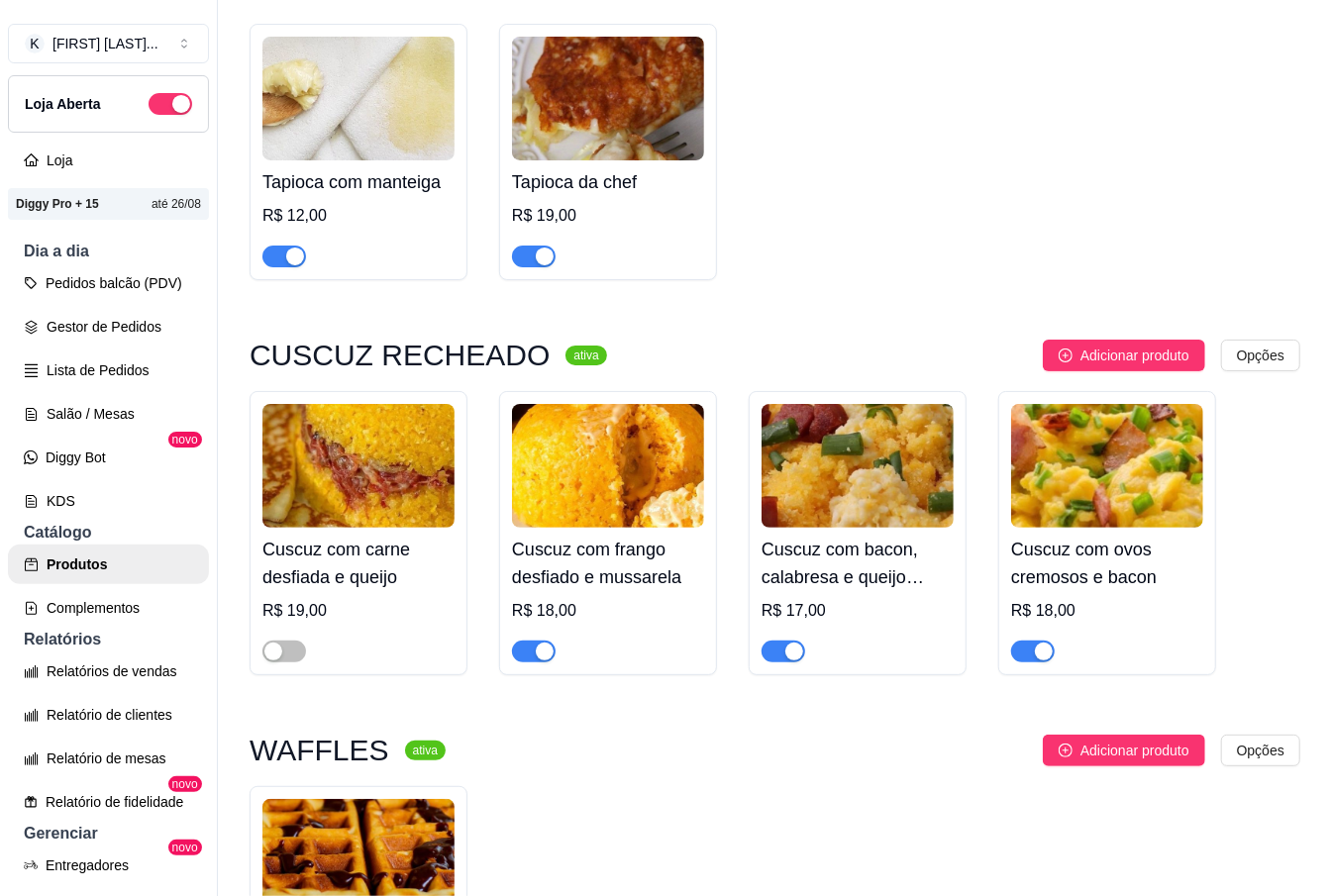 scroll, scrollTop: 11616, scrollLeft: 0, axis: vertical 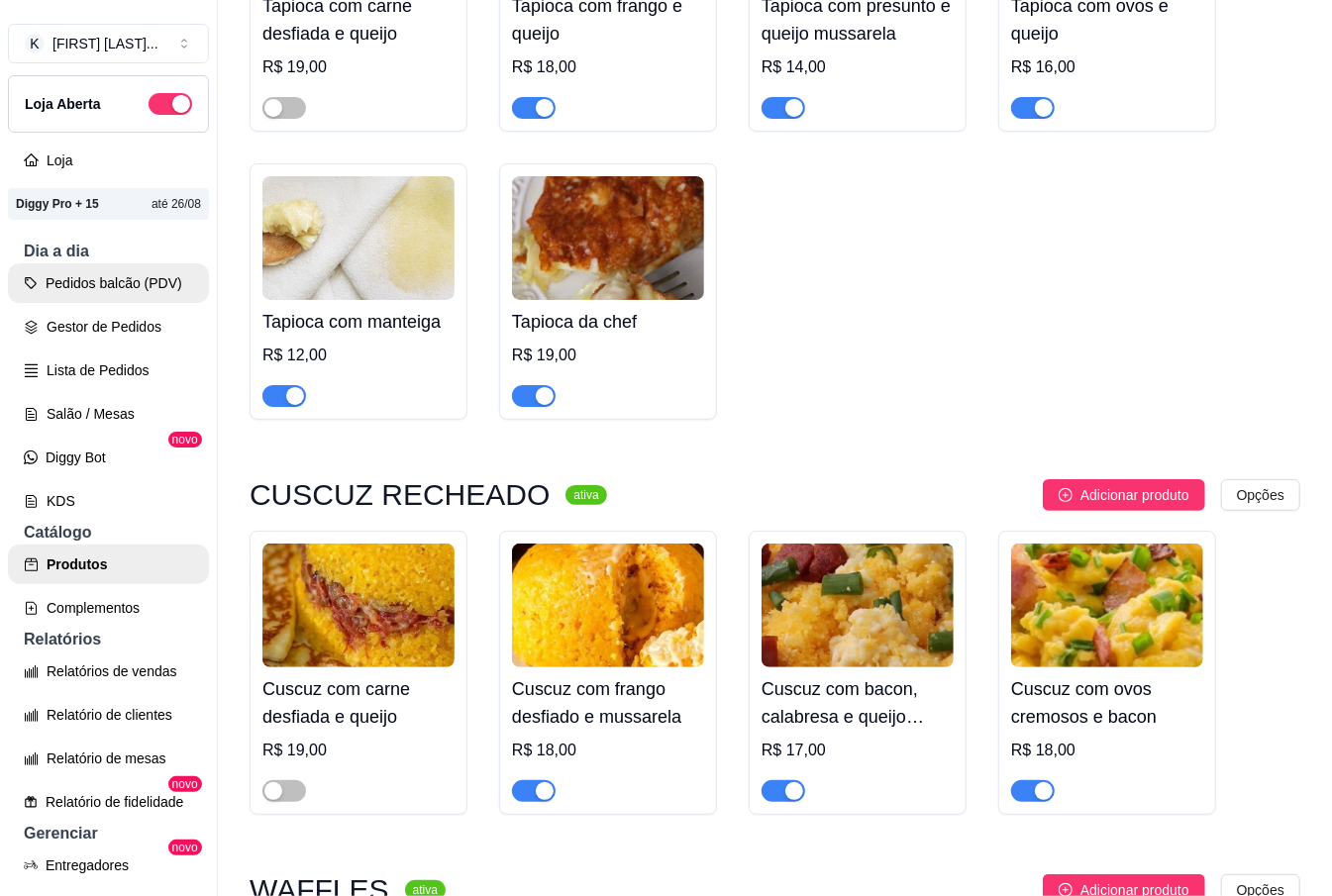 click on "Pedidos balcão (PDV)" at bounding box center (108, 283) 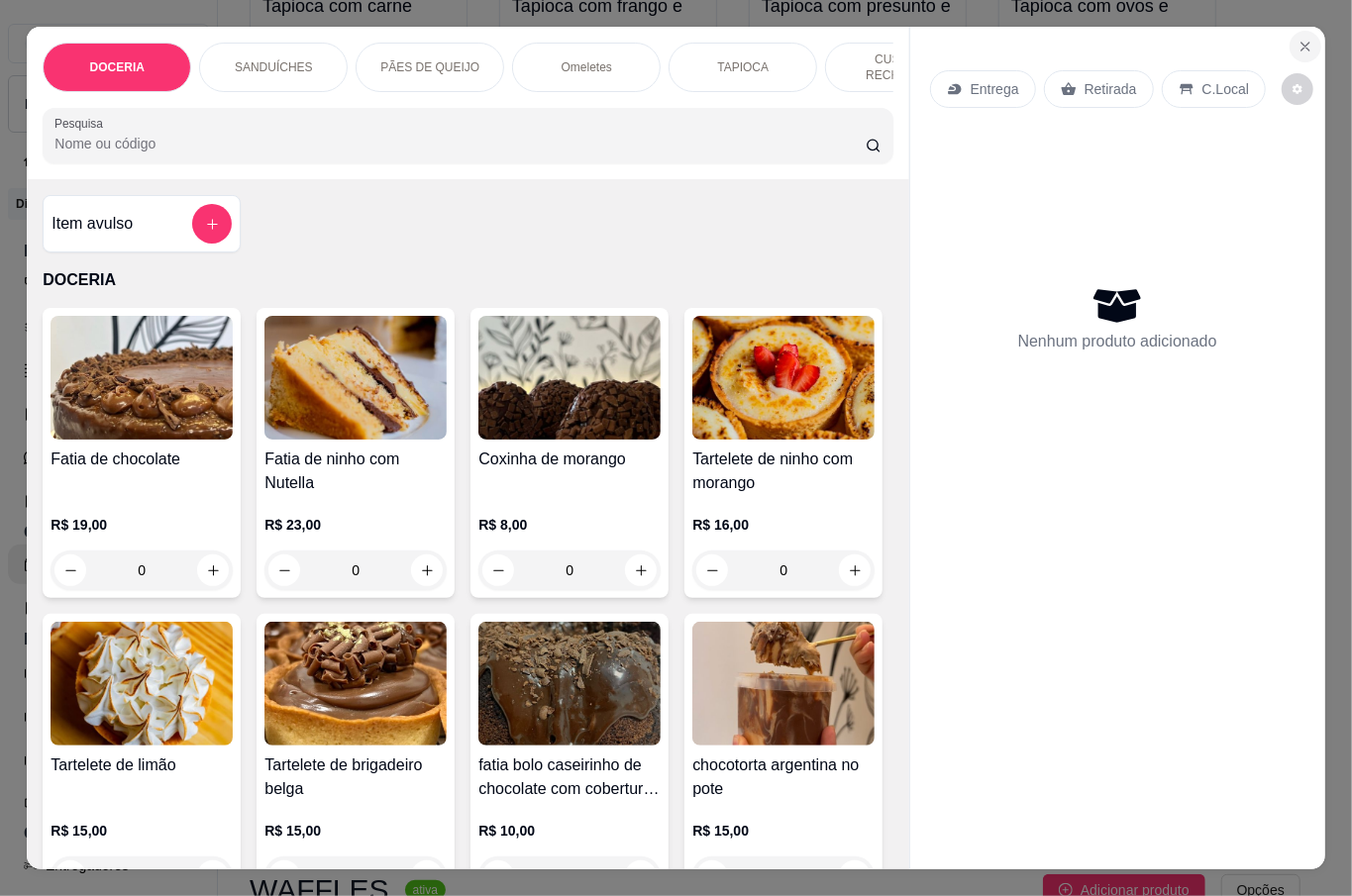 click 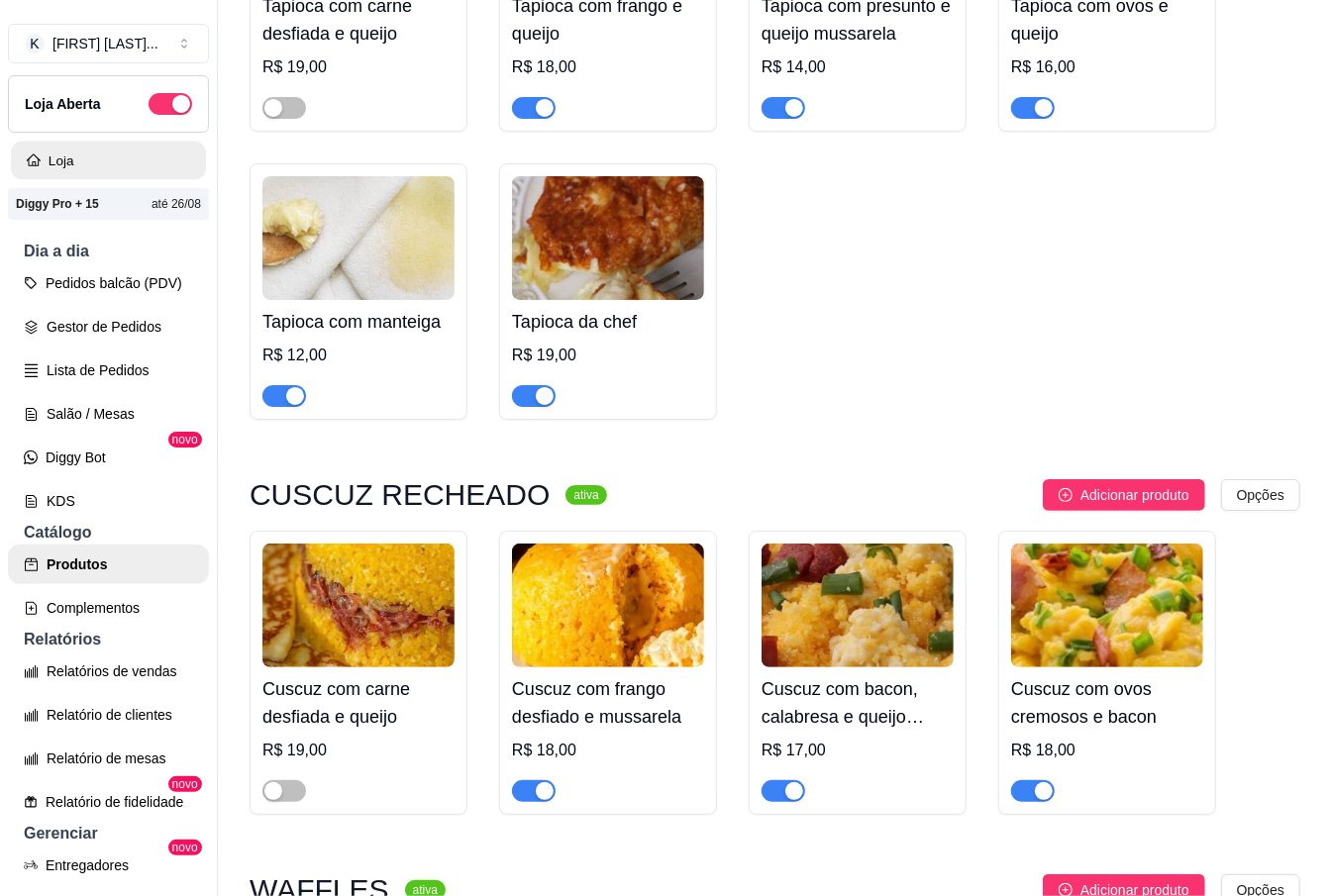 click on "Loja" at bounding box center (108, 160) 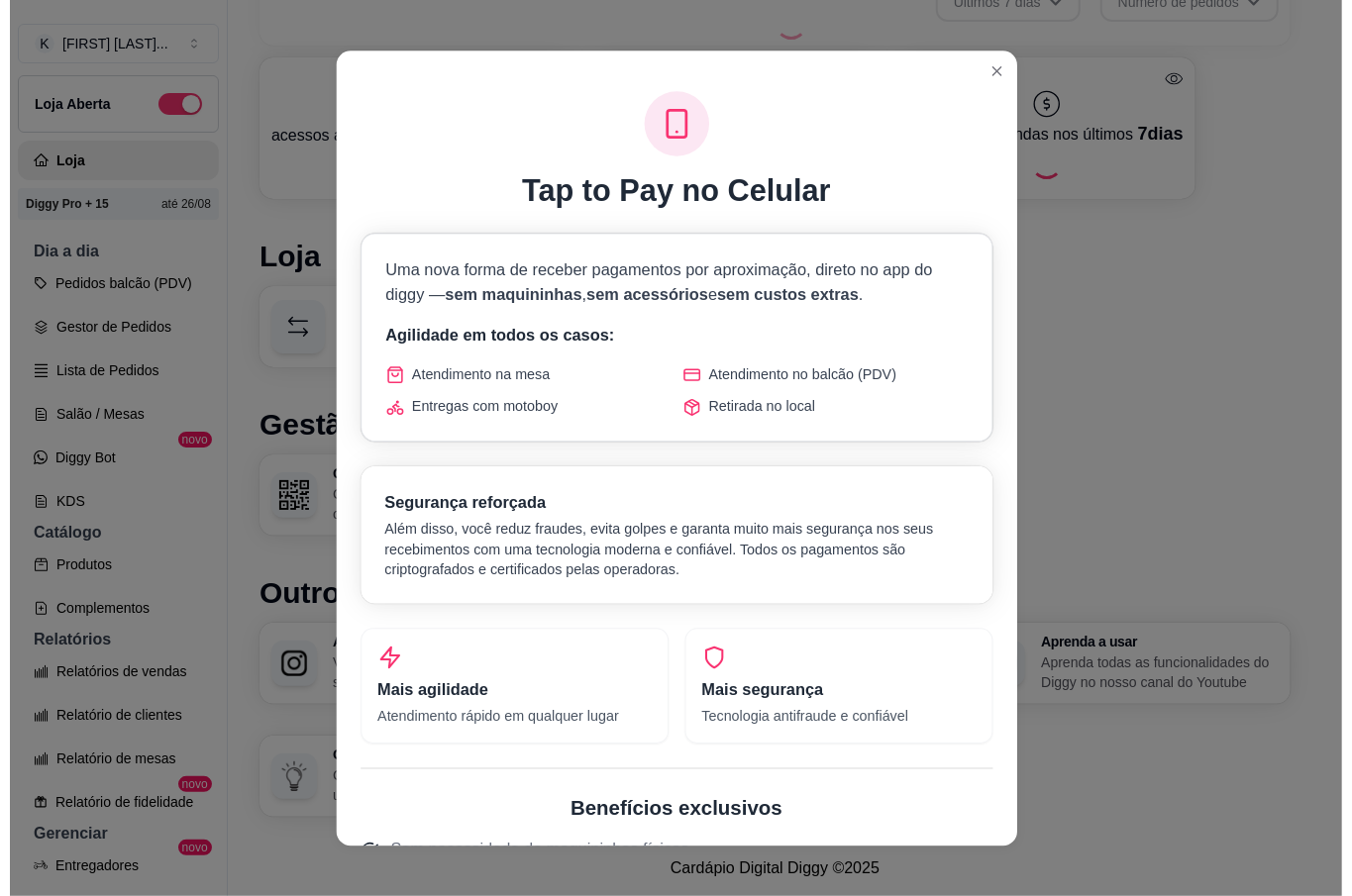 scroll, scrollTop: 32, scrollLeft: 0, axis: vertical 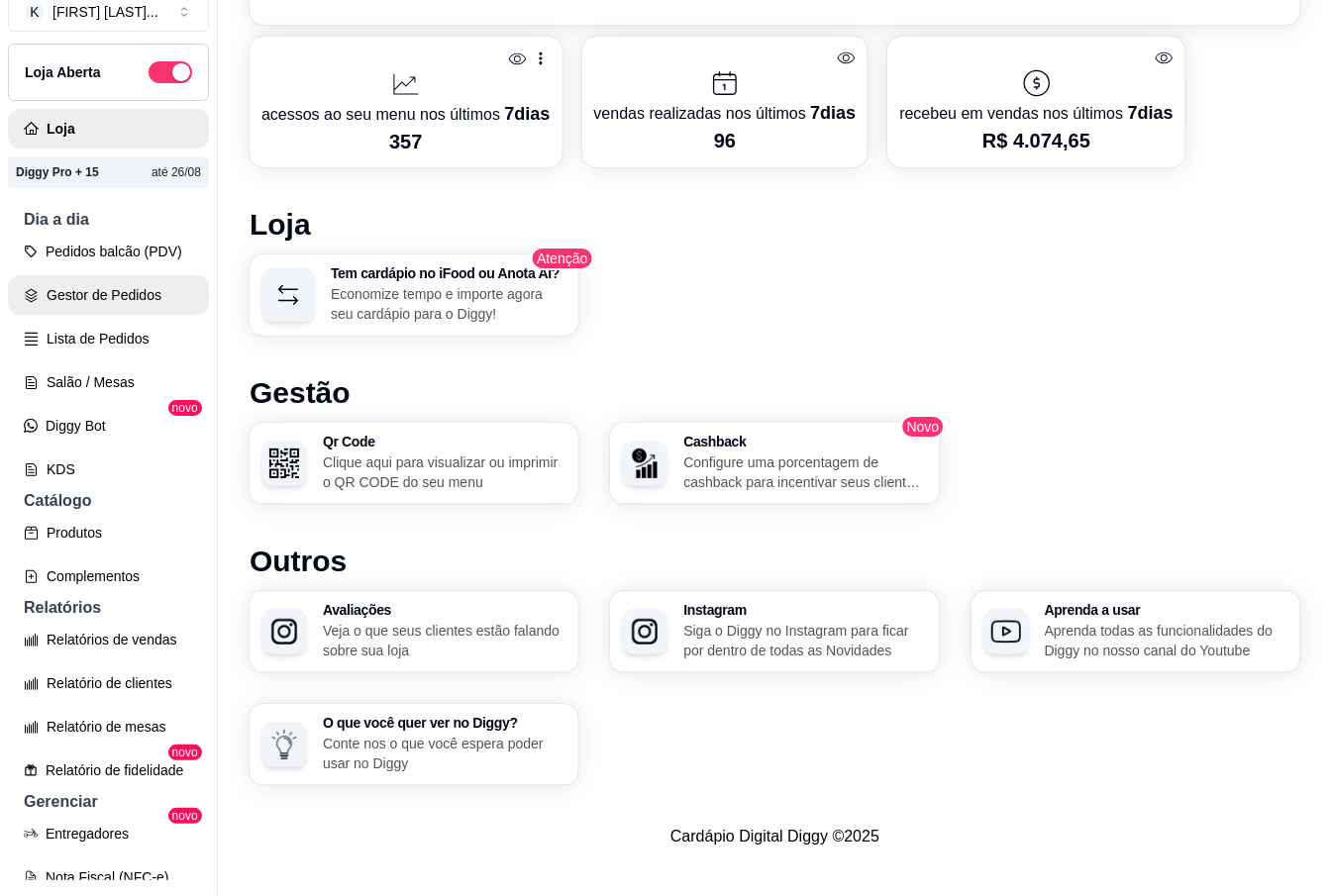 click on "Gestor de Pedidos" at bounding box center [108, 295] 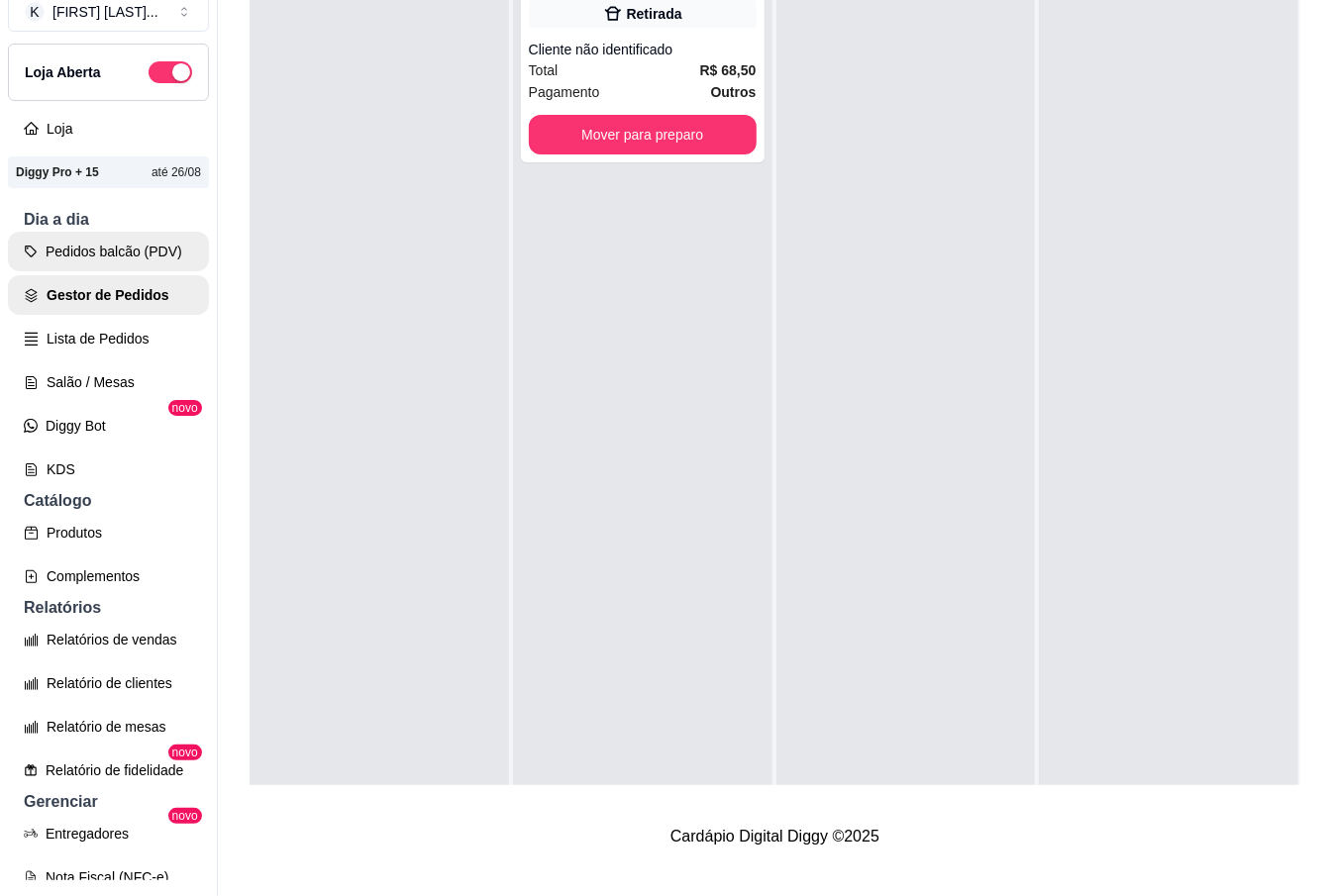 scroll, scrollTop: 0, scrollLeft: 0, axis: both 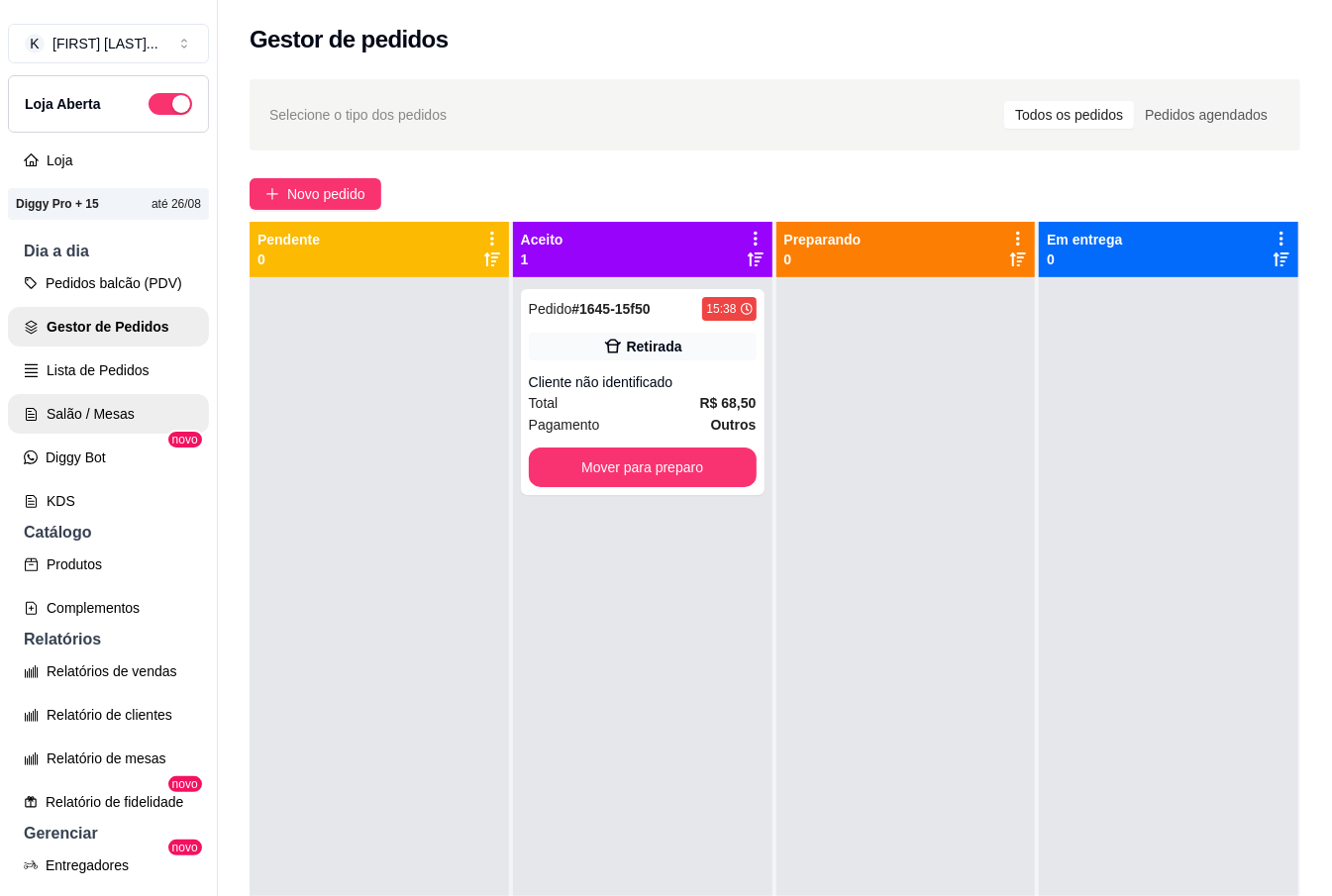 click on "Salão / Mesas" at bounding box center [108, 414] 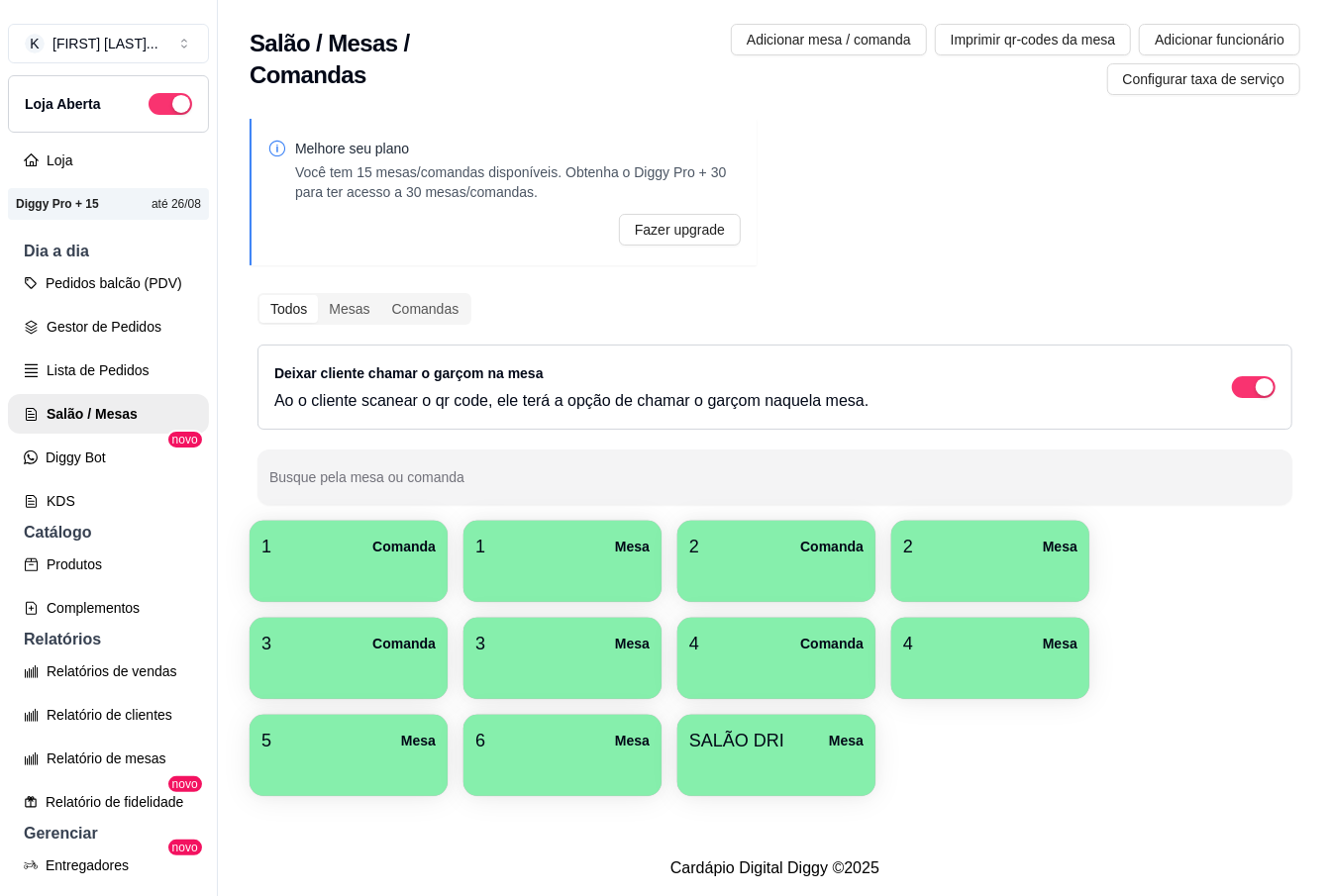 click on "Melhore seu plano
Você tem 15 mesas/comandas disponíveis. Obtenha o Diggy Pro + 30 para ter acesso a 30 mesas/comandas. Fazer upgrade Todos Mesas Comandas Deixar cliente chamar o garçom na mesa Ao o cliente scanear o qr code, ele terá a opção de chamar o garçom naquela mesa. Busque pela mesa ou comanda
1 Comanda 1 Mesa 2 Comanda 2 Mesa 3 Comanda 3 Mesa 4 Comanda 4 Mesa 5 Mesa 6 Mesa SALÃO DRI Mesa" at bounding box center (774, 463) 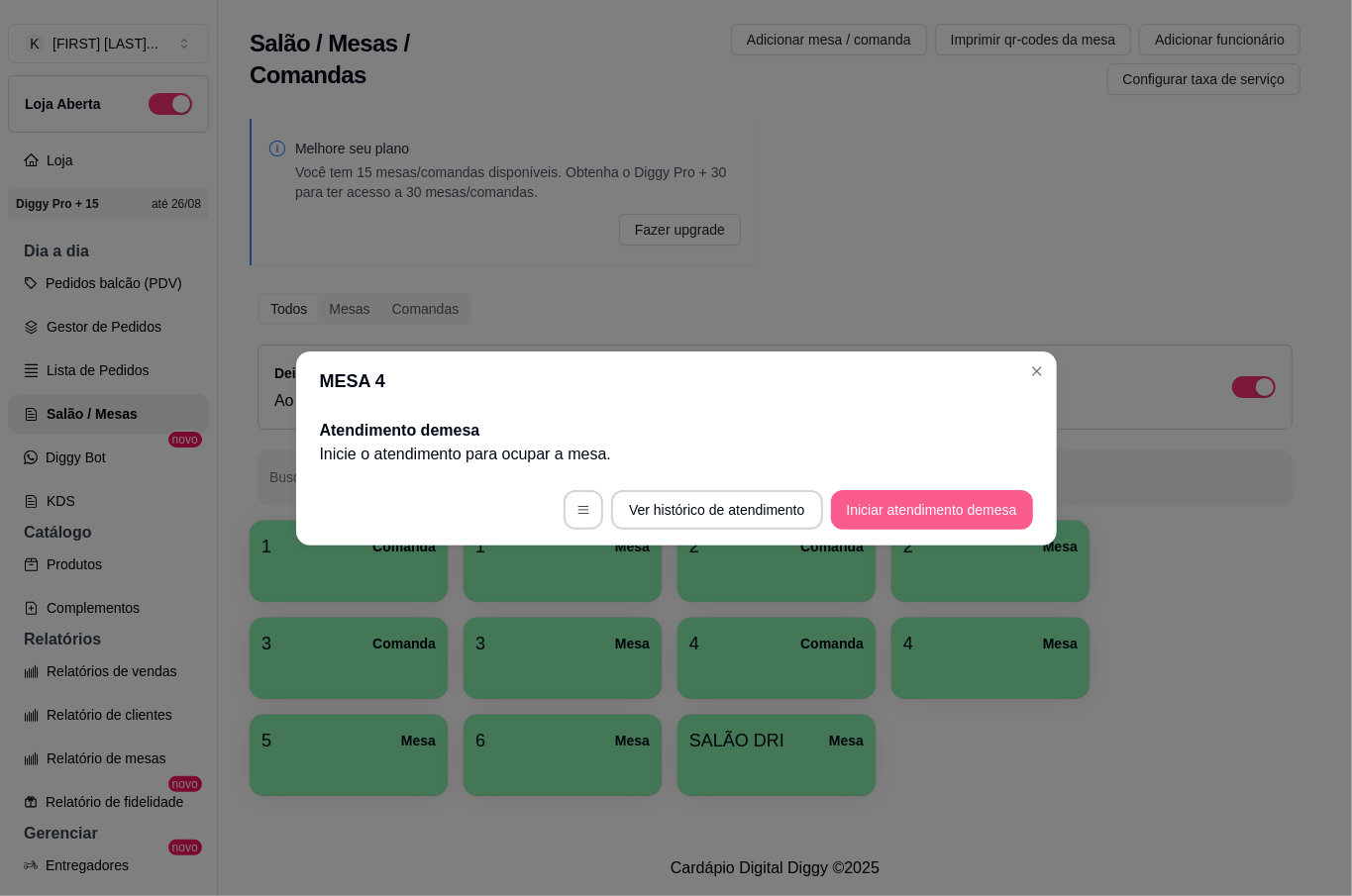 click on "Iniciar atendimento de  mesa" at bounding box center [932, 510] 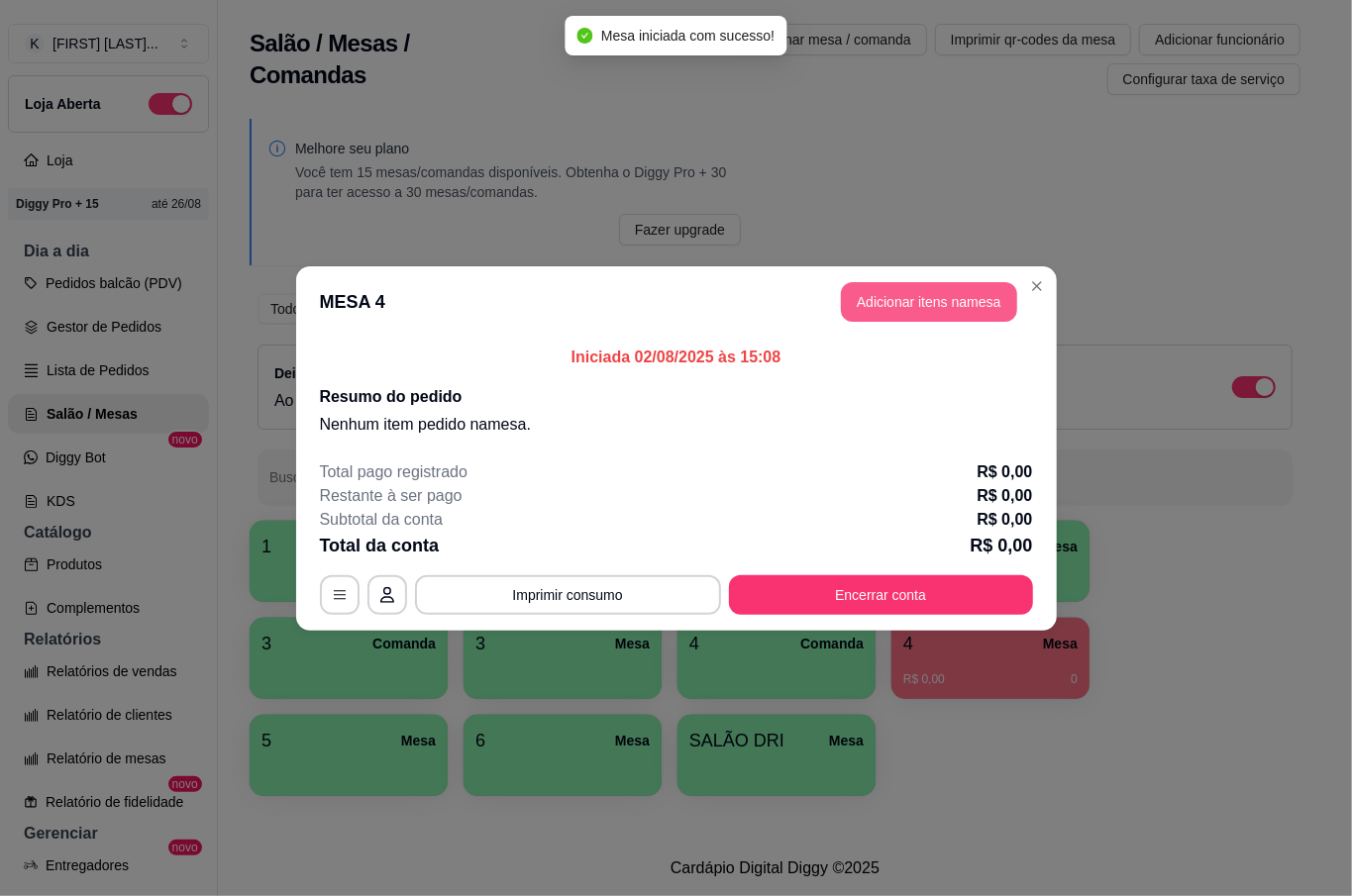 click on "Adicionar itens na  mesa" at bounding box center [929, 302] 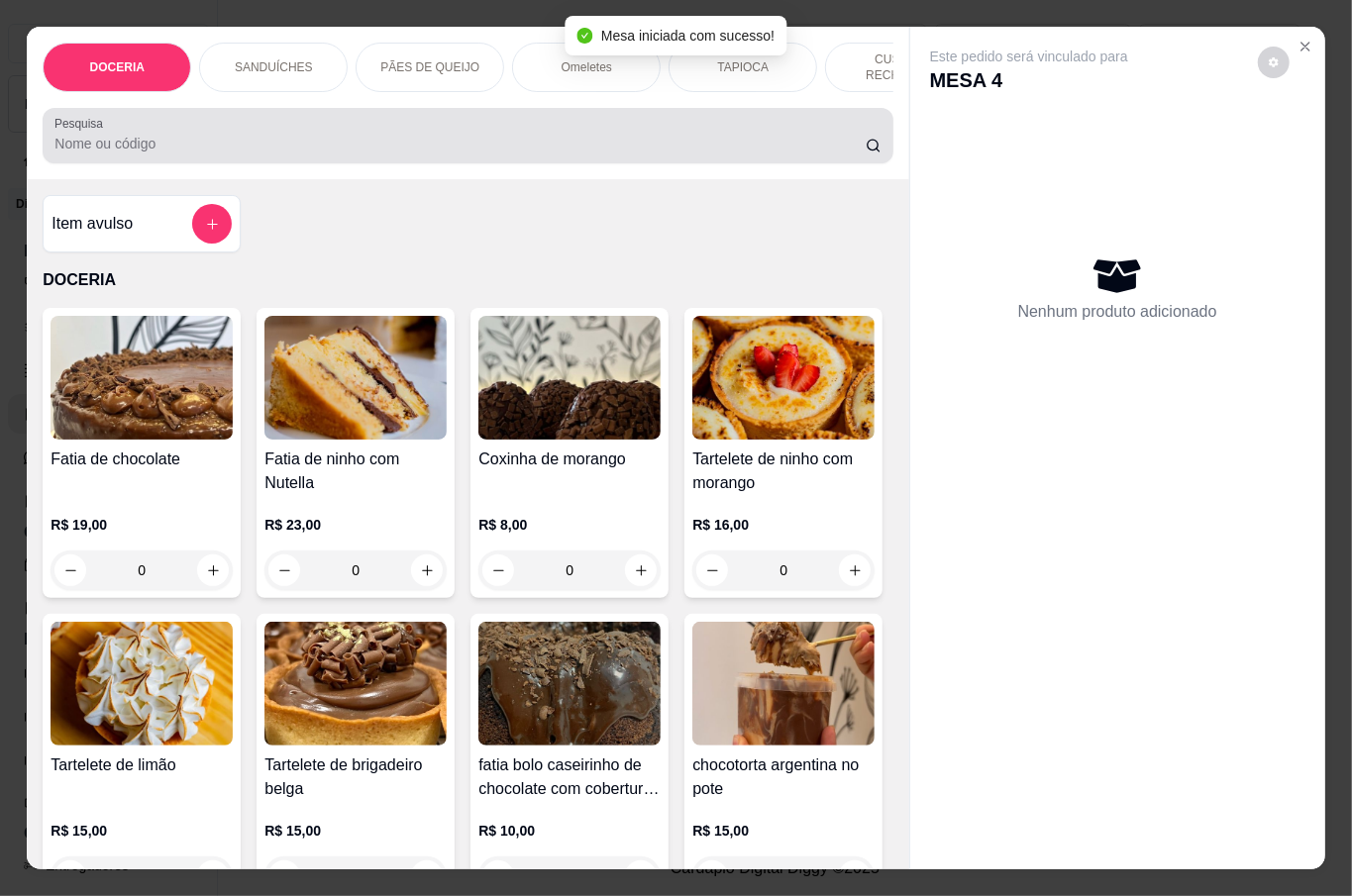 click at bounding box center [468, 136] 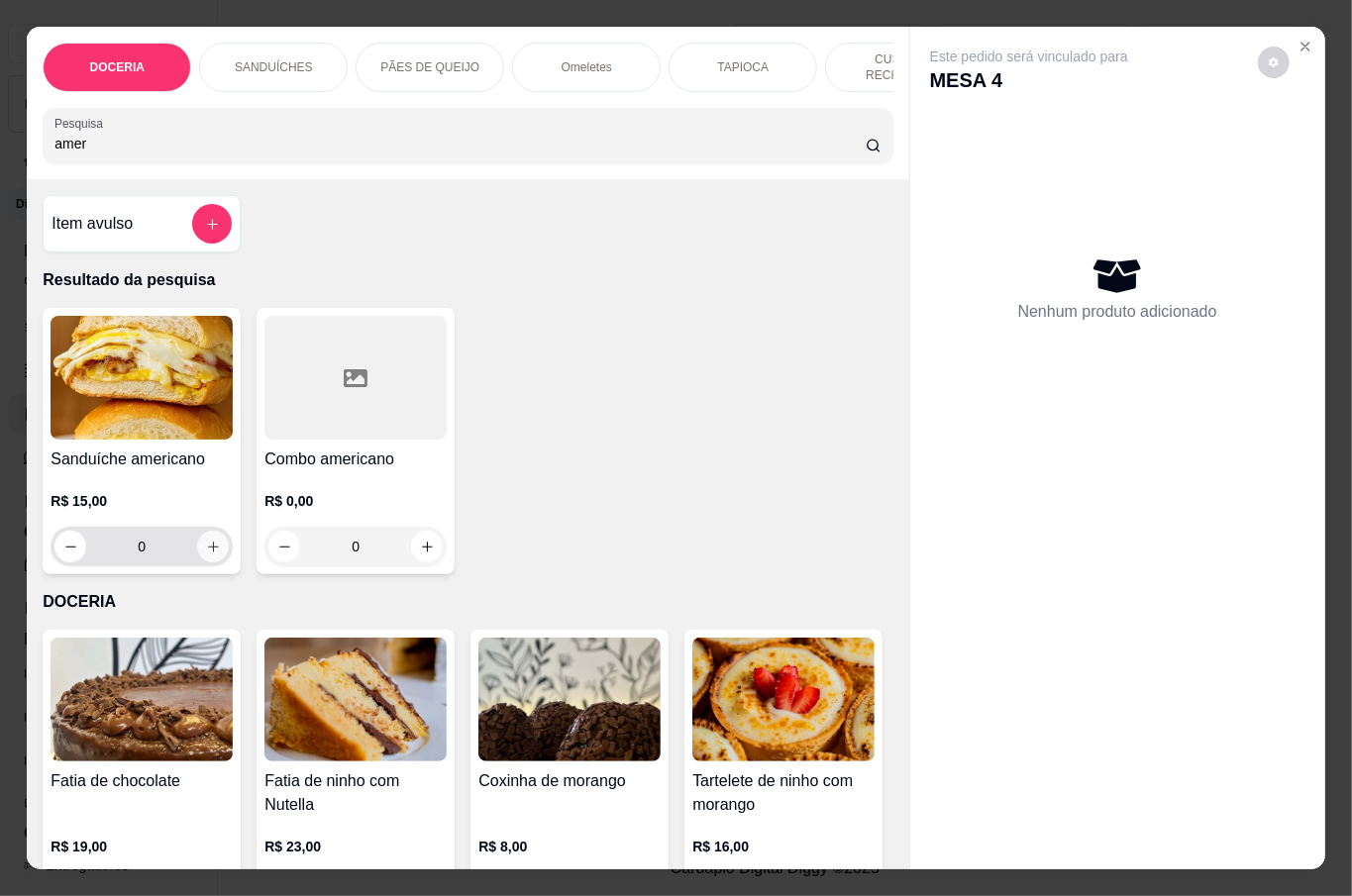 type on "amer" 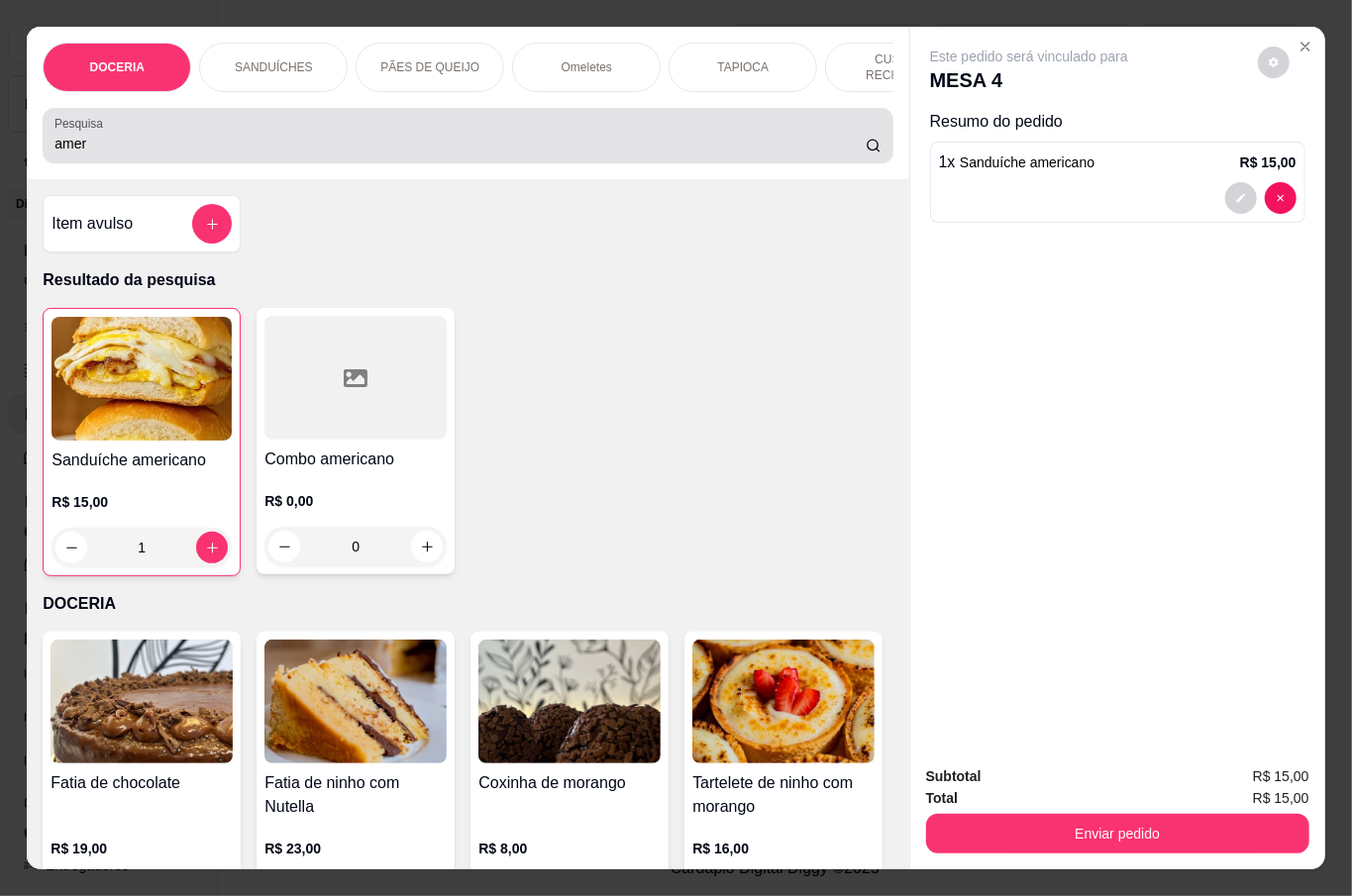 click on "amer" at bounding box center (468, 136) 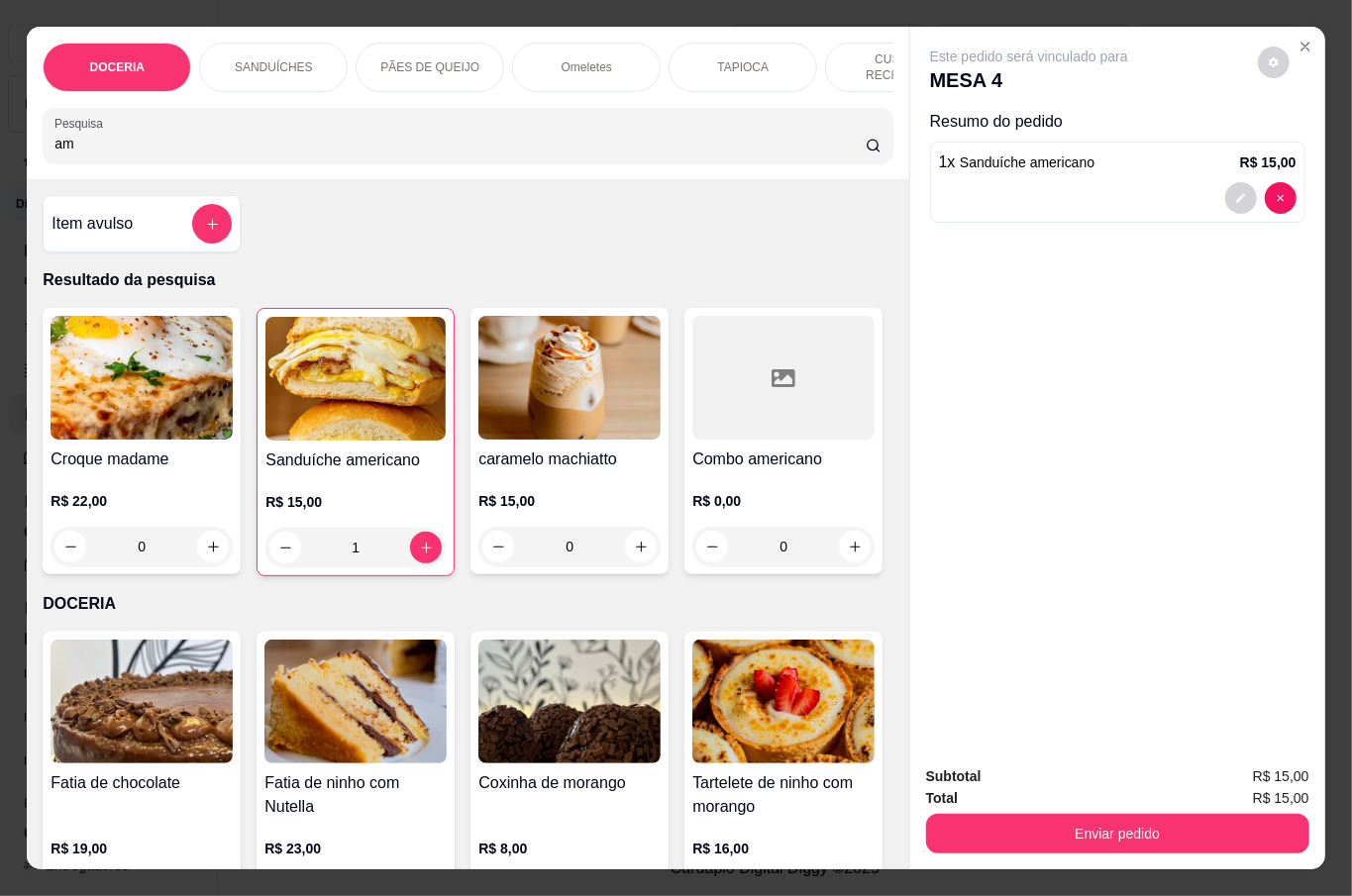 type on "a" 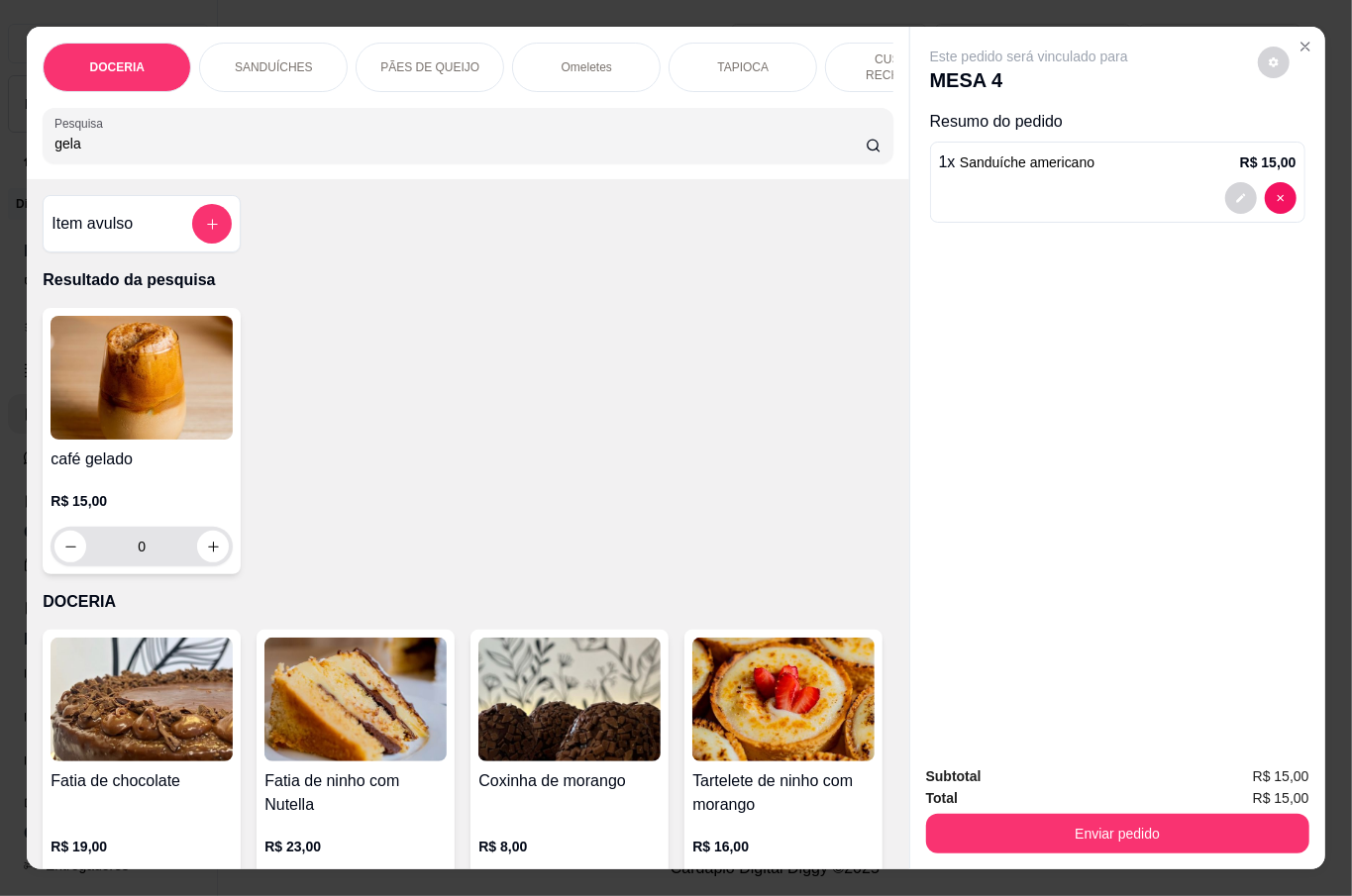 type on "gela" 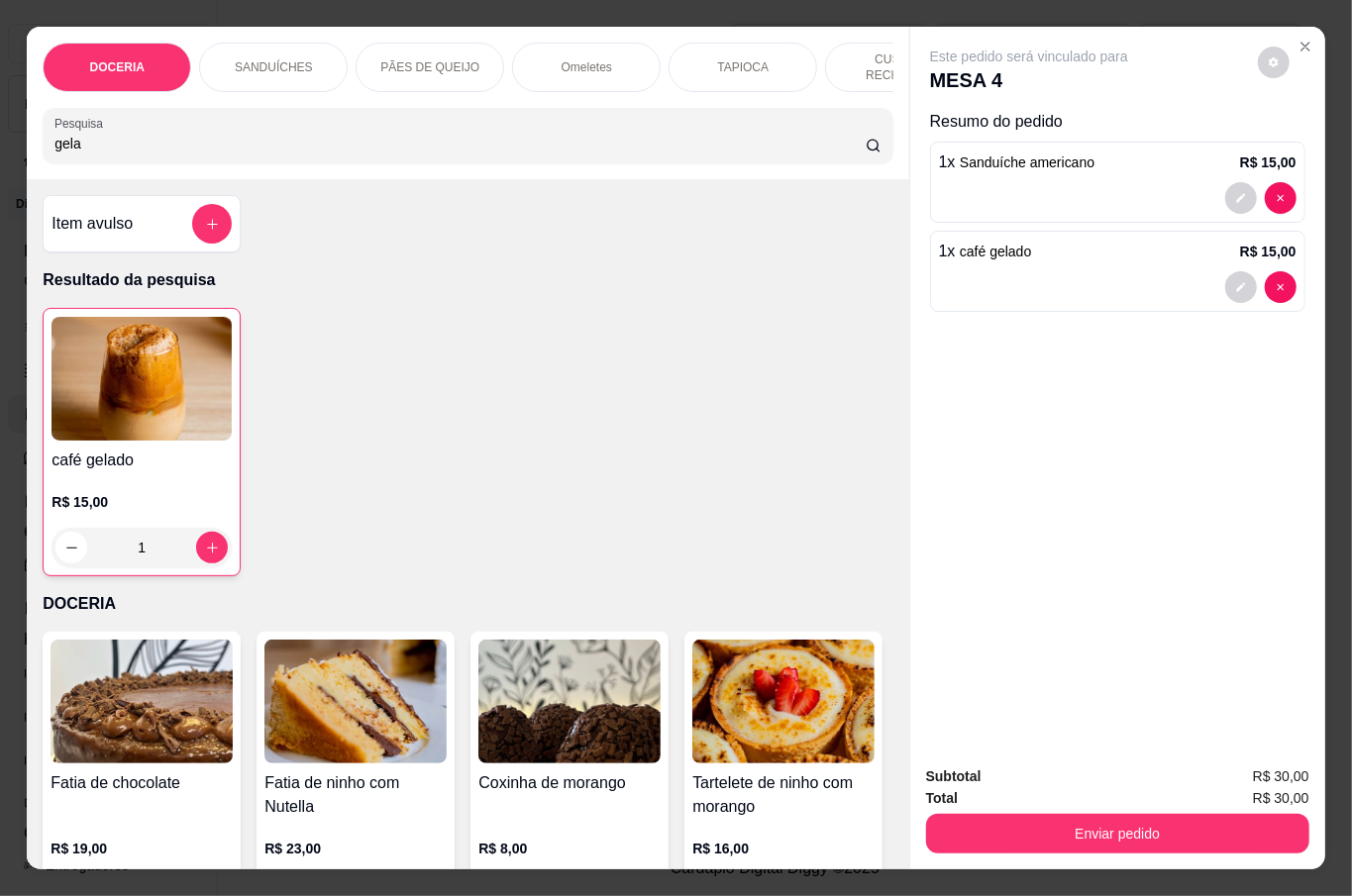 click on "gela" at bounding box center (460, 144) 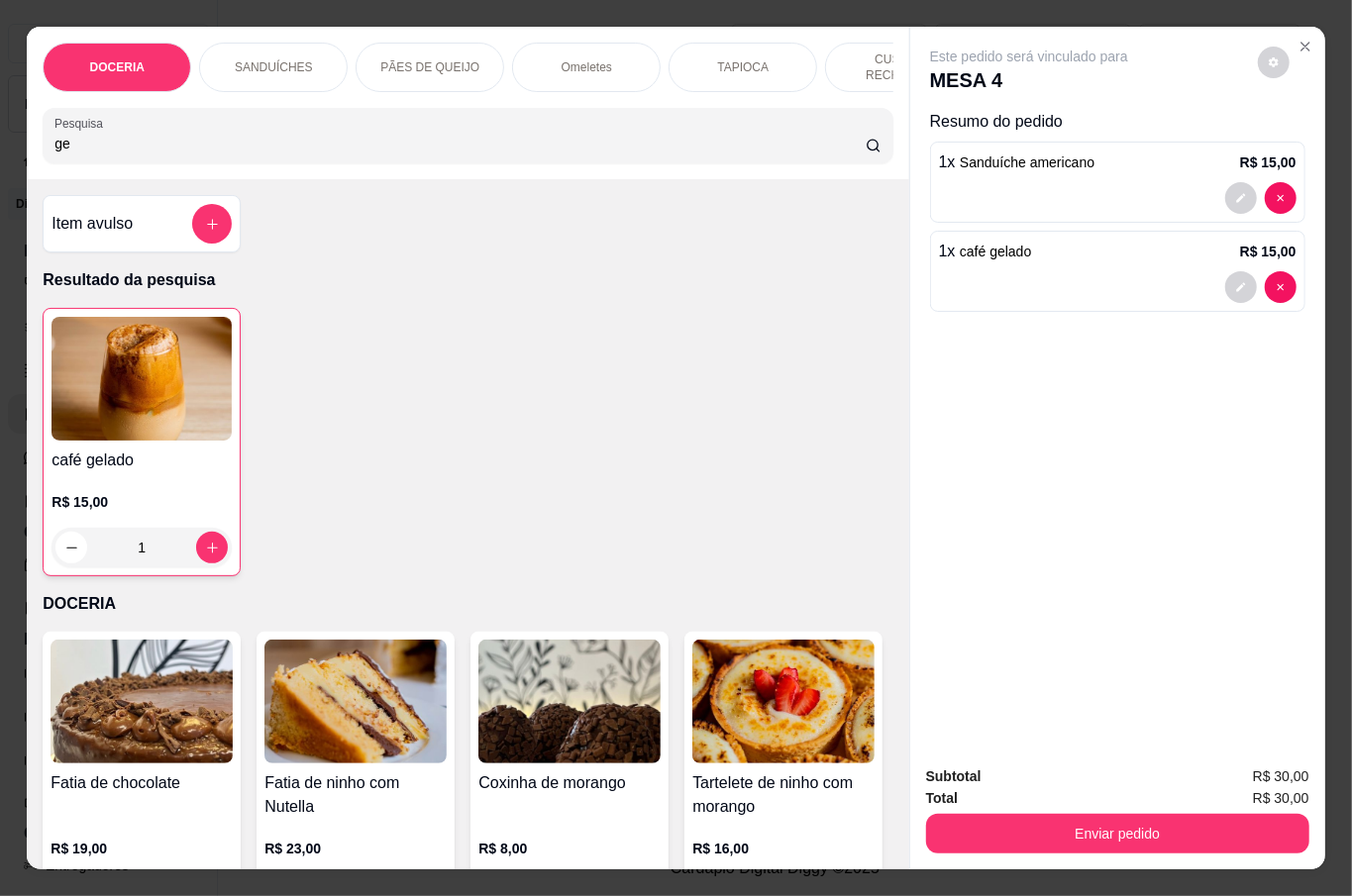 type on "g" 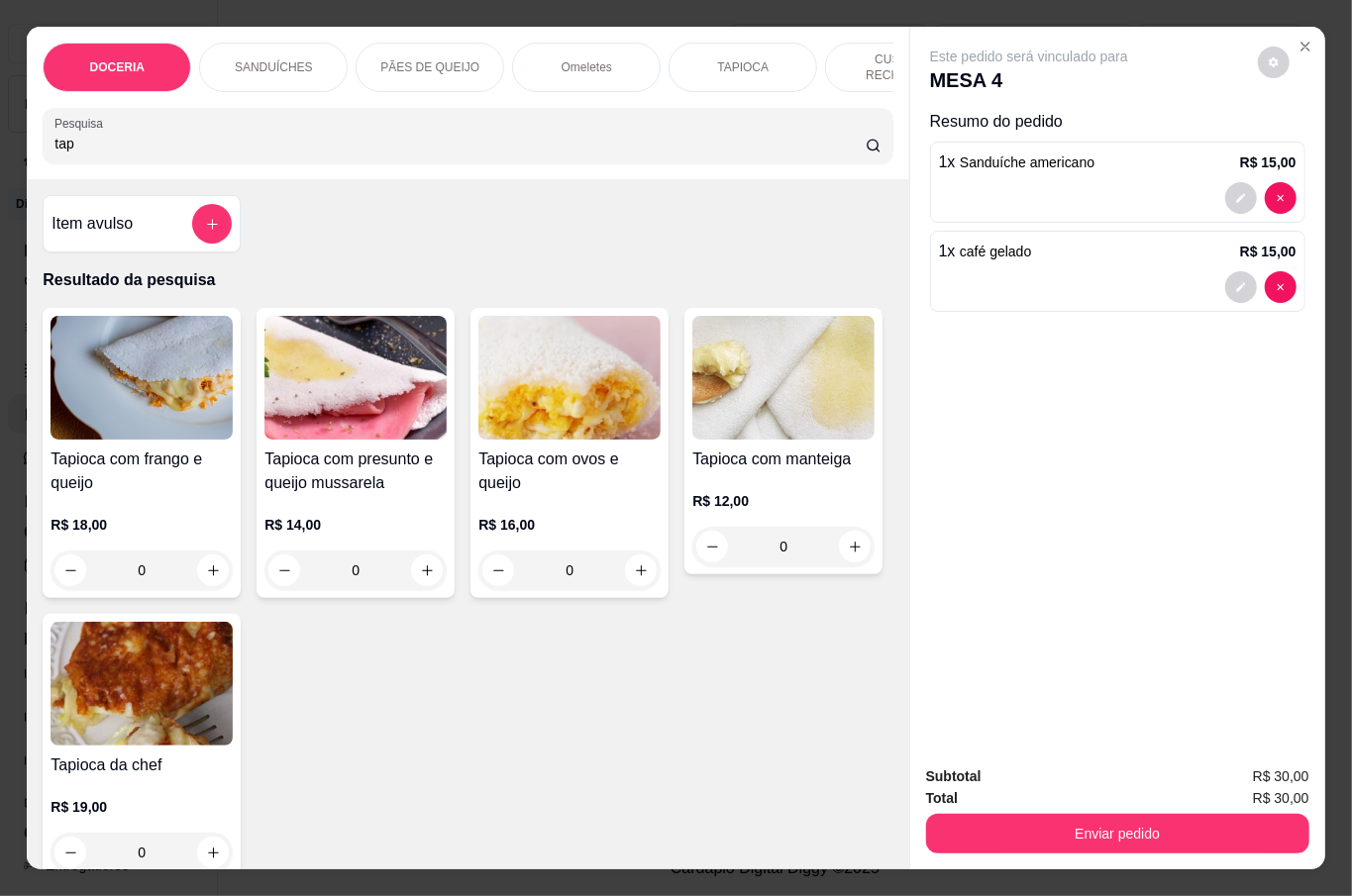 type on "tap" 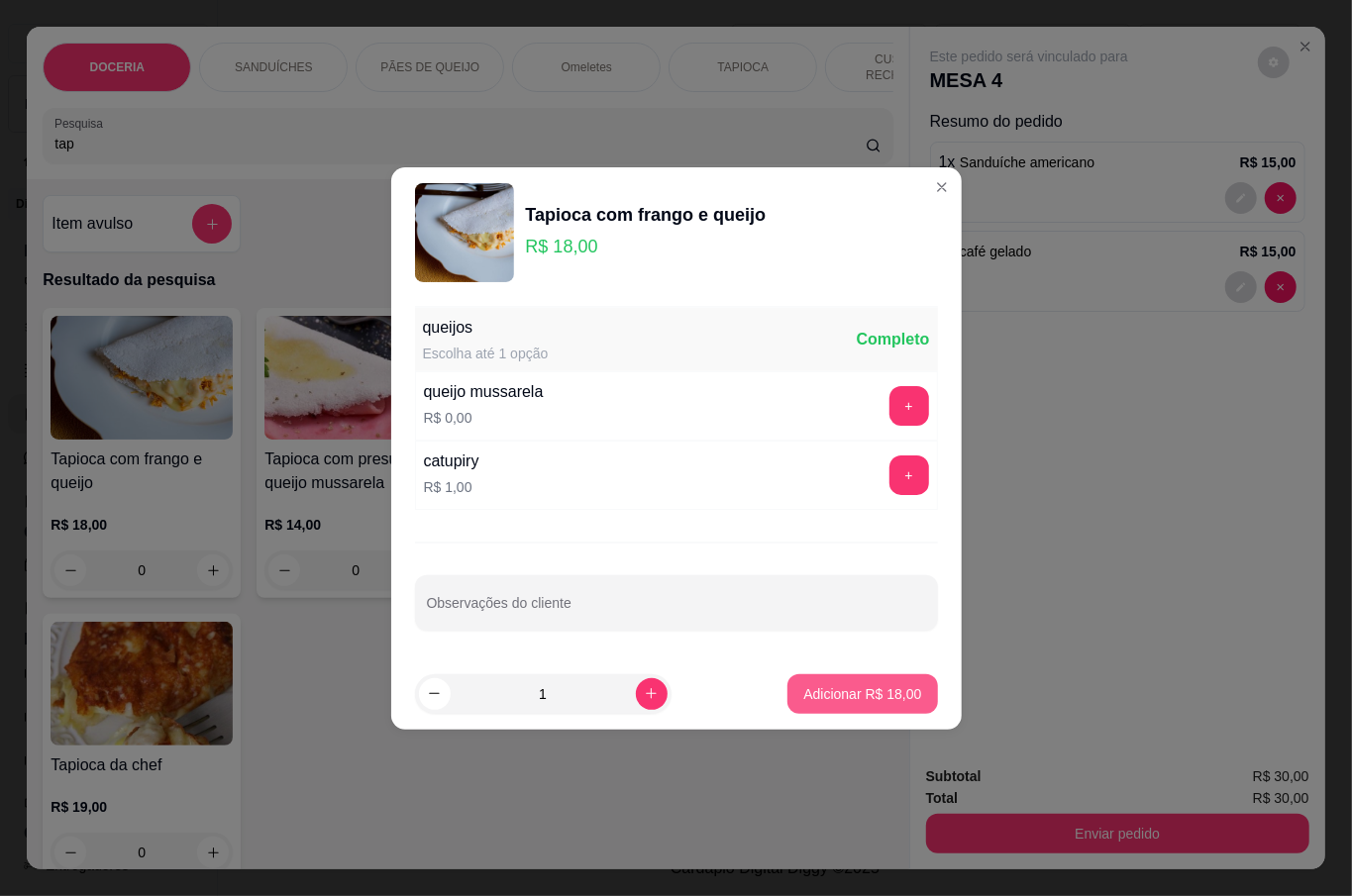 click on "Adicionar   R$ 18,00" at bounding box center (862, 694) 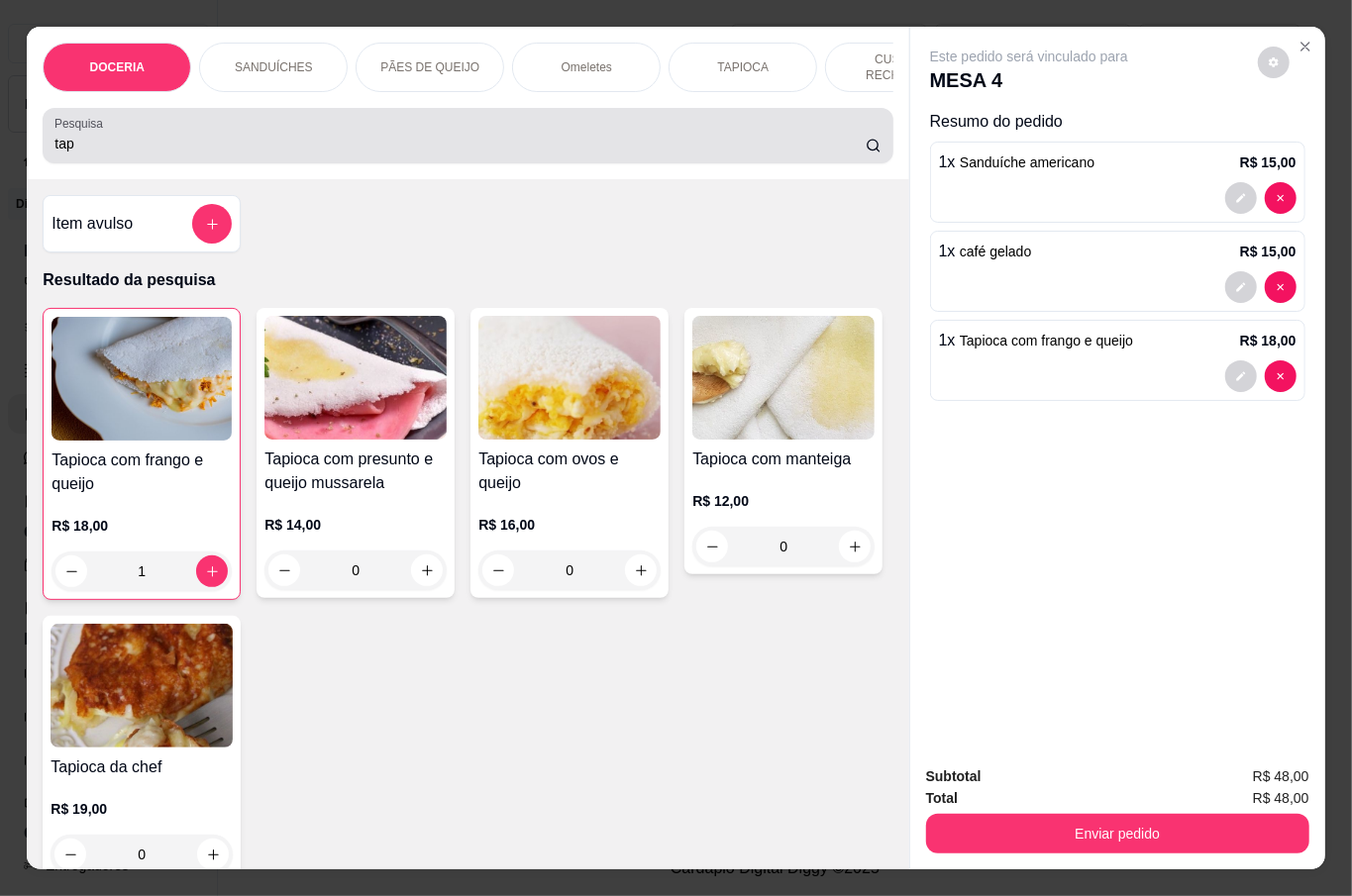 click on "tap" at bounding box center (460, 144) 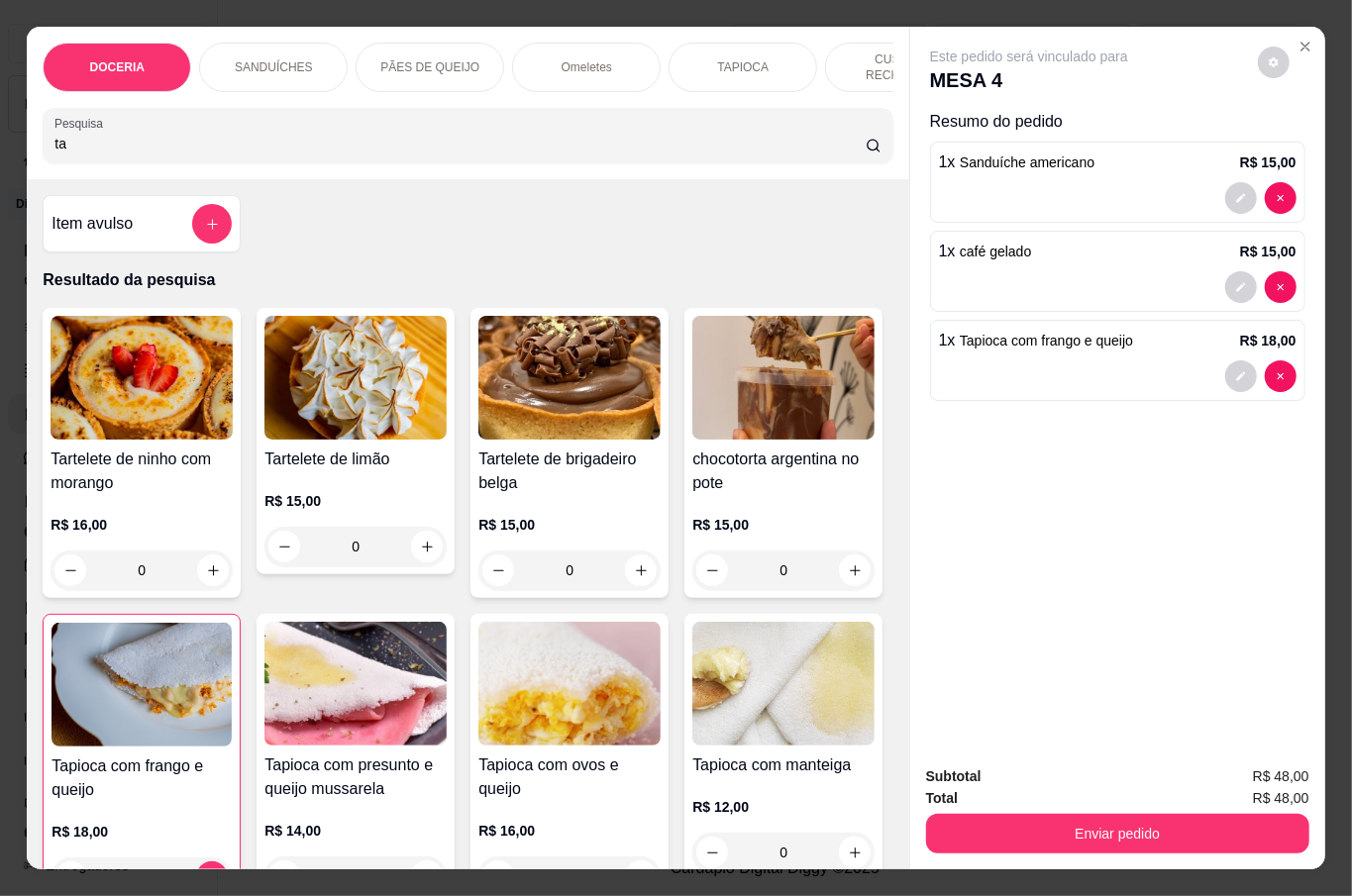 type on "t" 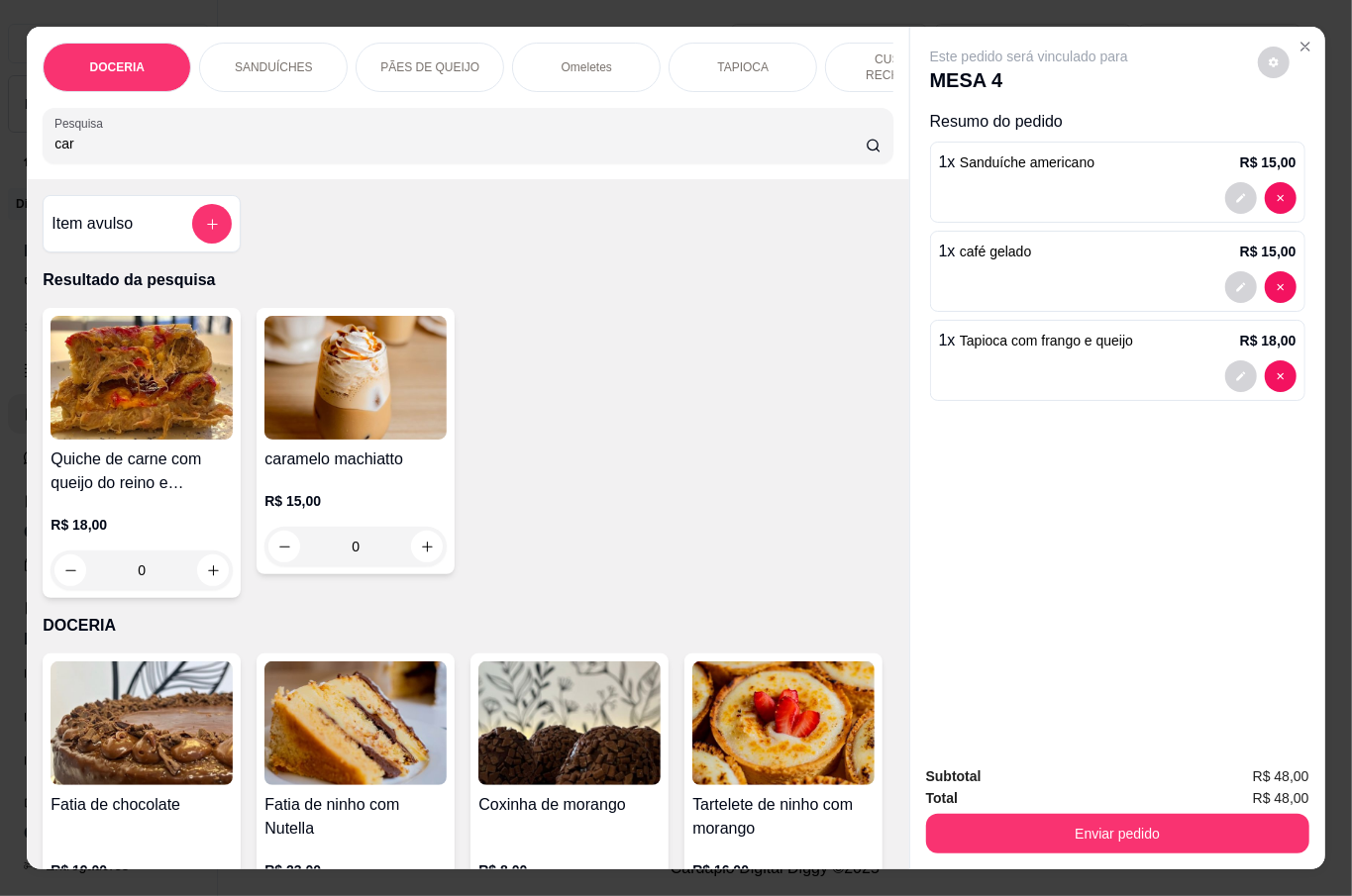 type on "car" 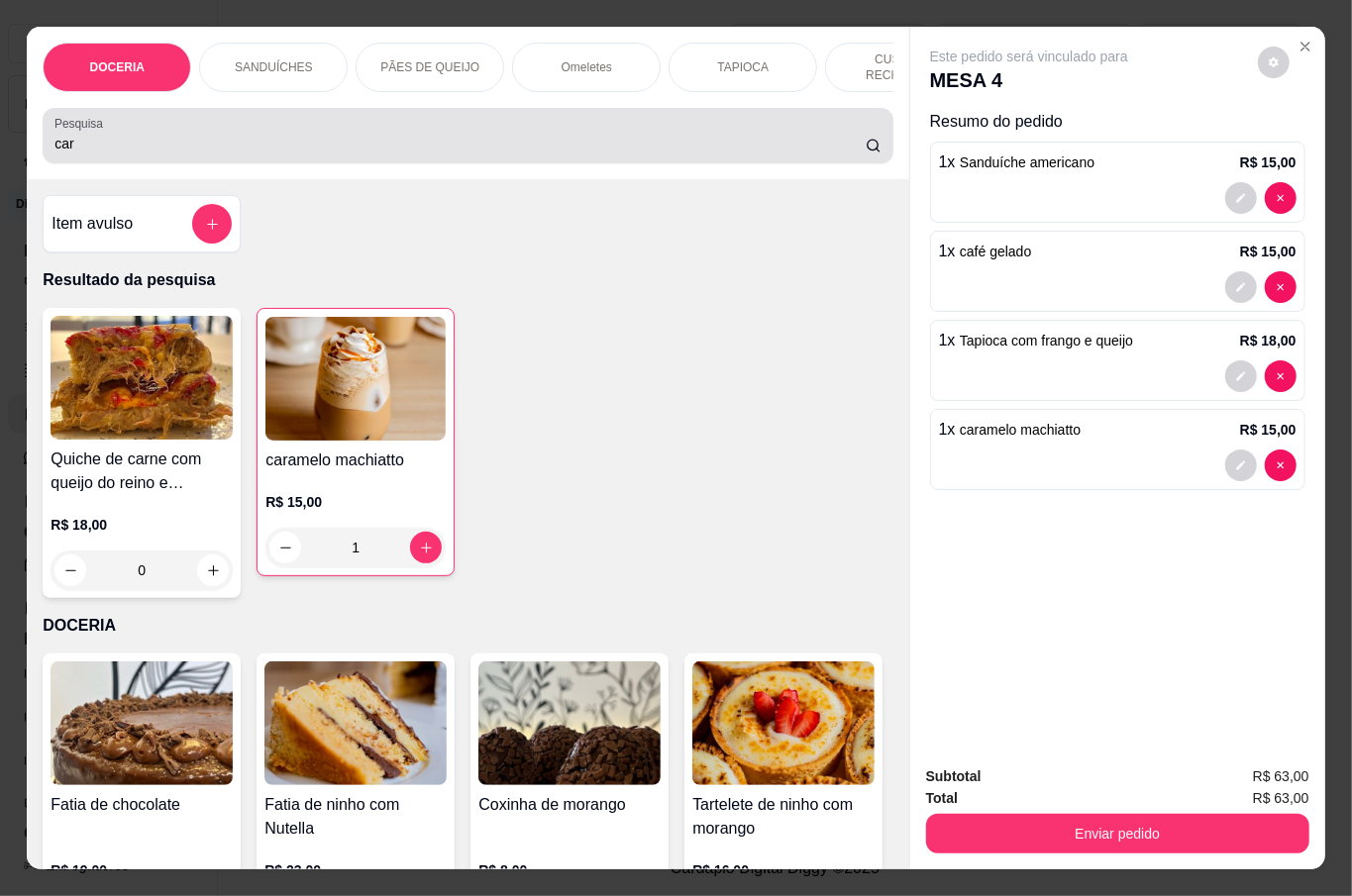 click on "car" at bounding box center (468, 136) 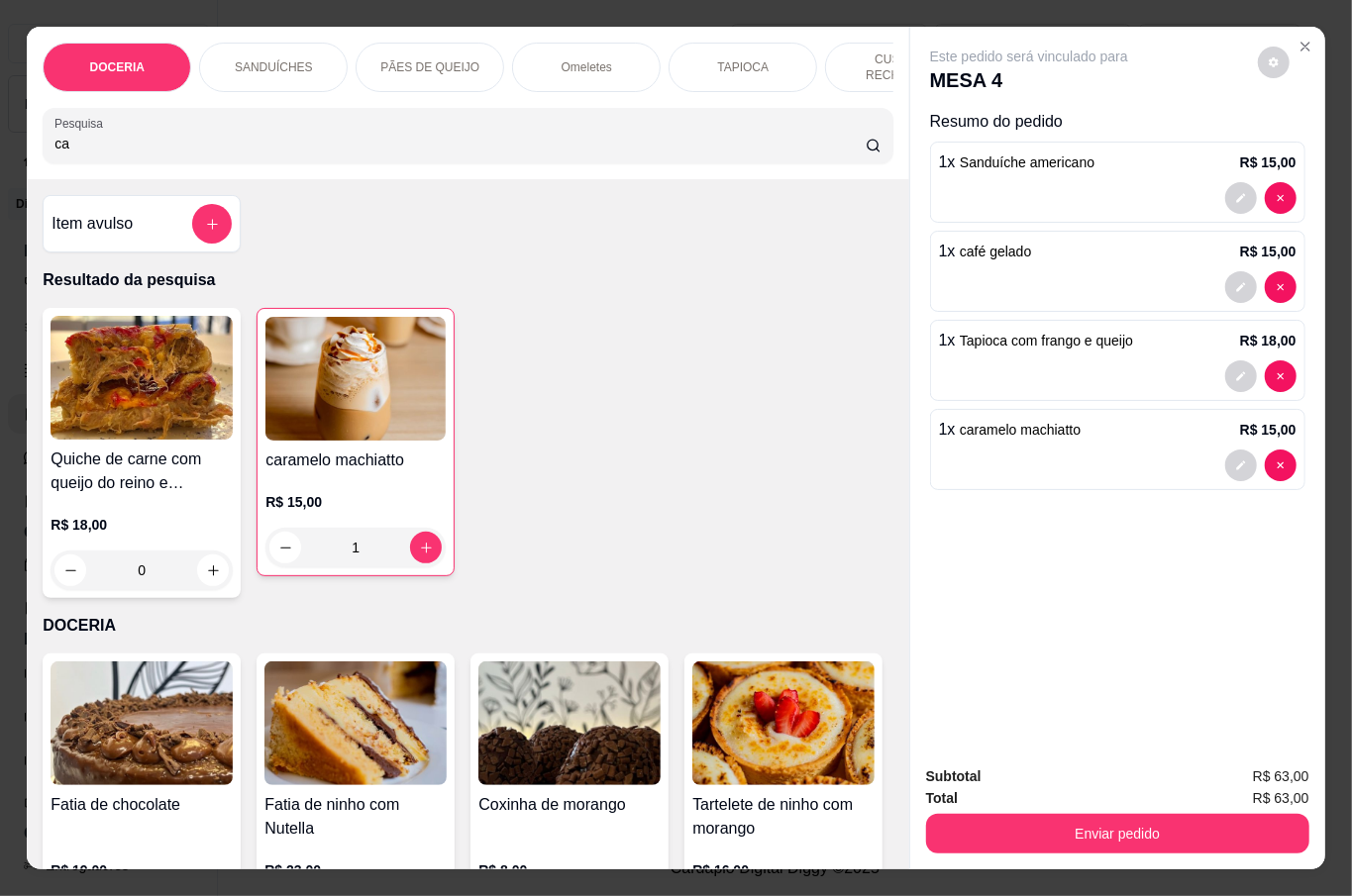 type on "c" 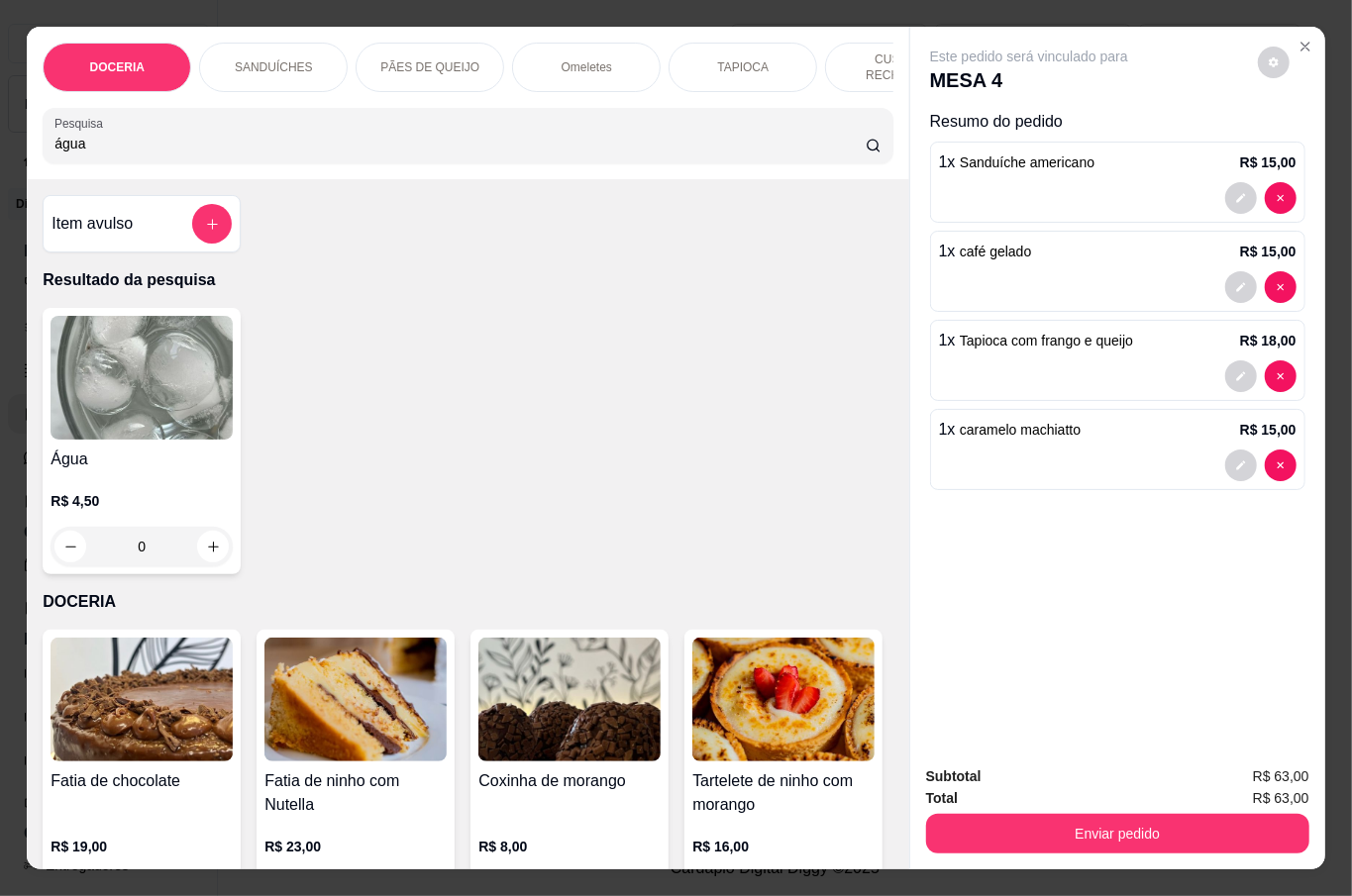 type on "água" 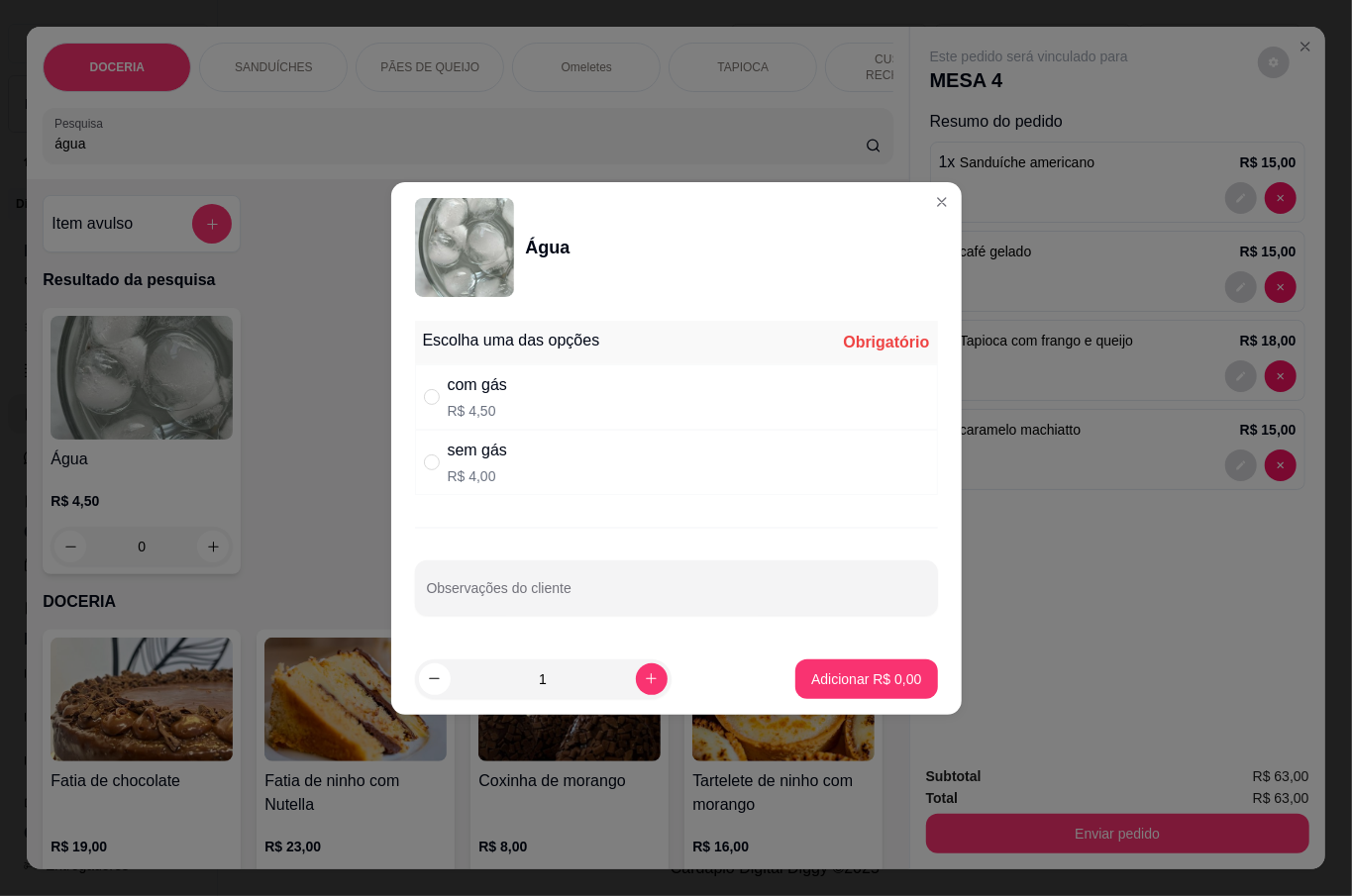click on "sem gás R$ 4,00" at bounding box center [676, 462] 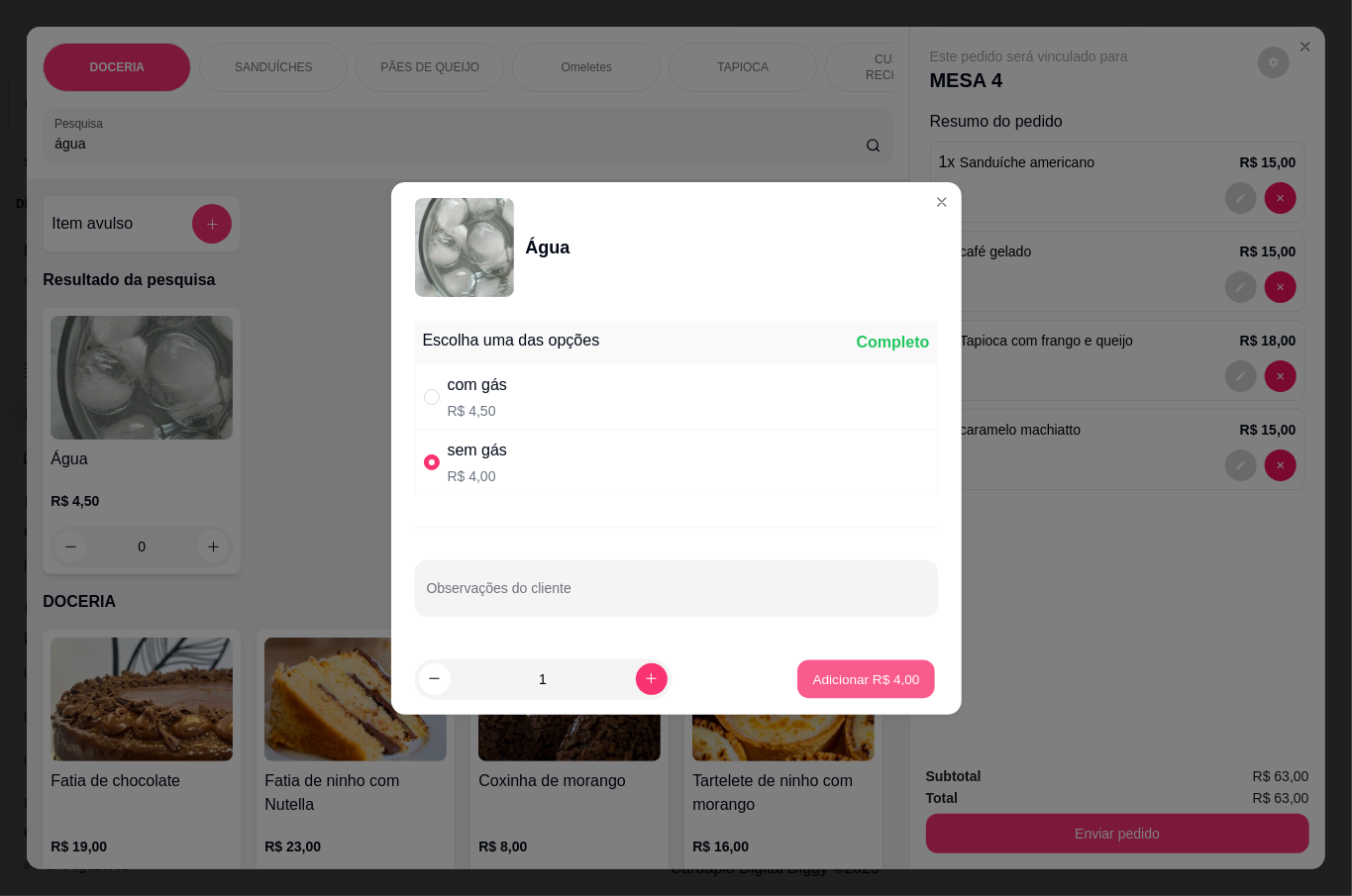 click on "Adicionar   R$ 4,00" at bounding box center (867, 678) 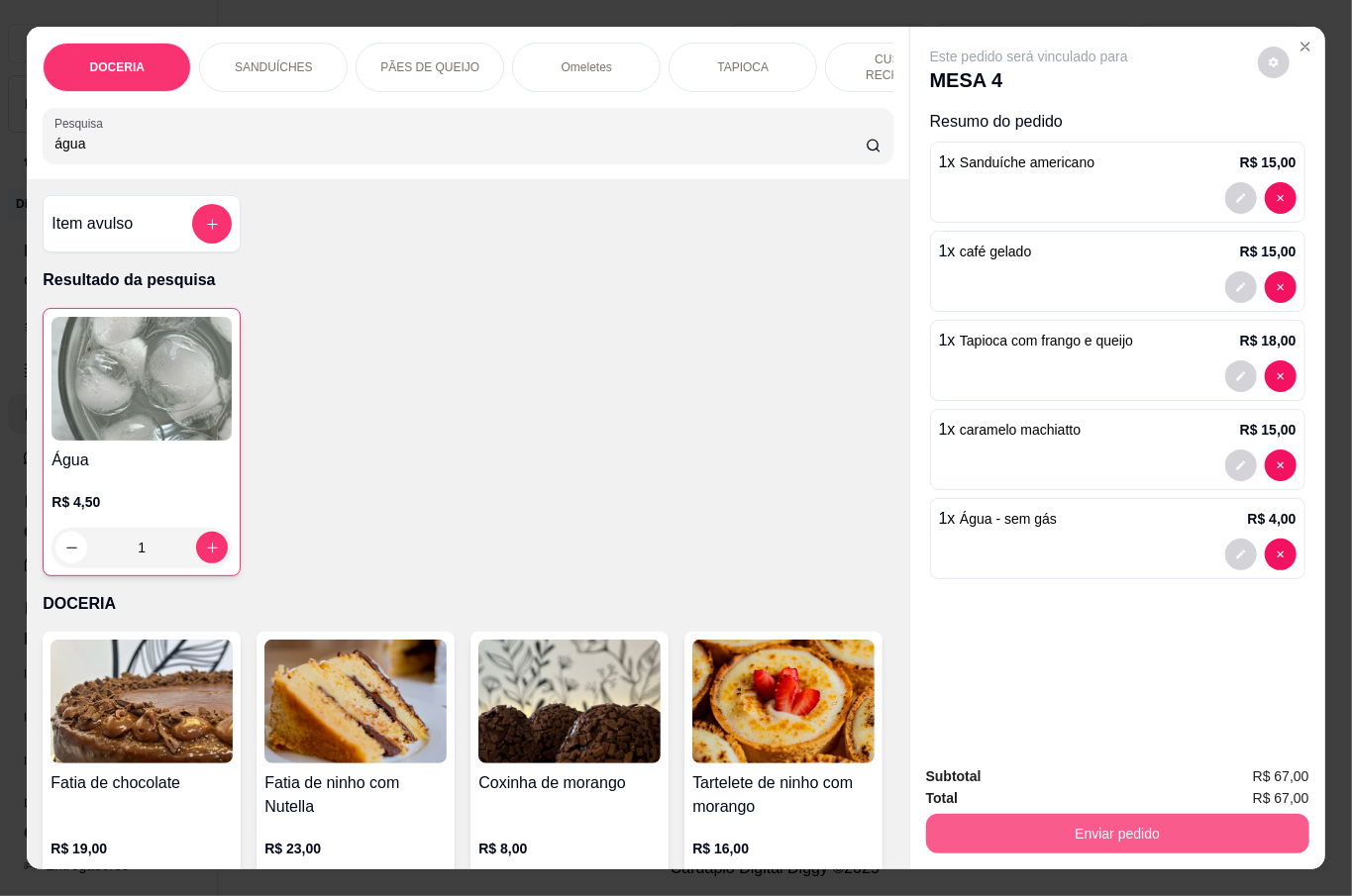 click on "Enviar pedido" at bounding box center [1117, 834] 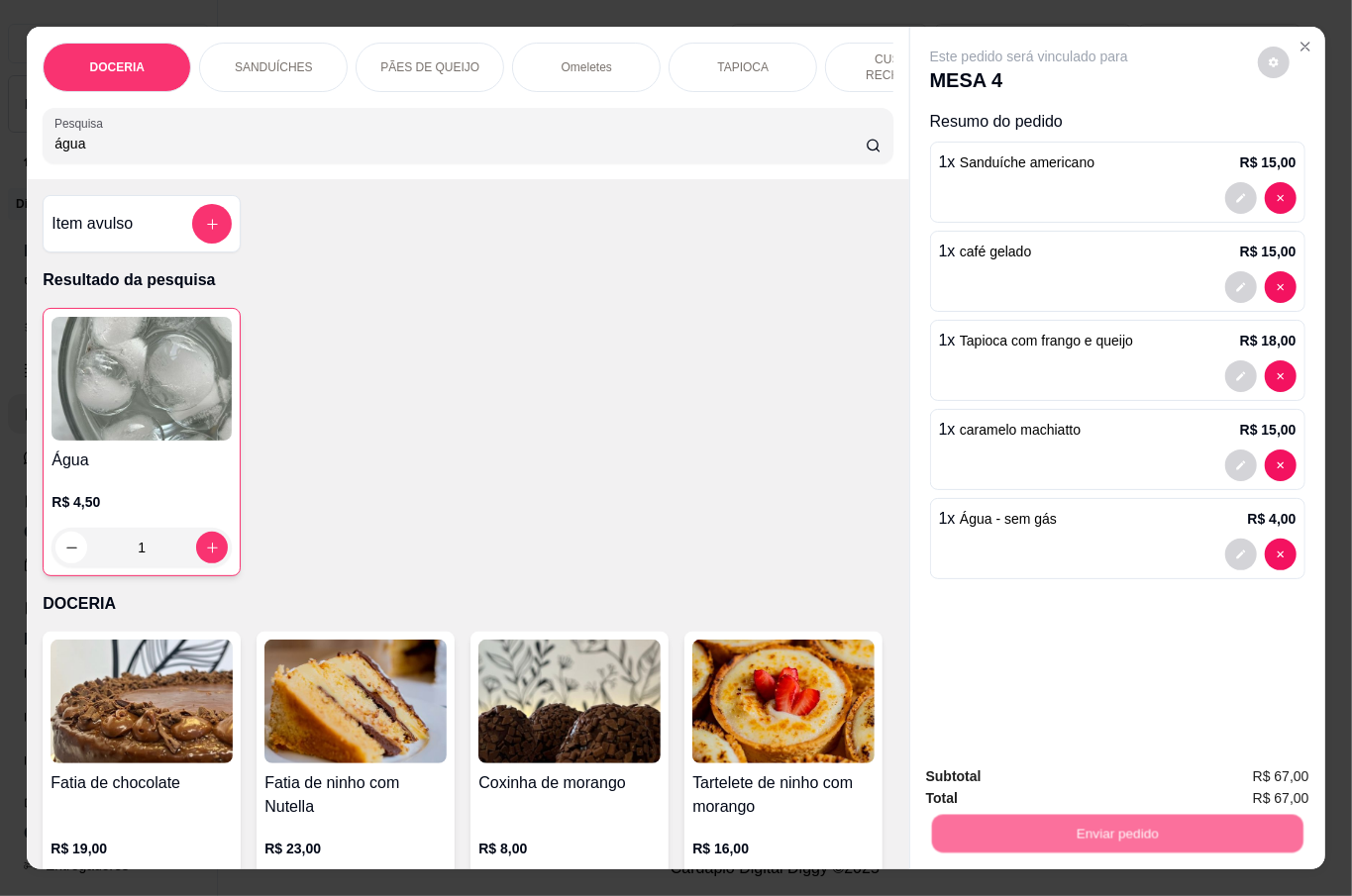 click on "Não registrar e enviar pedido" at bounding box center (1050, 775) 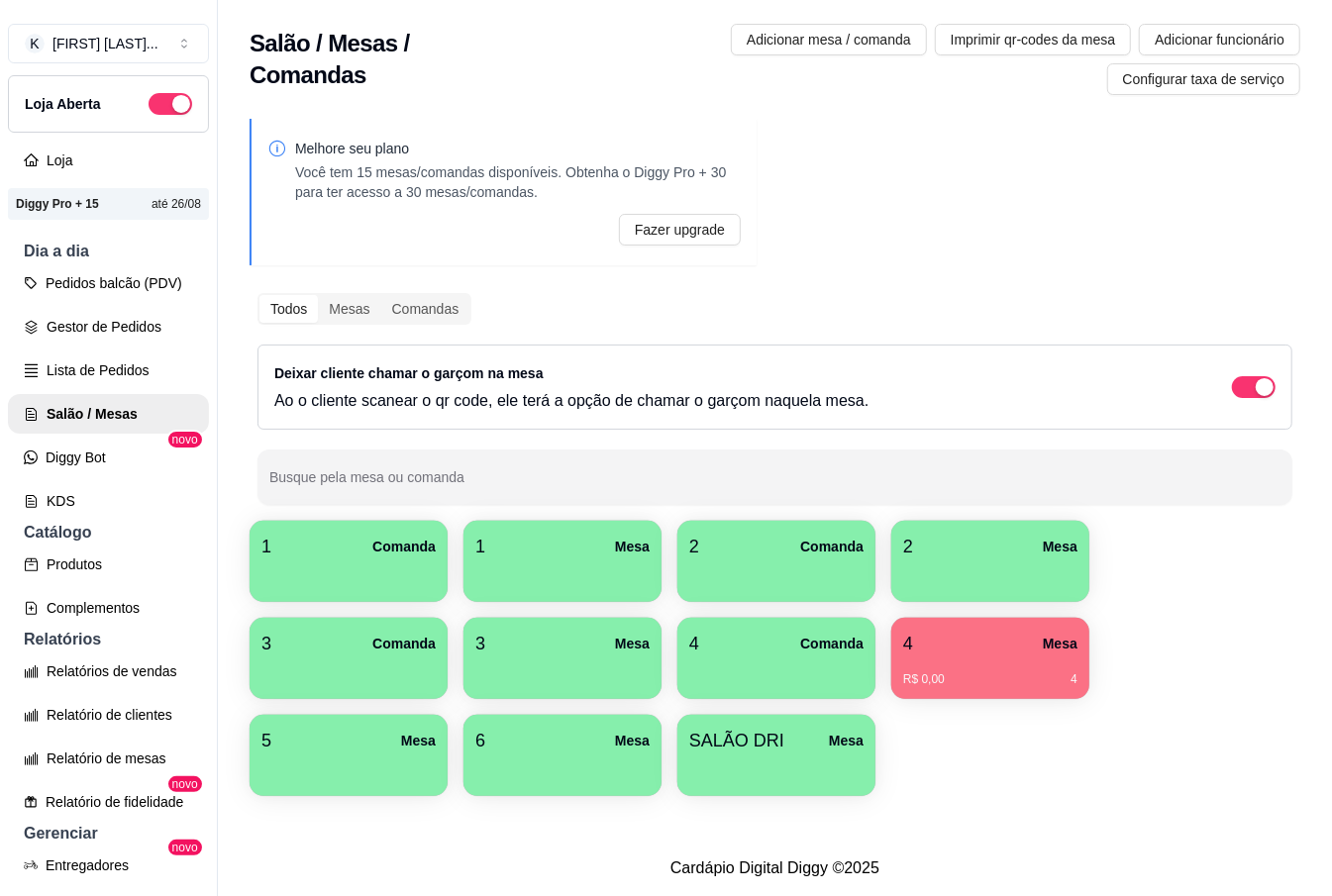 click on "1 Comanda 1 Mesa 2 Comanda 2 Mesa 3 Comanda 3 Mesa 4 Comanda 4 Mesa R$ 0,00 4 5 Mesa 6 Mesa SALÃO DRI Mesa" at bounding box center (774, 658) 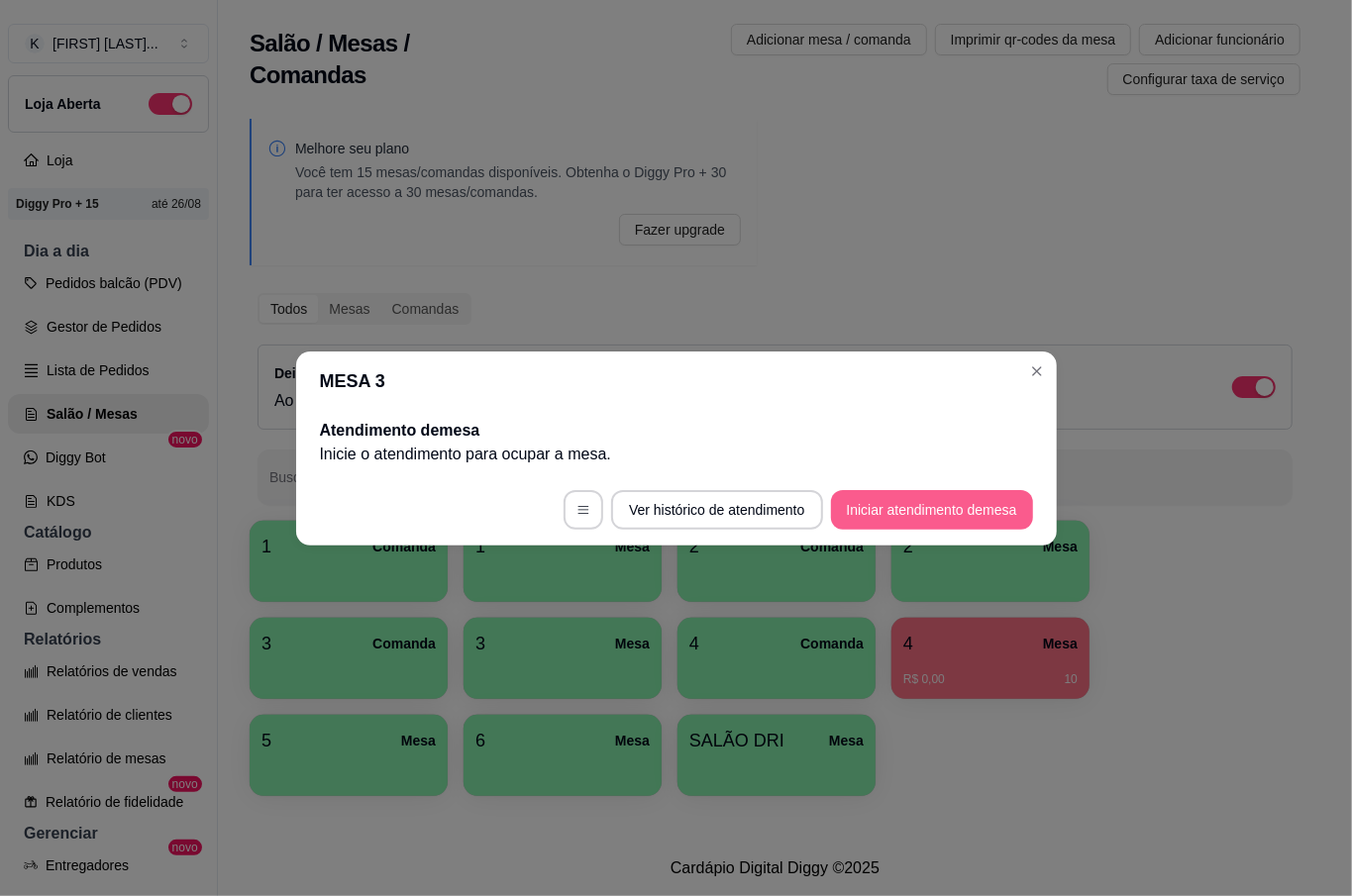 click on "Iniciar atendimento de  mesa" at bounding box center [932, 510] 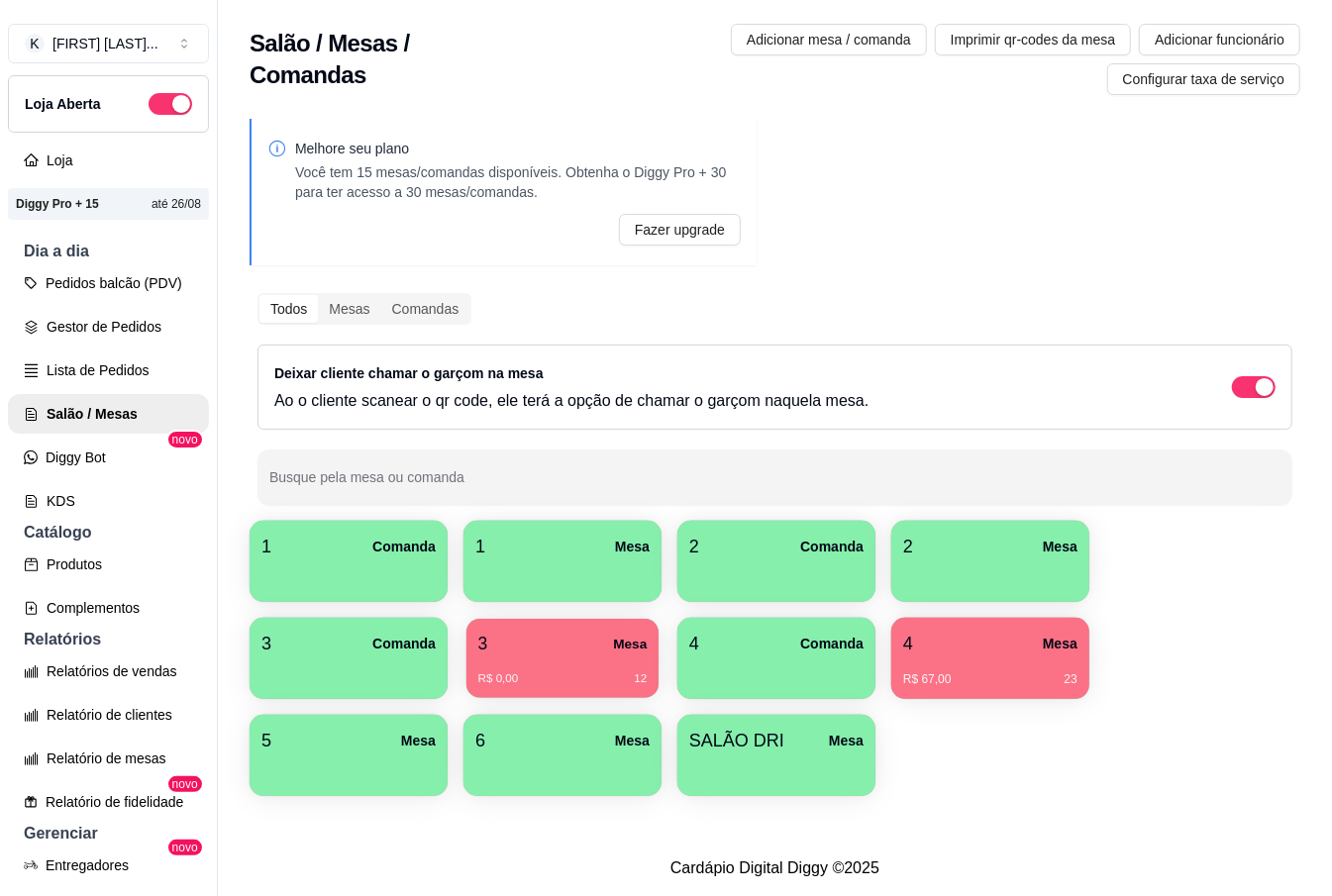 click on "3 Mesa" at bounding box center (563, 644) 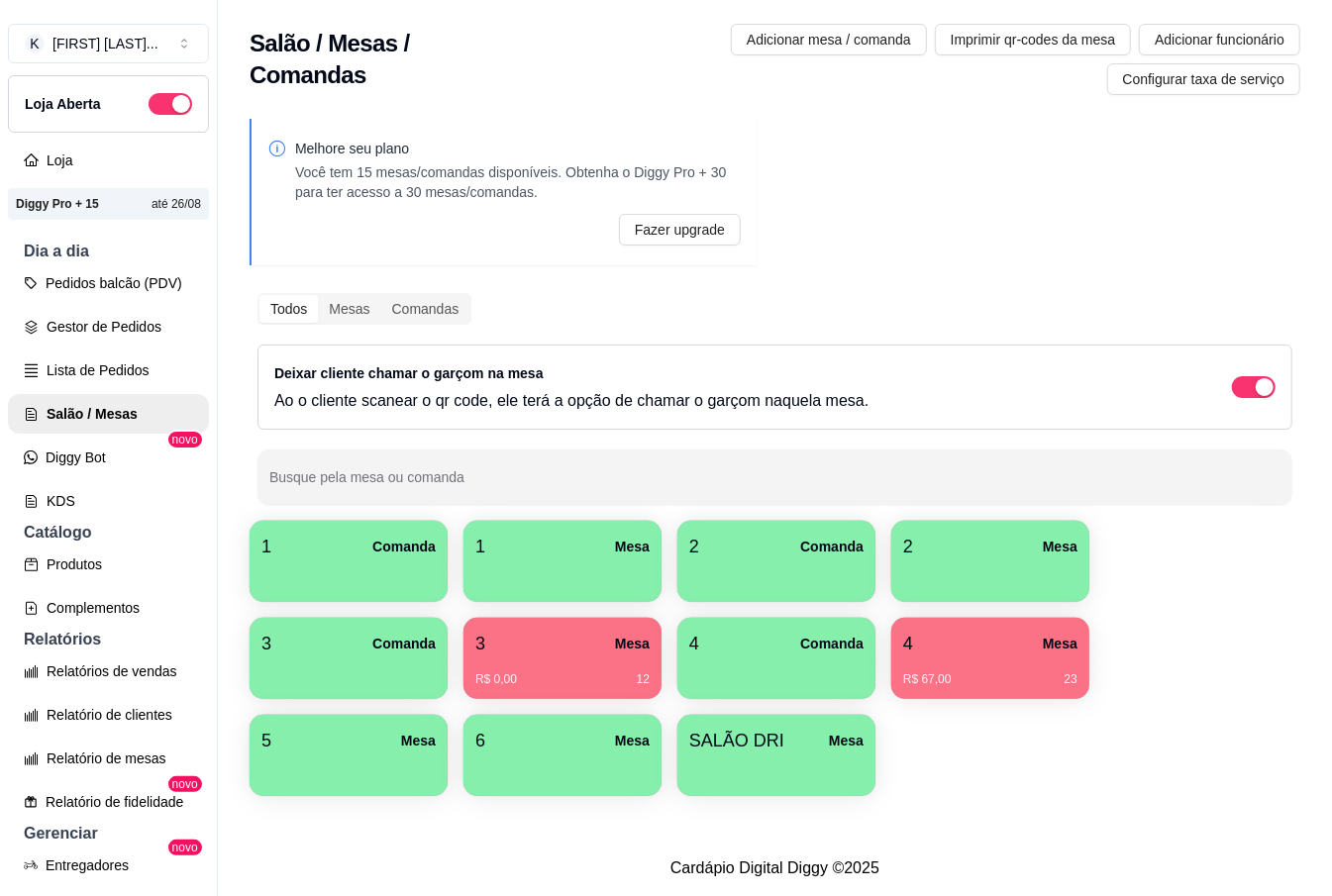 click at bounding box center (563, 575) 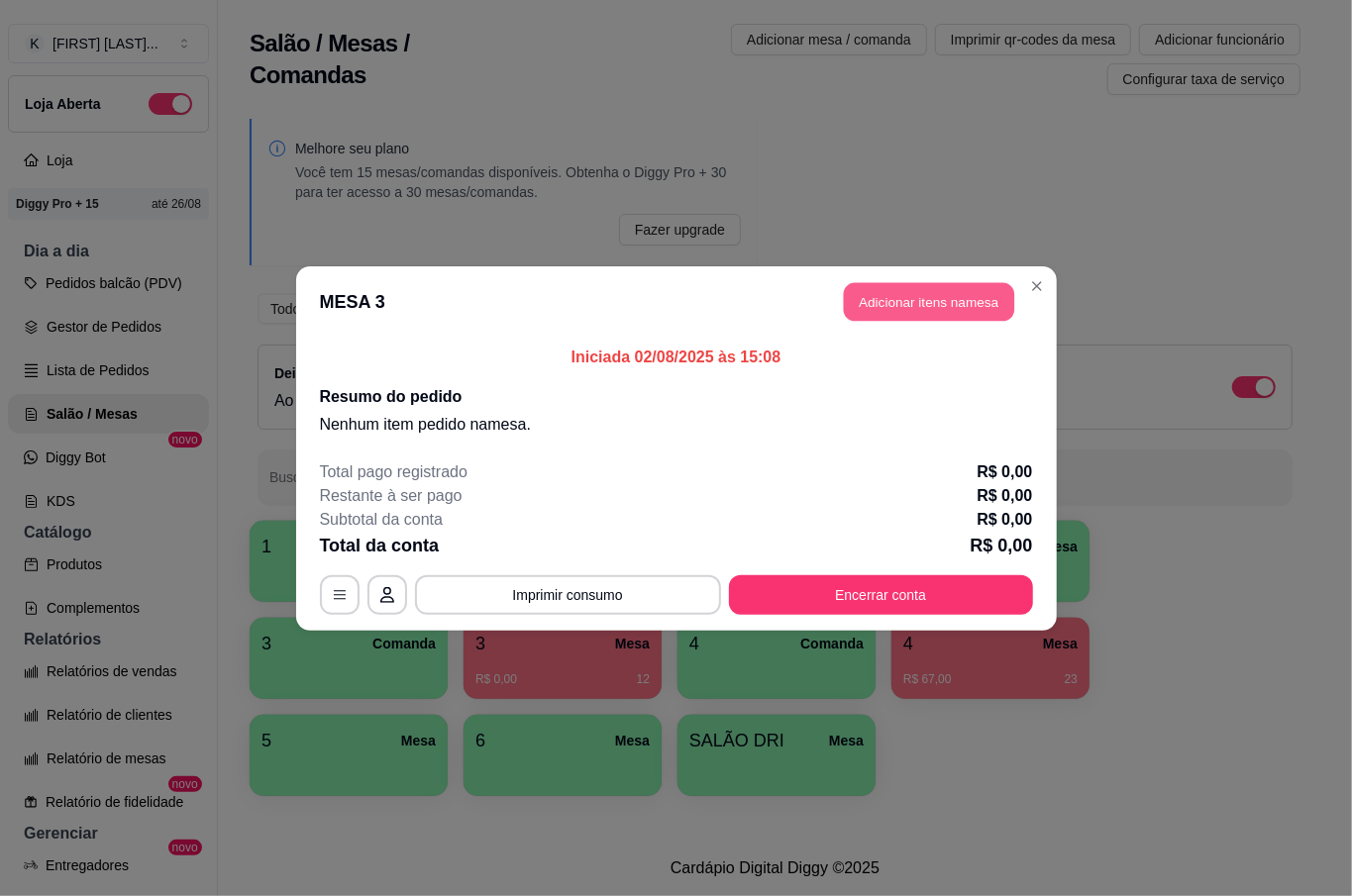 click on "Adicionar itens na  mesa" at bounding box center (929, 301) 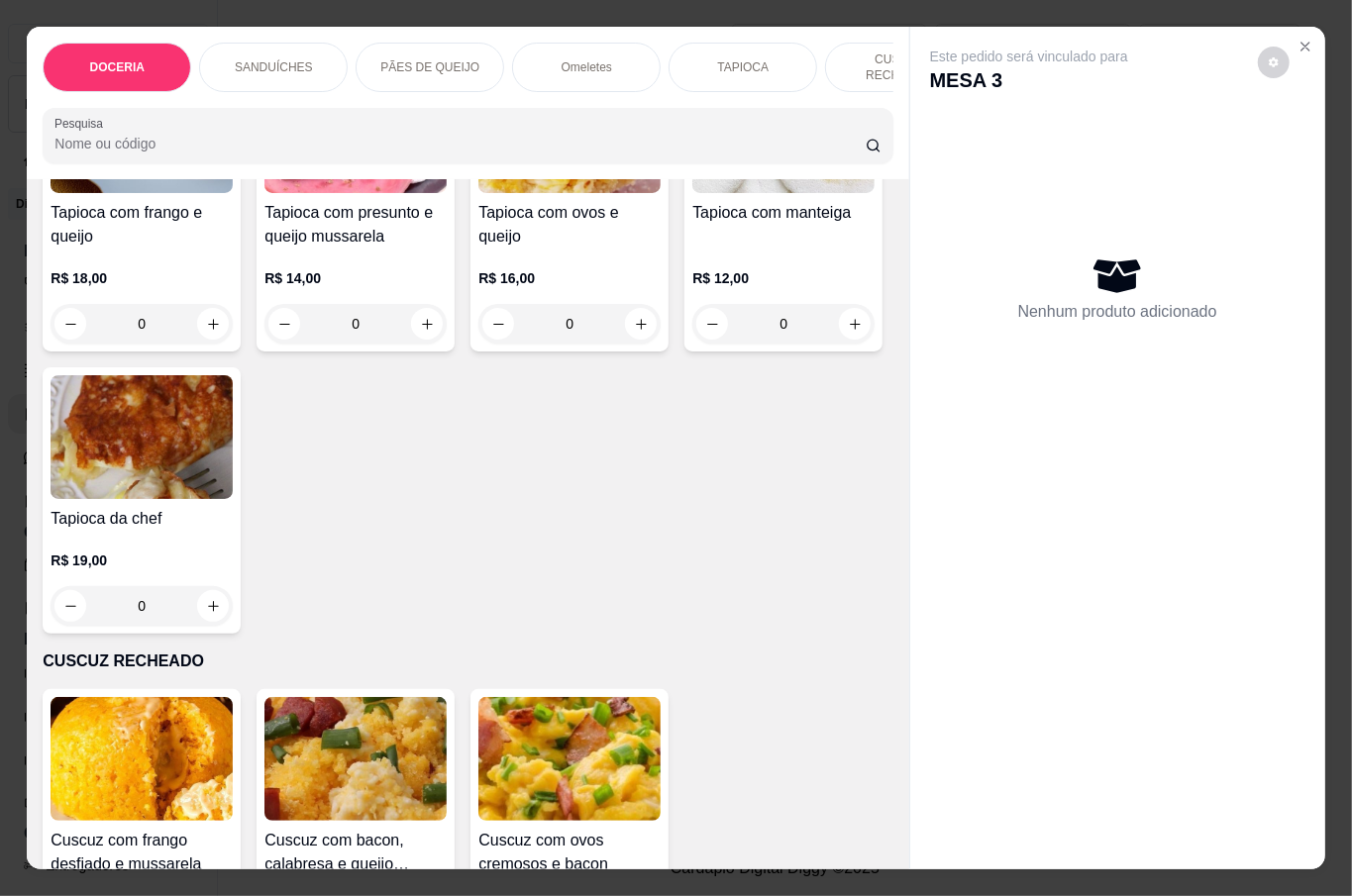scroll, scrollTop: 2772, scrollLeft: 0, axis: vertical 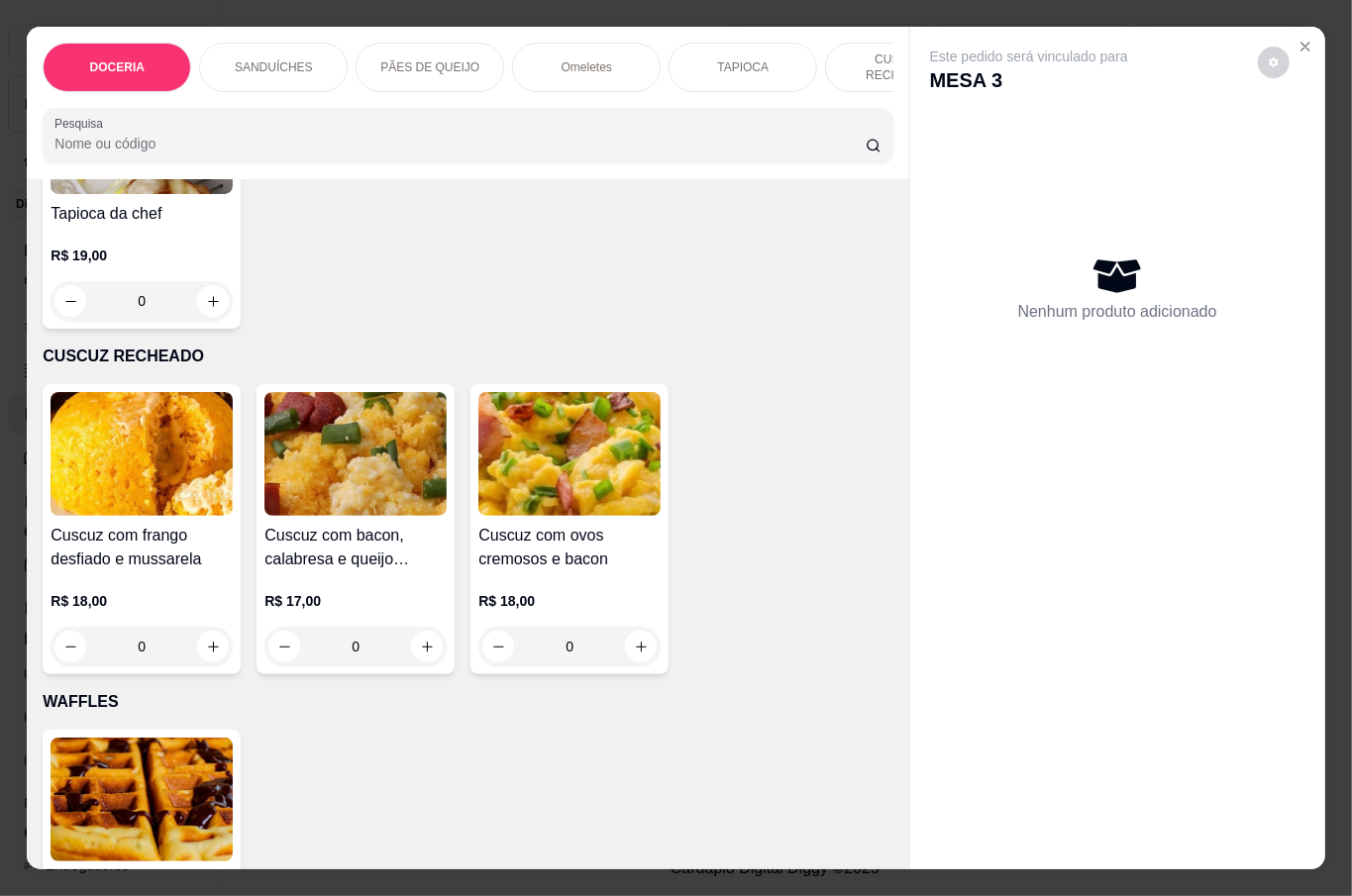 click on "0" at bounding box center [142, 19] 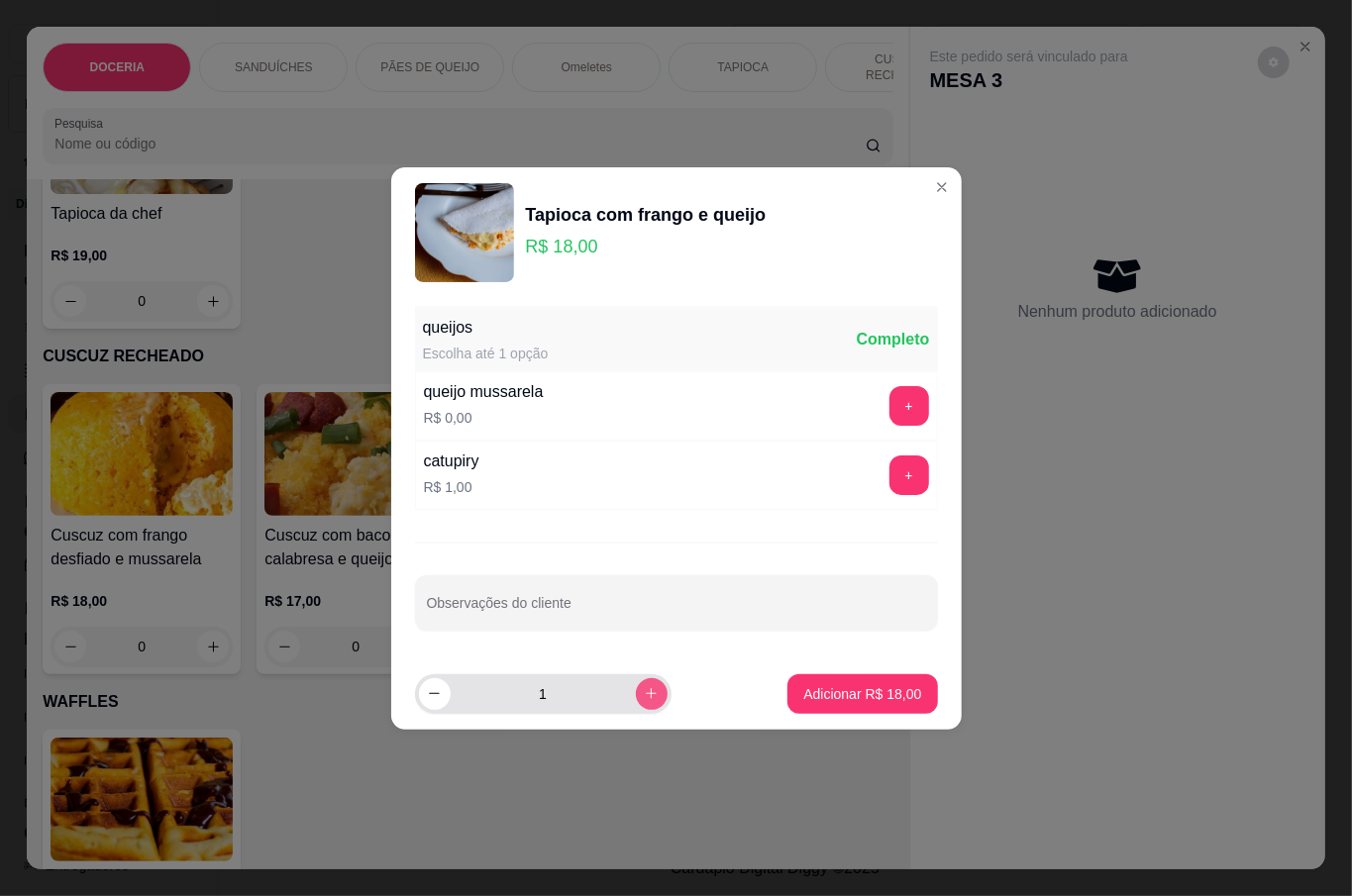click at bounding box center [652, 694] 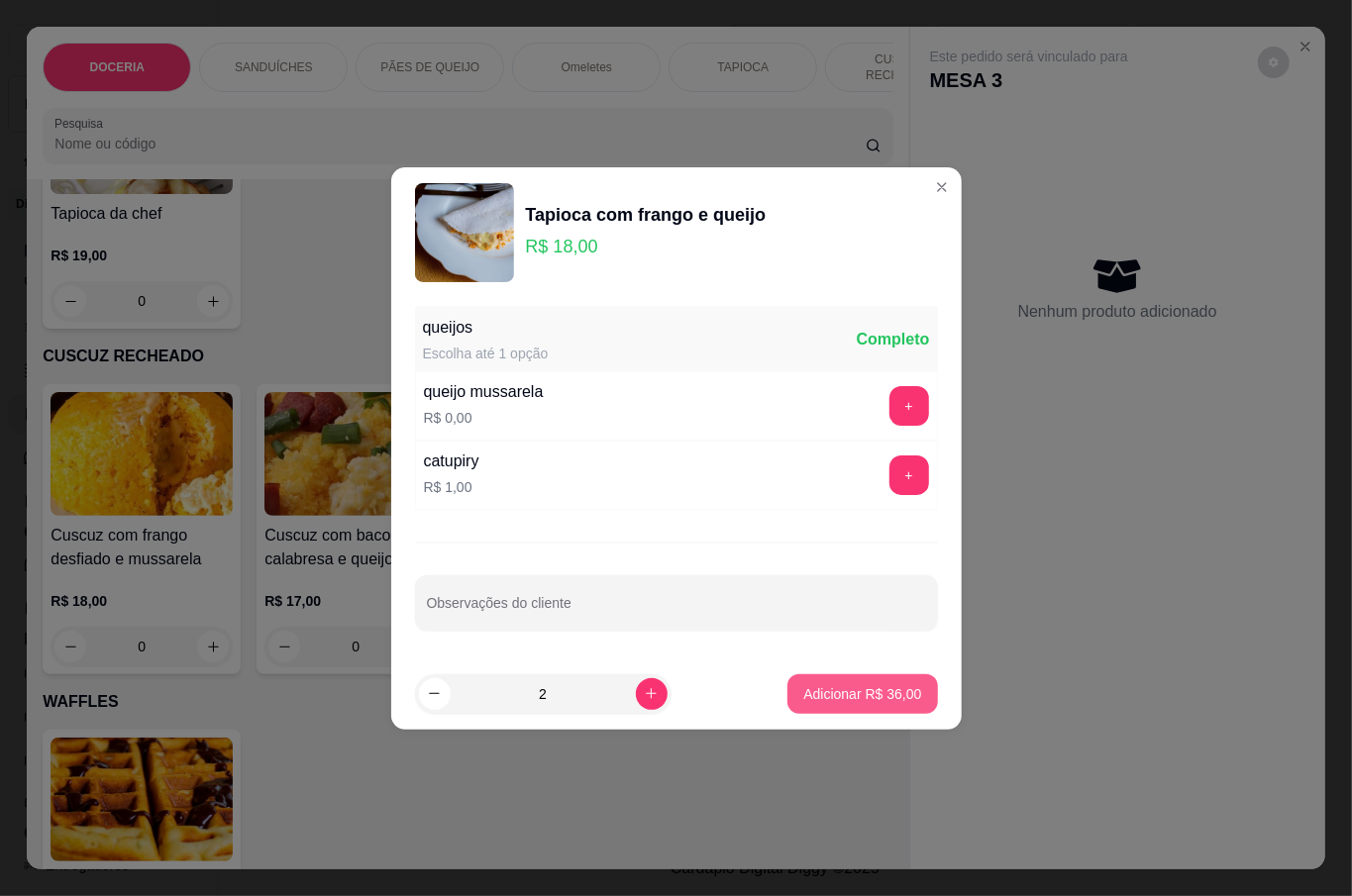 click on "Adicionar   R$ 36,00" at bounding box center [862, 694] 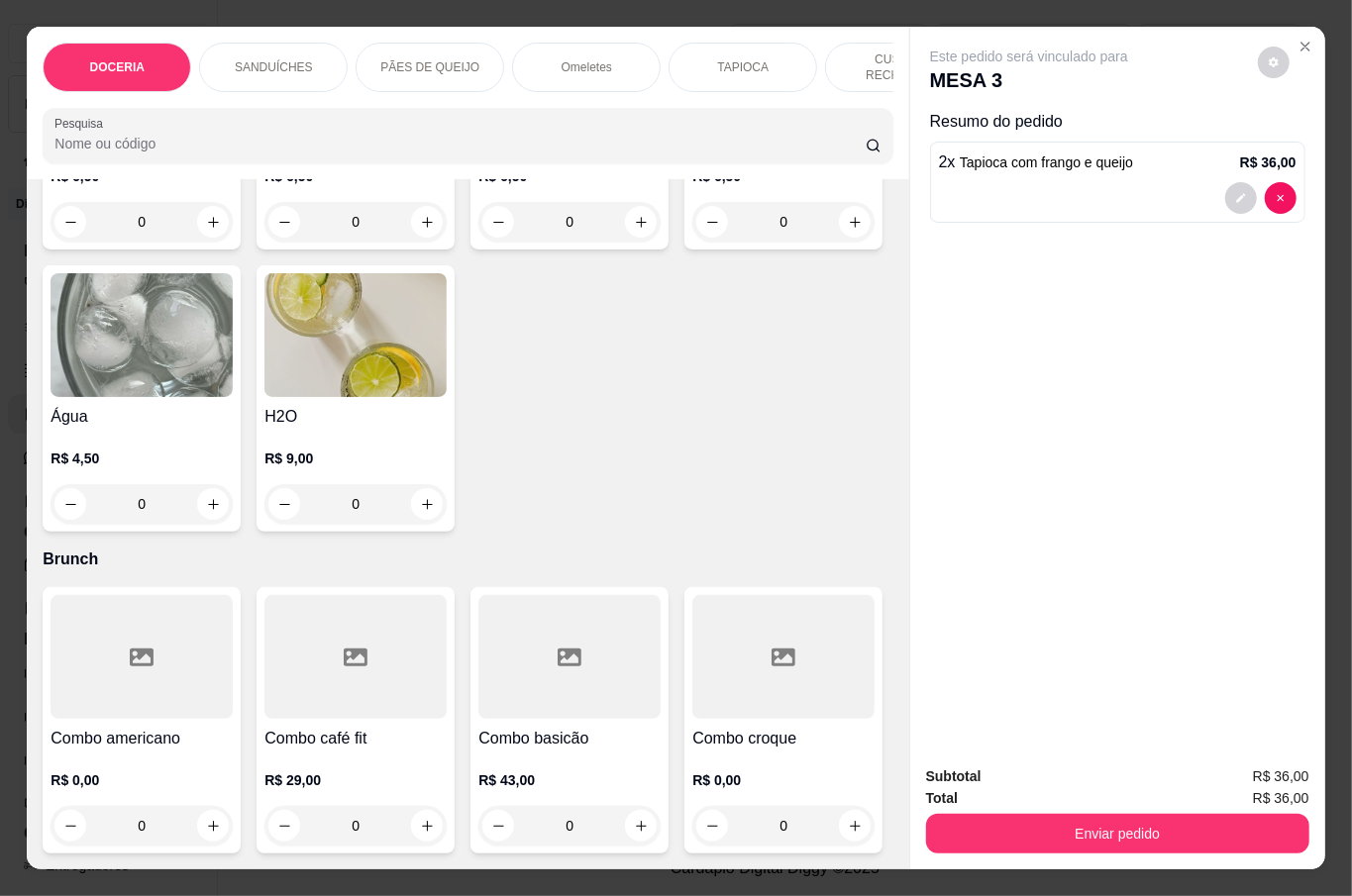 scroll, scrollTop: 6468, scrollLeft: 0, axis: vertical 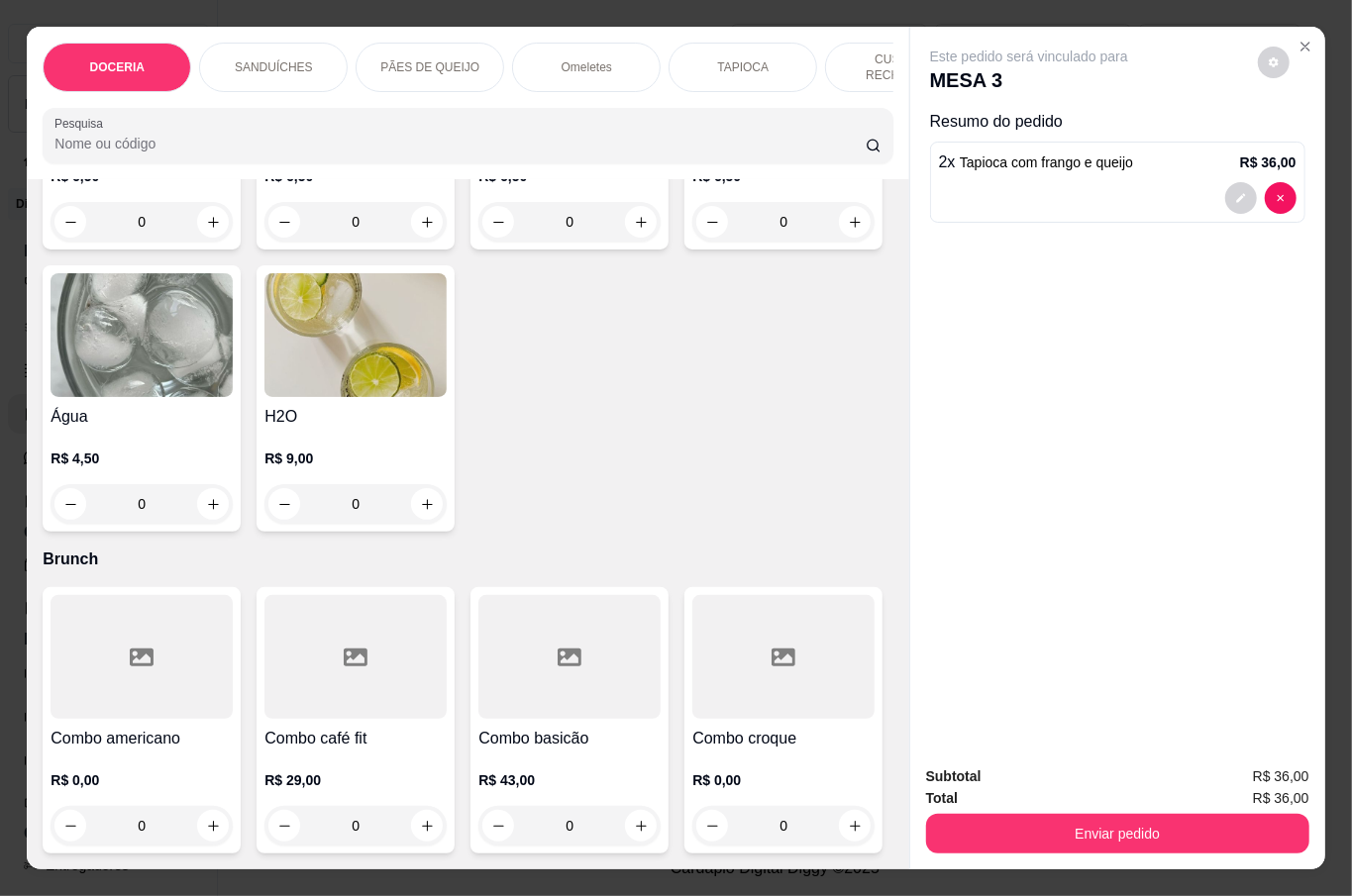 click on "0" at bounding box center (142, -100) 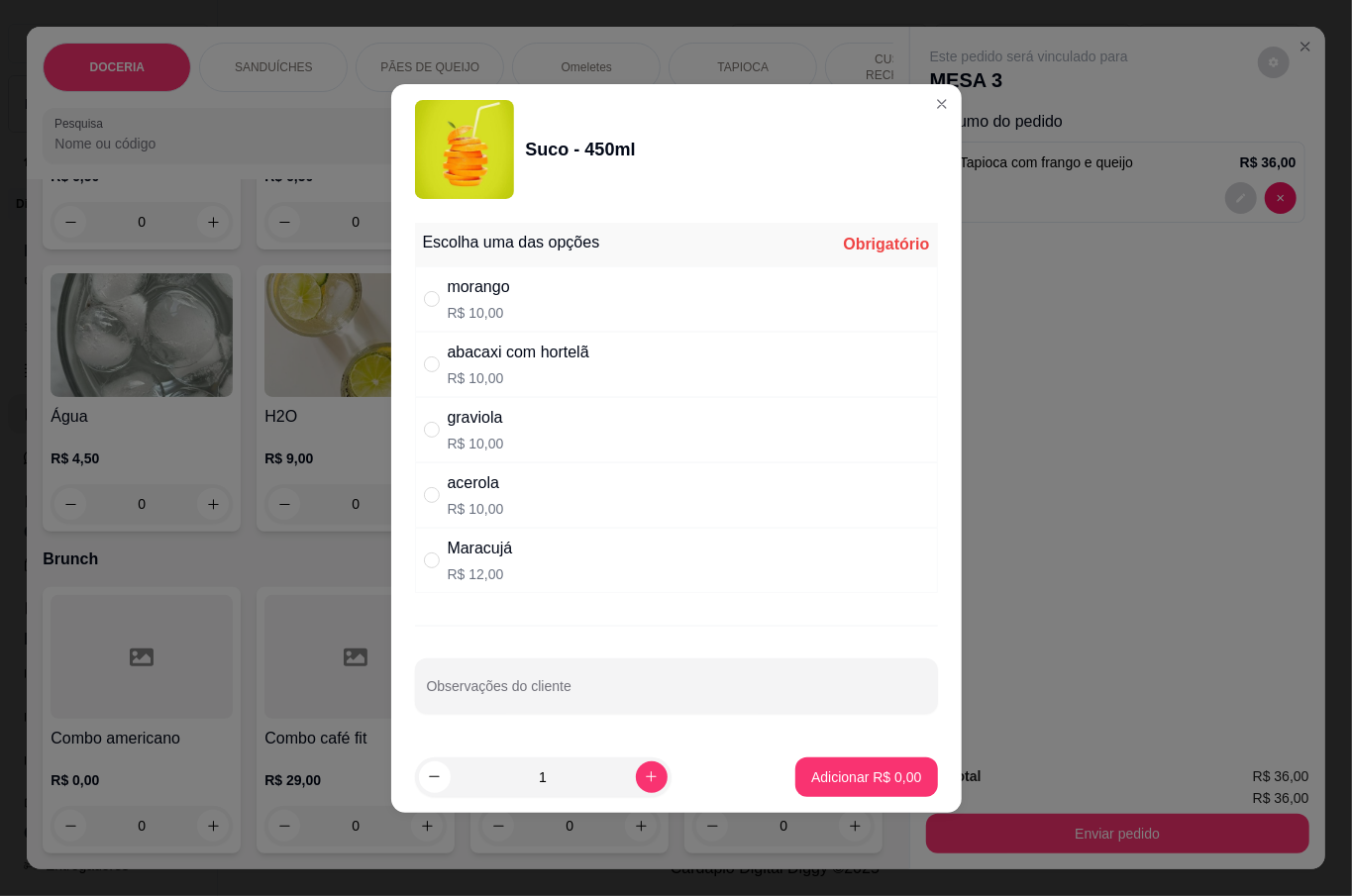 click on "morango R$ 10,00" at bounding box center (676, 299) 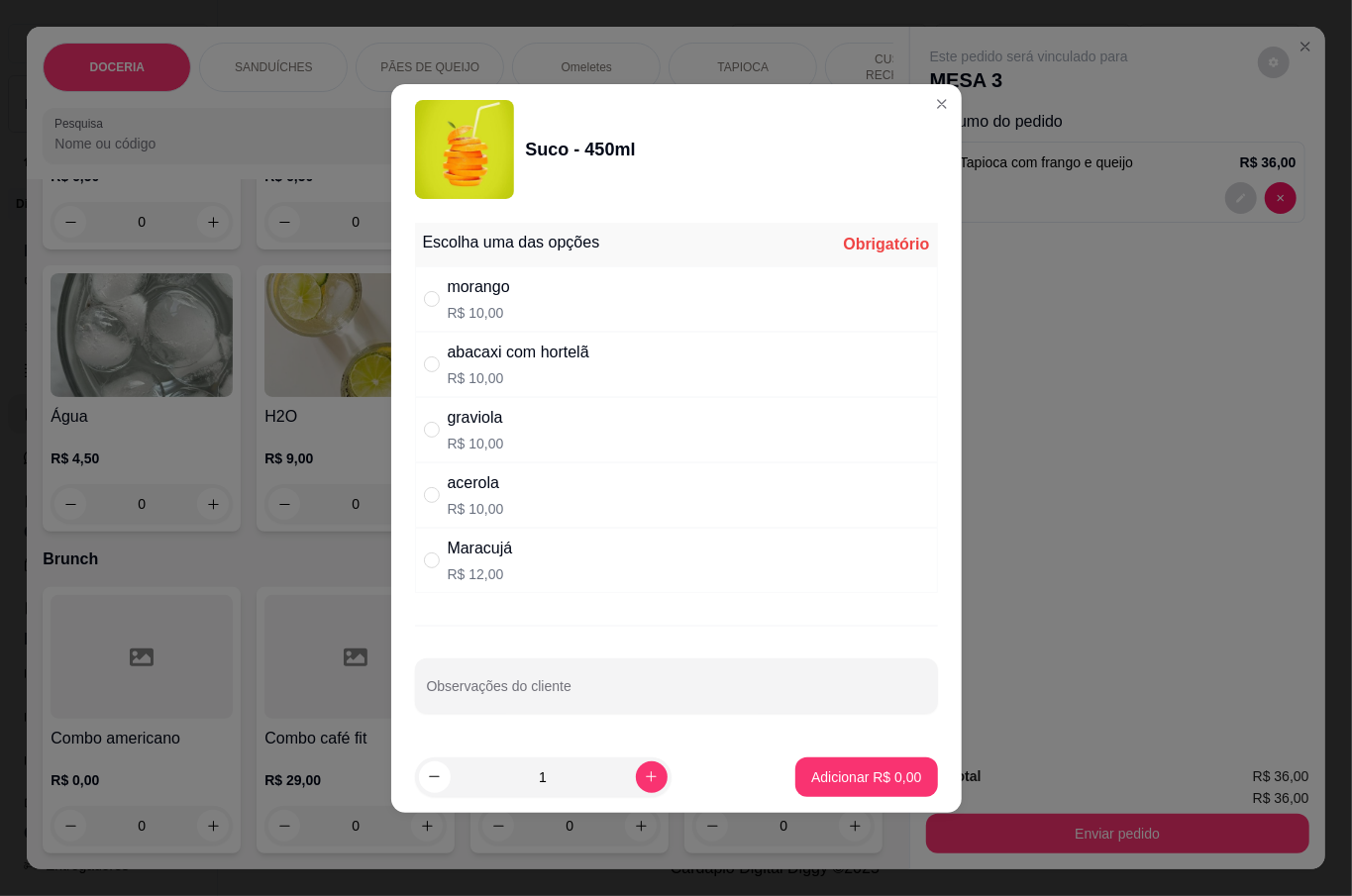 radio on "true" 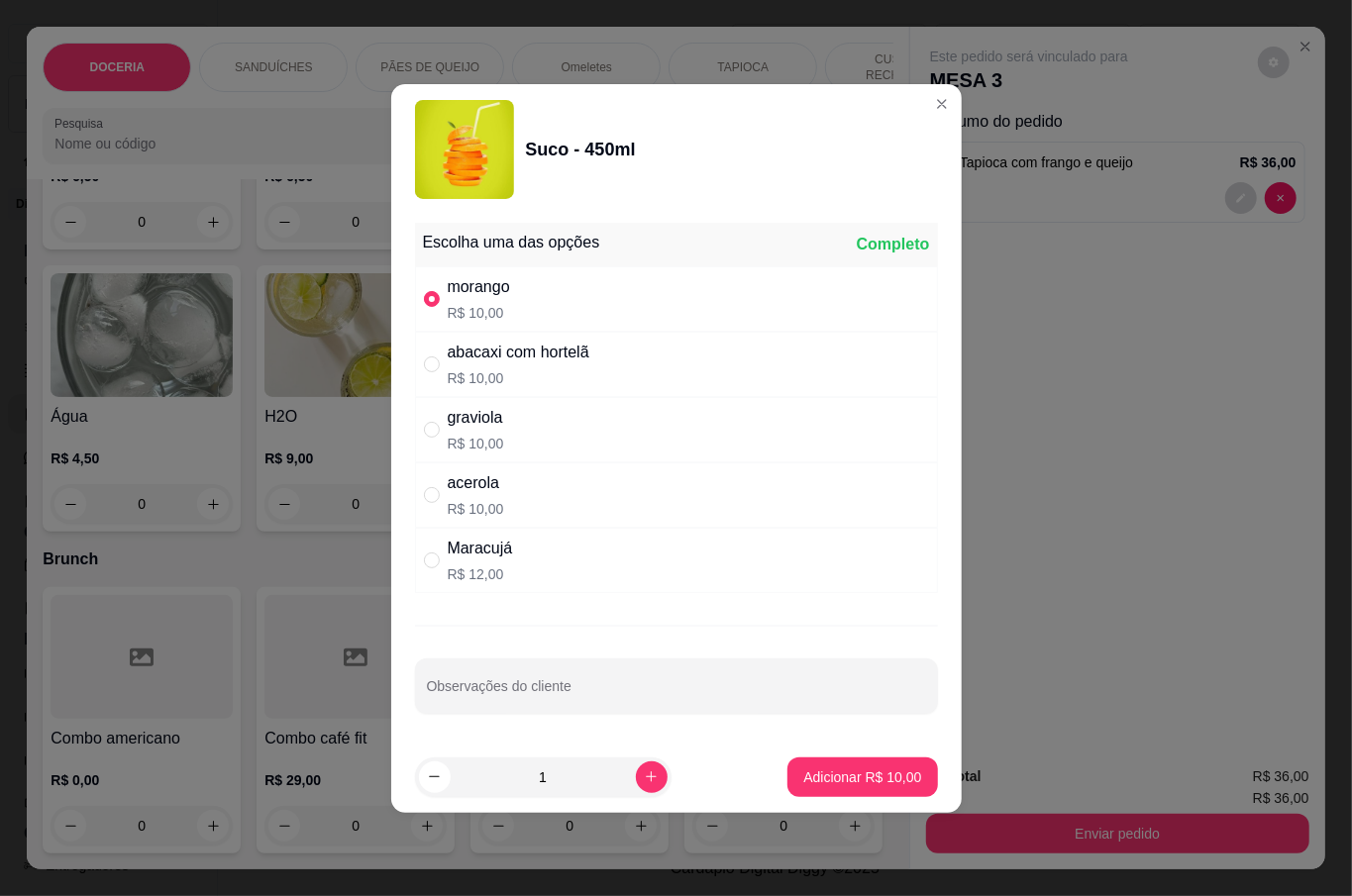 click on "Adicionar   R$ 10,00" at bounding box center [862, 777] 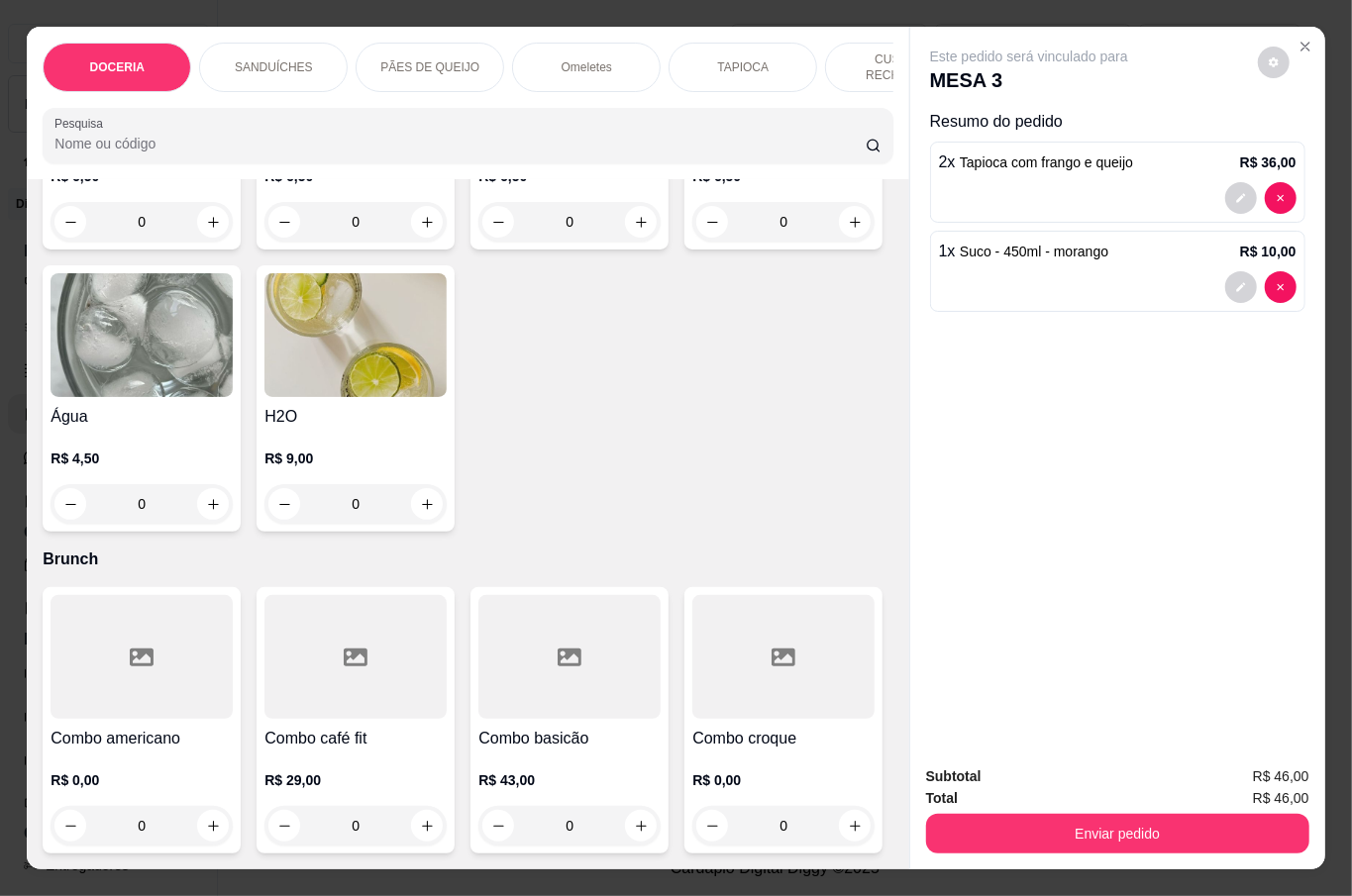 scroll, scrollTop: 6998, scrollLeft: 0, axis: vertical 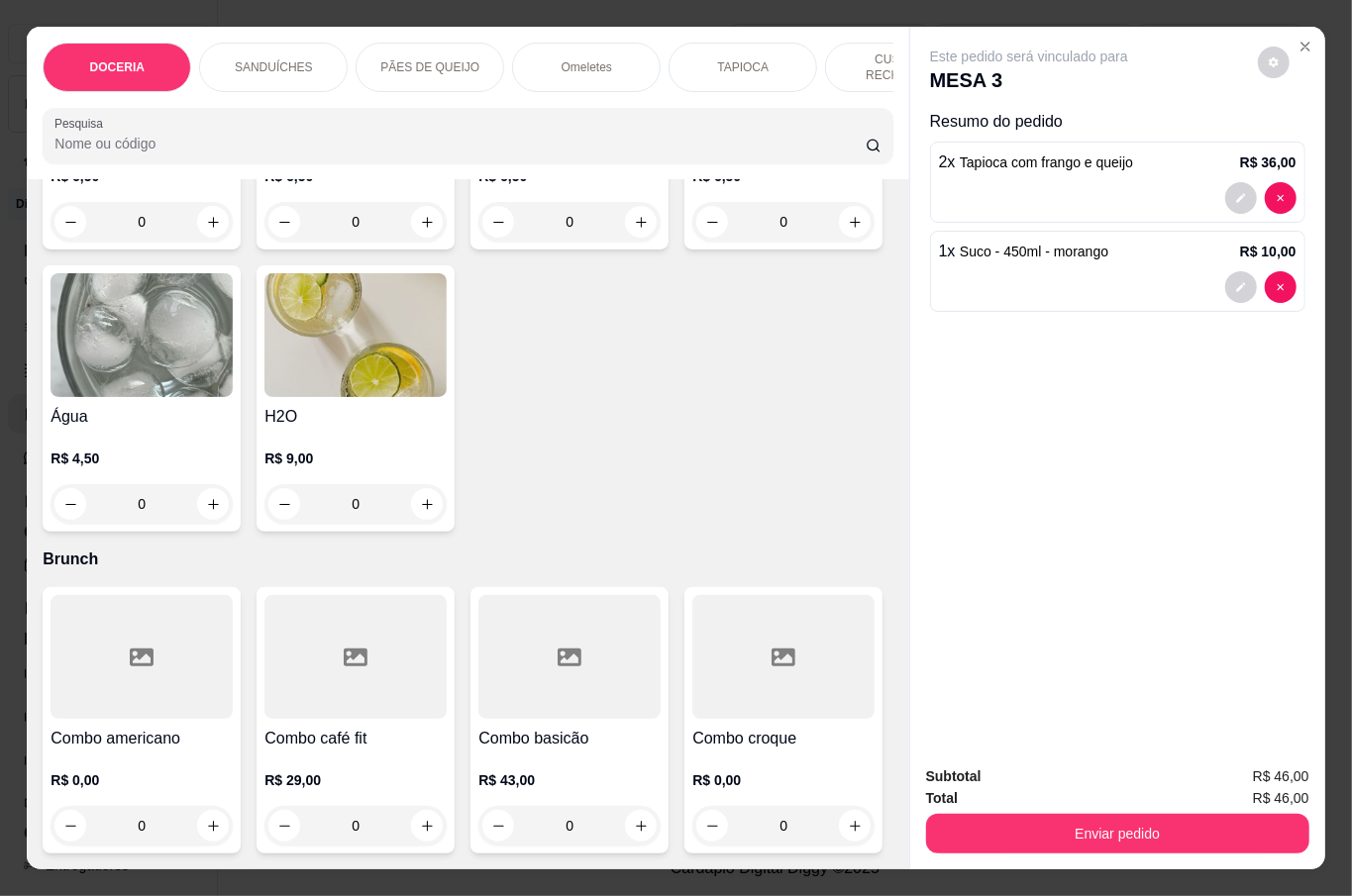 click on "0" at bounding box center [142, 504] 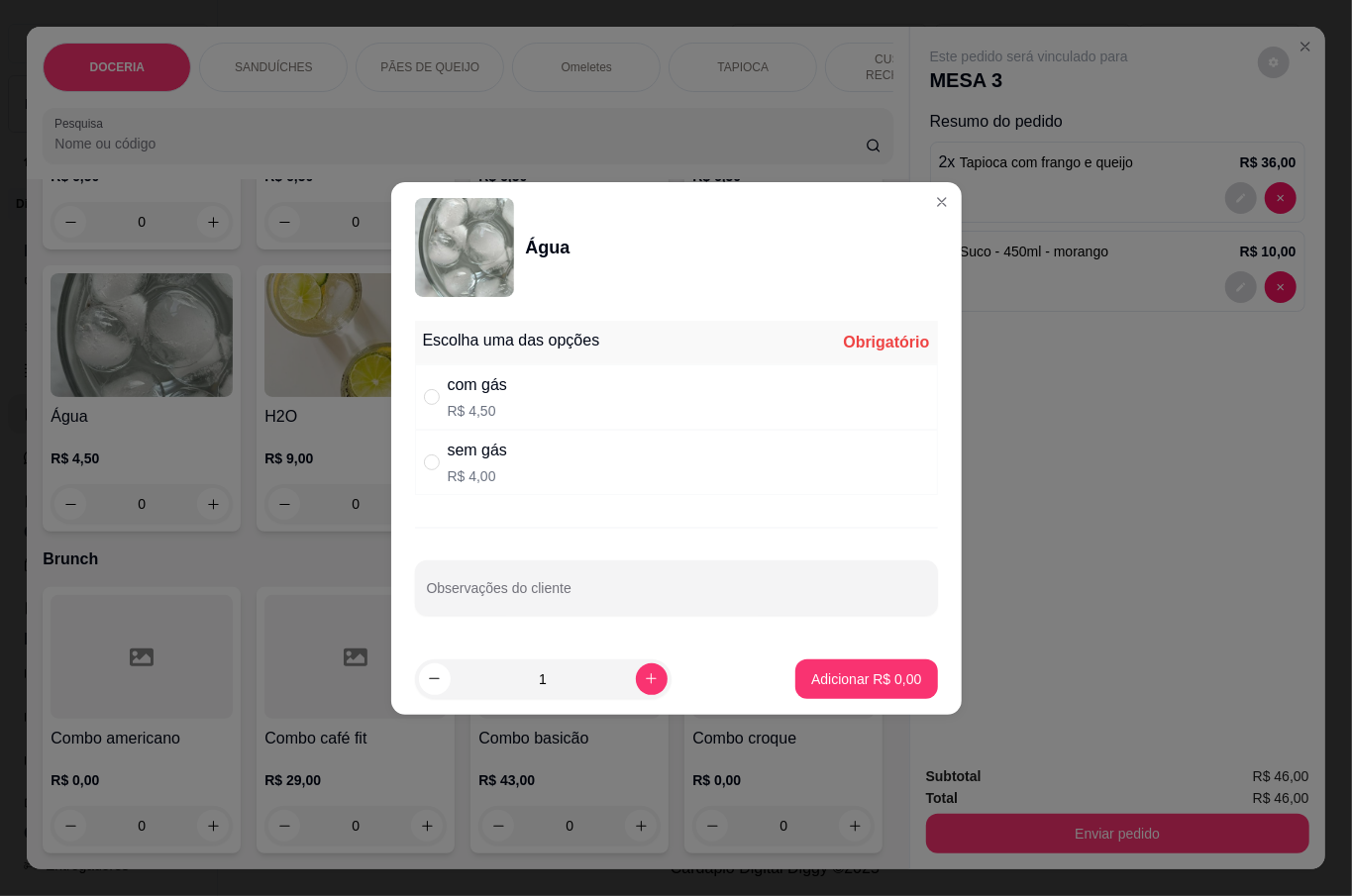 click on "com gás  R$ 4,50" at bounding box center [676, 397] 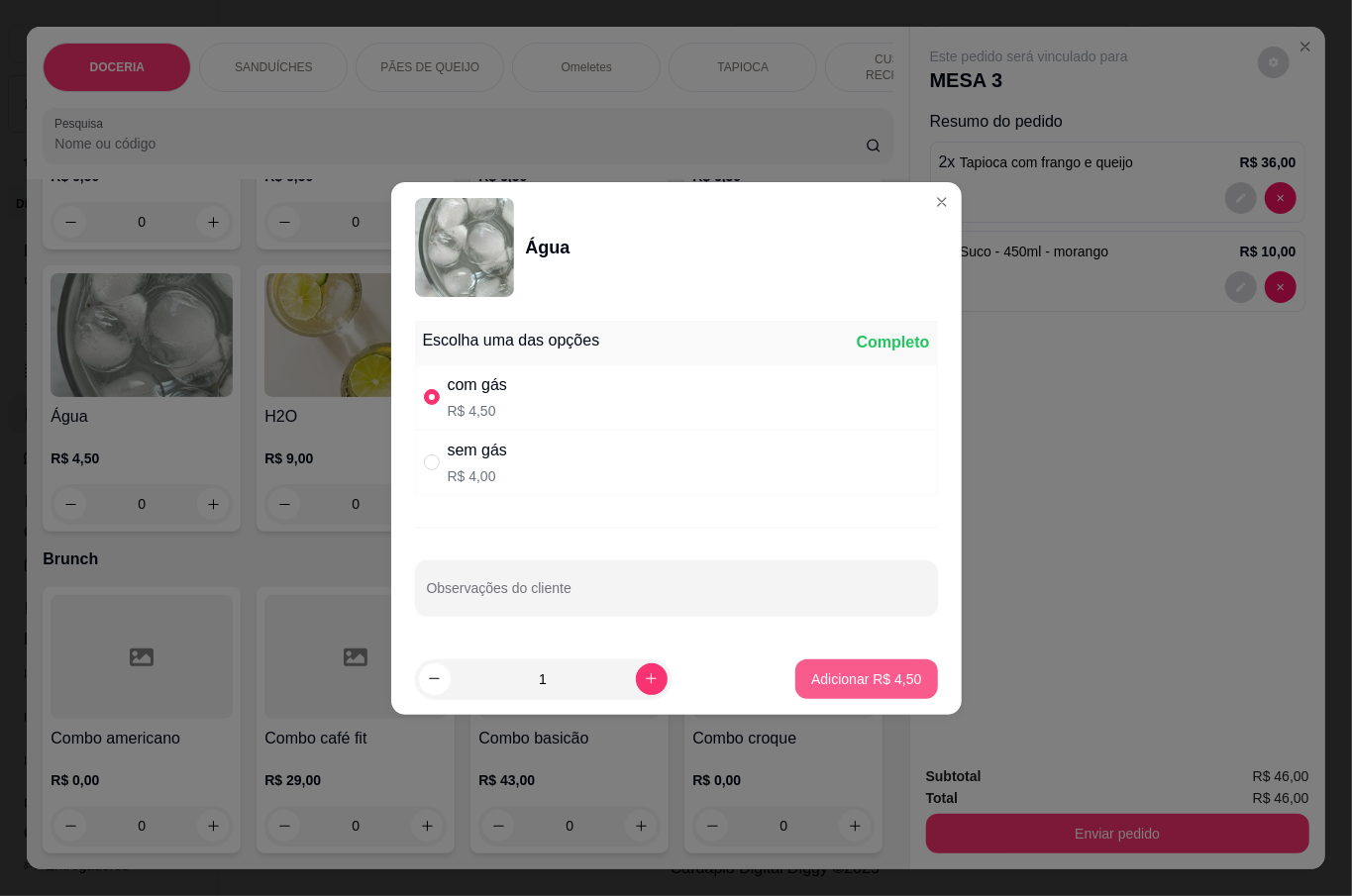 click on "Adicionar R$ 4,50" at bounding box center (866, 679) 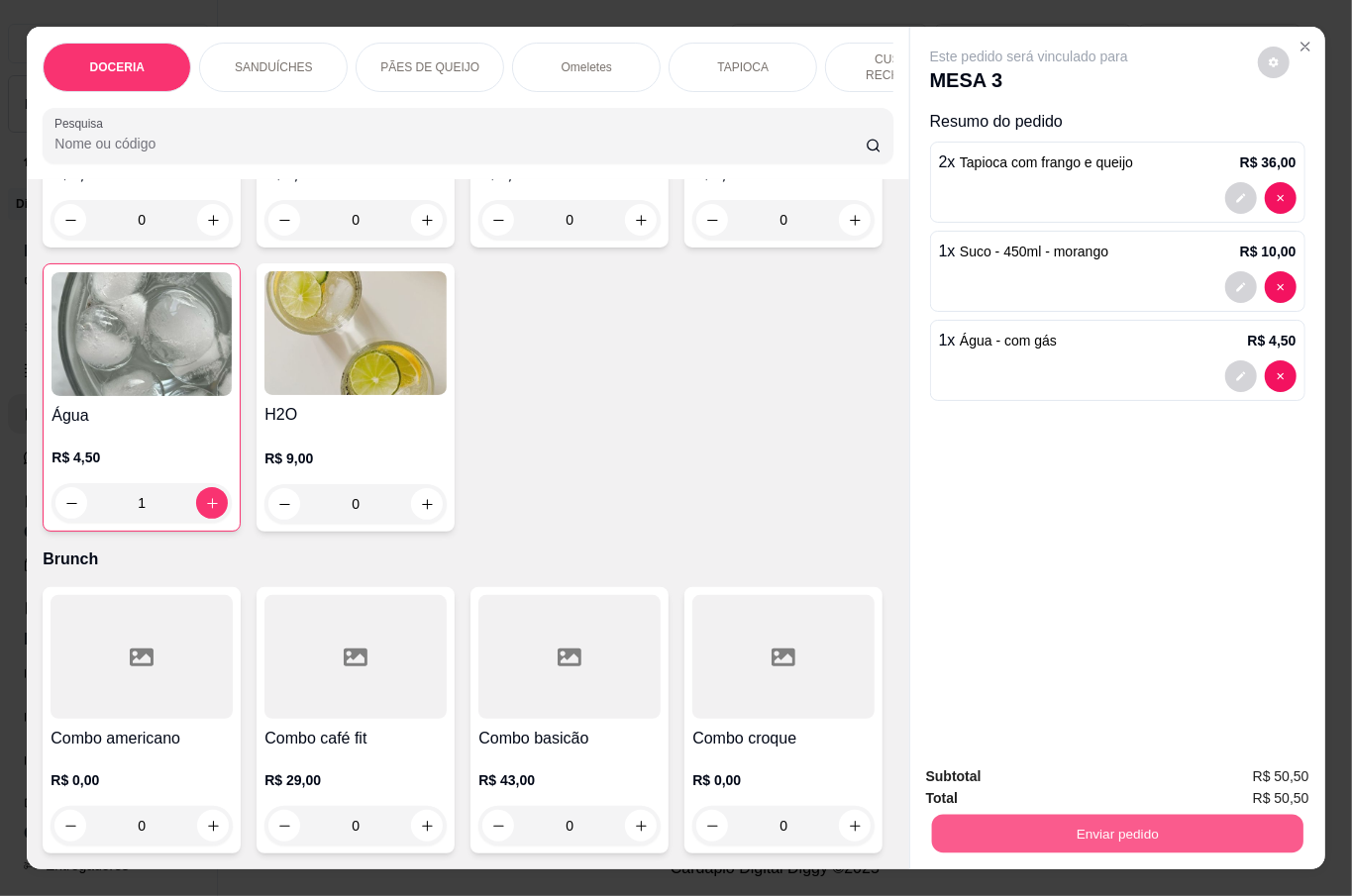 click on "Enviar pedido" at bounding box center (1116, 833) 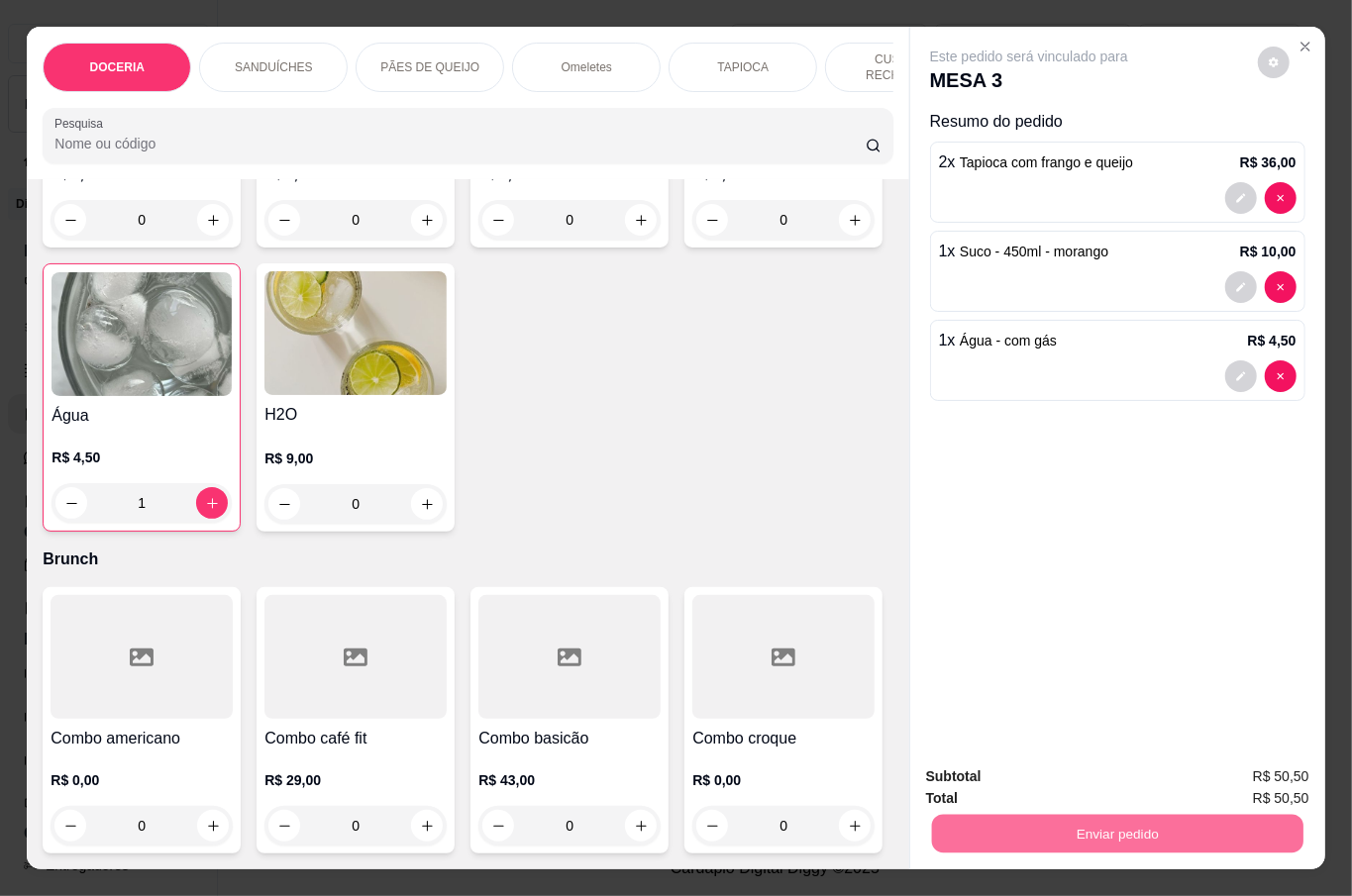 click on "Não registrar e enviar pedido" at bounding box center (1050, 775) 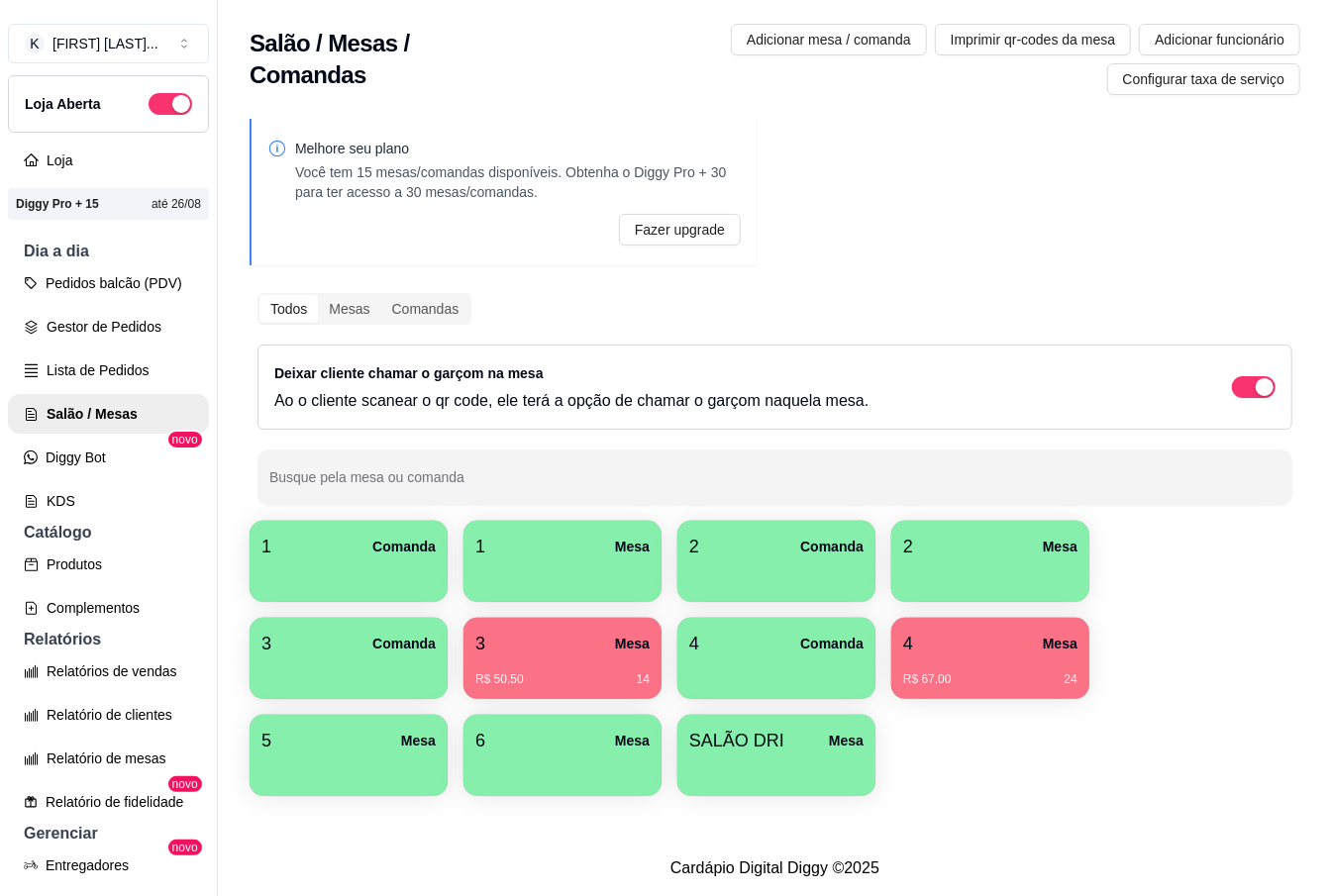 click on "3 Mesa" at bounding box center [563, 644] 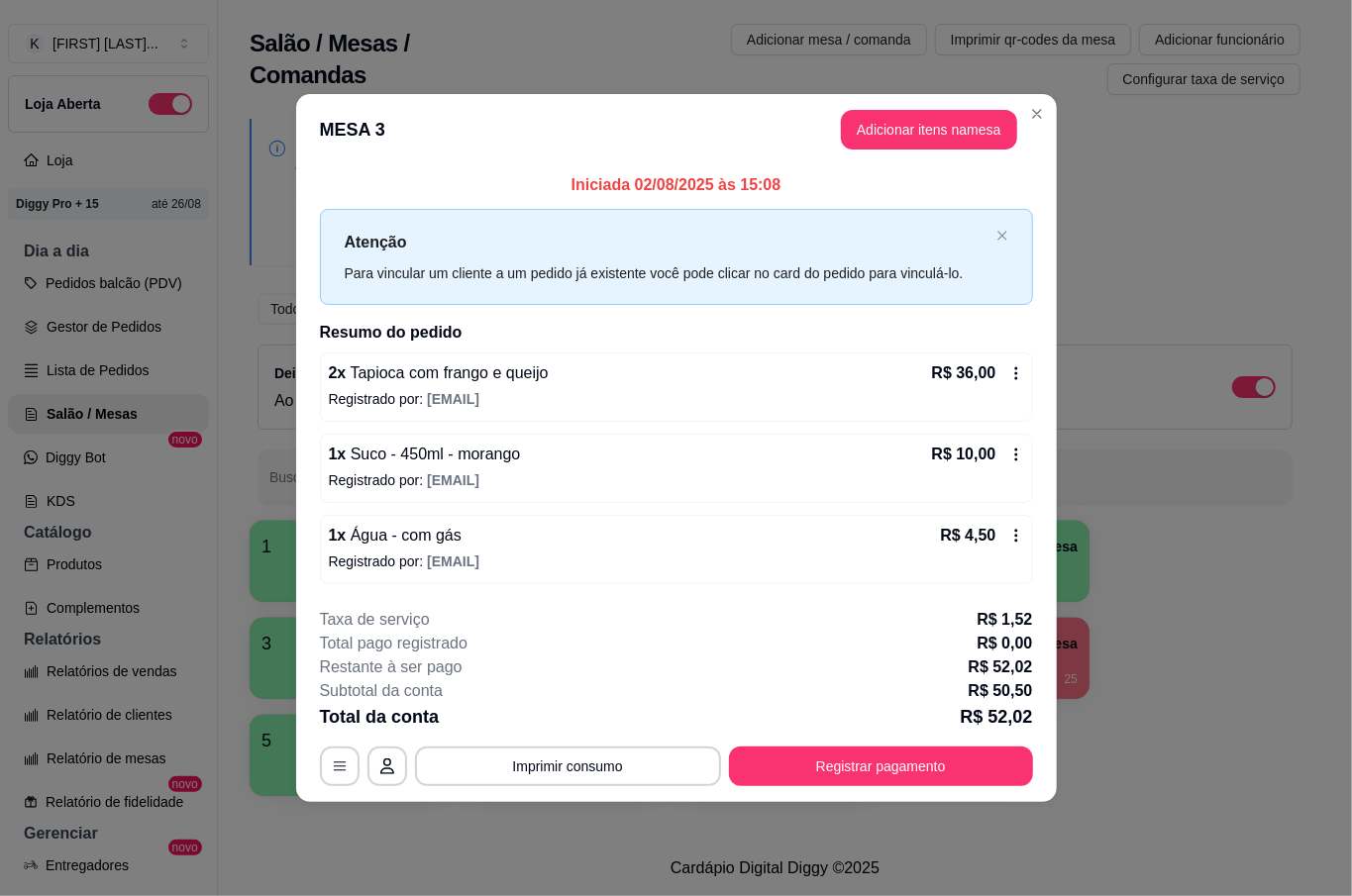 click on "Total pago registrado R$ 0,00" at bounding box center (676, 644) 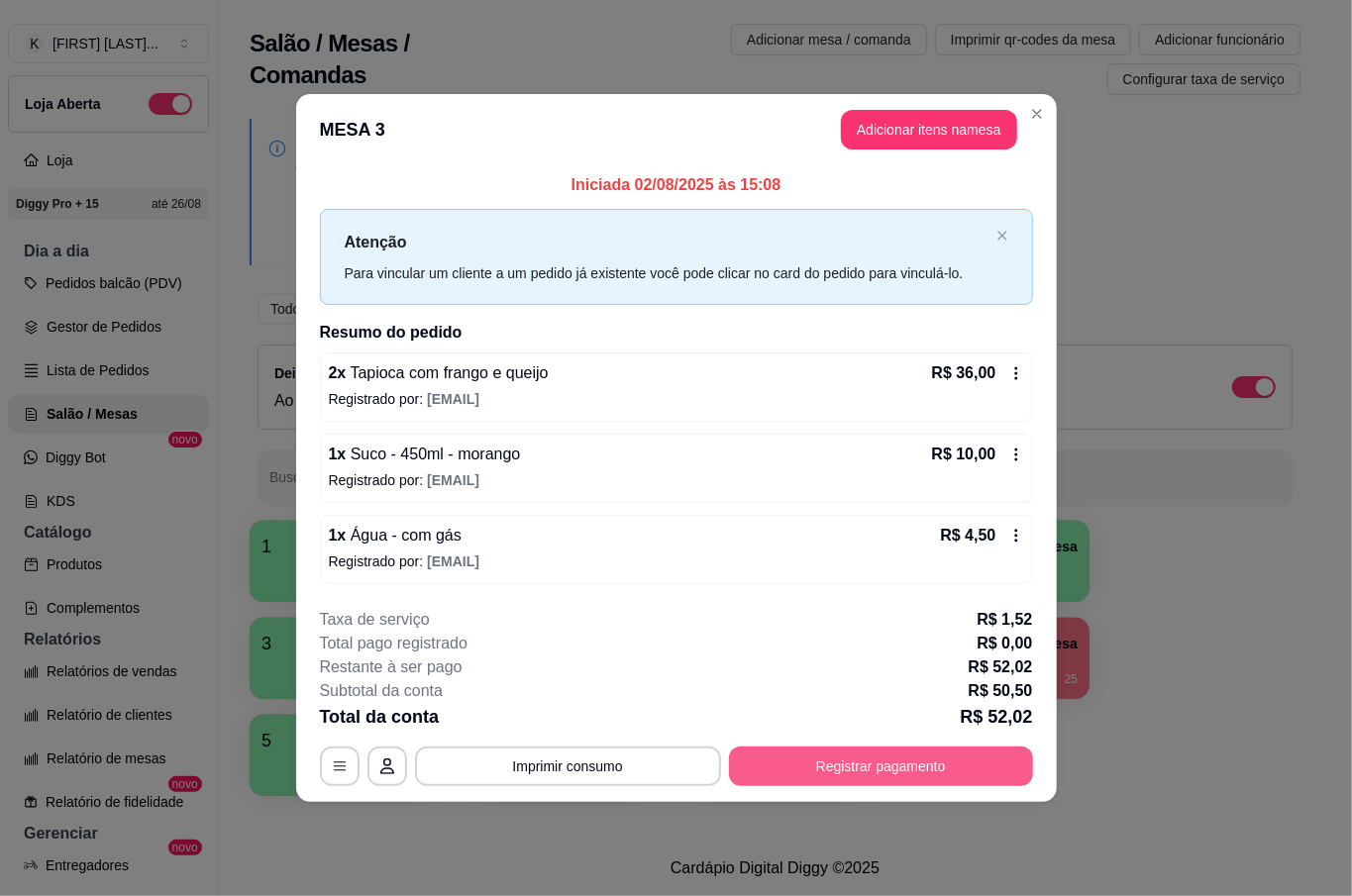 click on "Registrar pagamento" at bounding box center [881, 766] 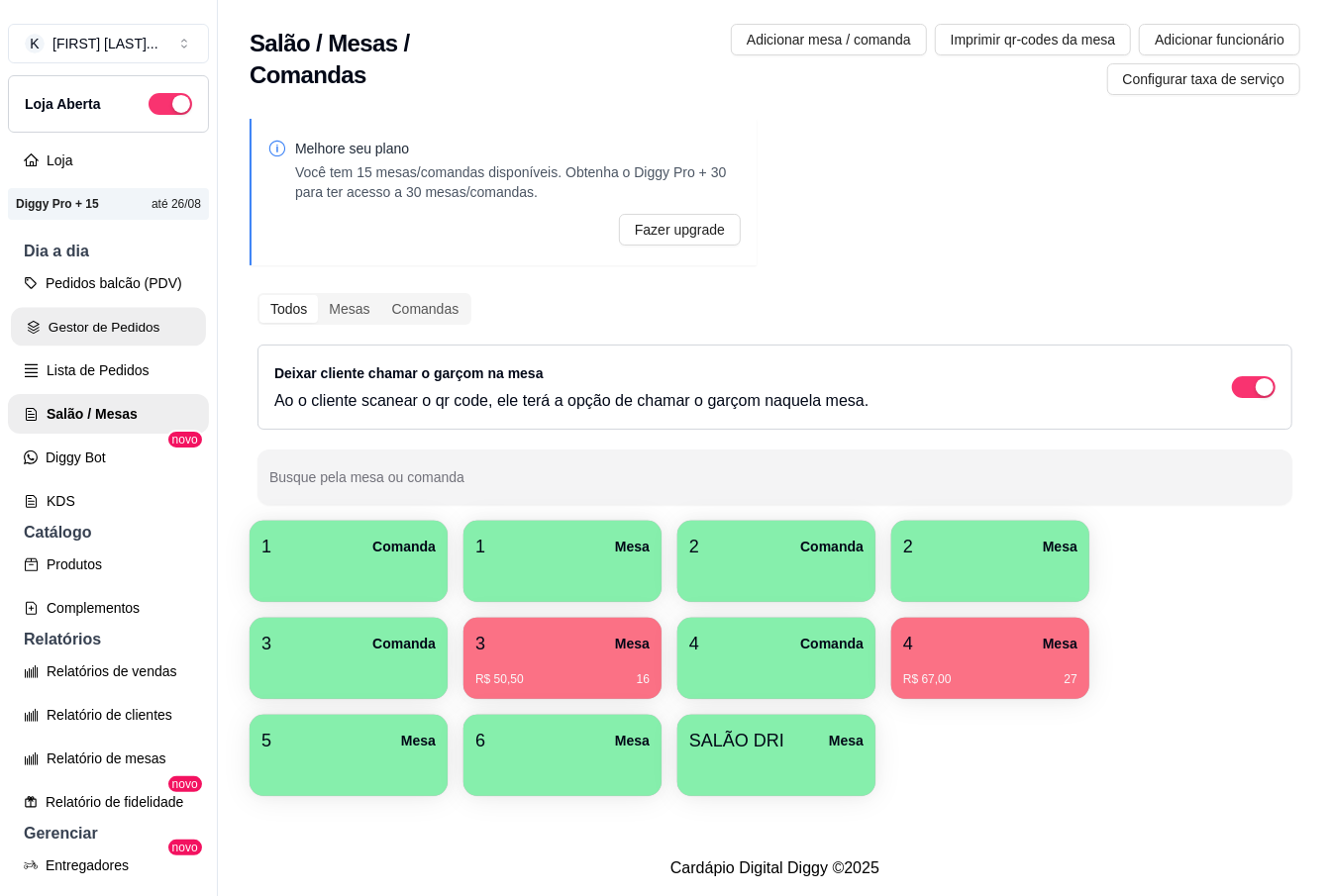 click on "Gestor de Pedidos" at bounding box center (108, 327) 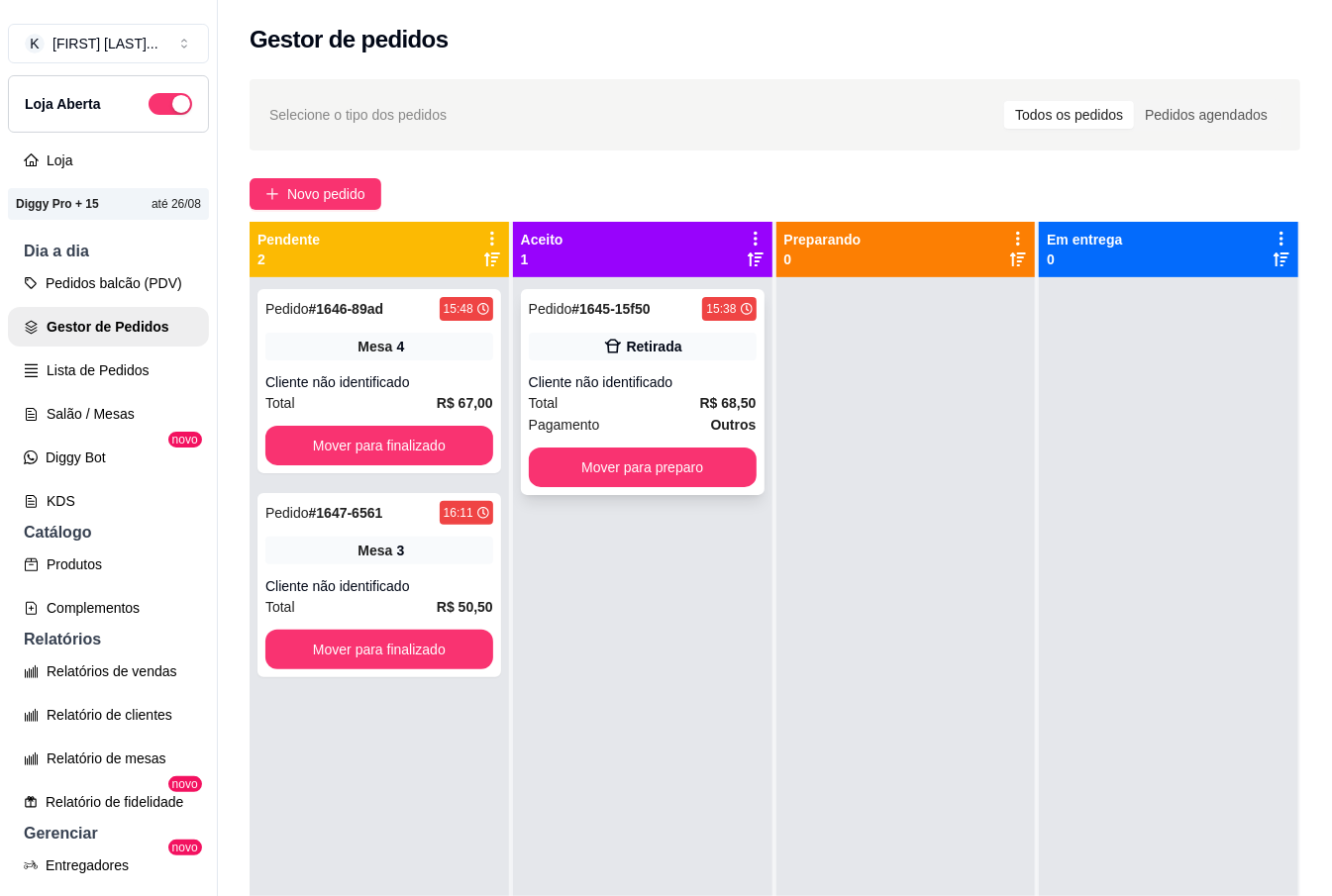 click on "Total R$ 68,50" at bounding box center (643, 403) 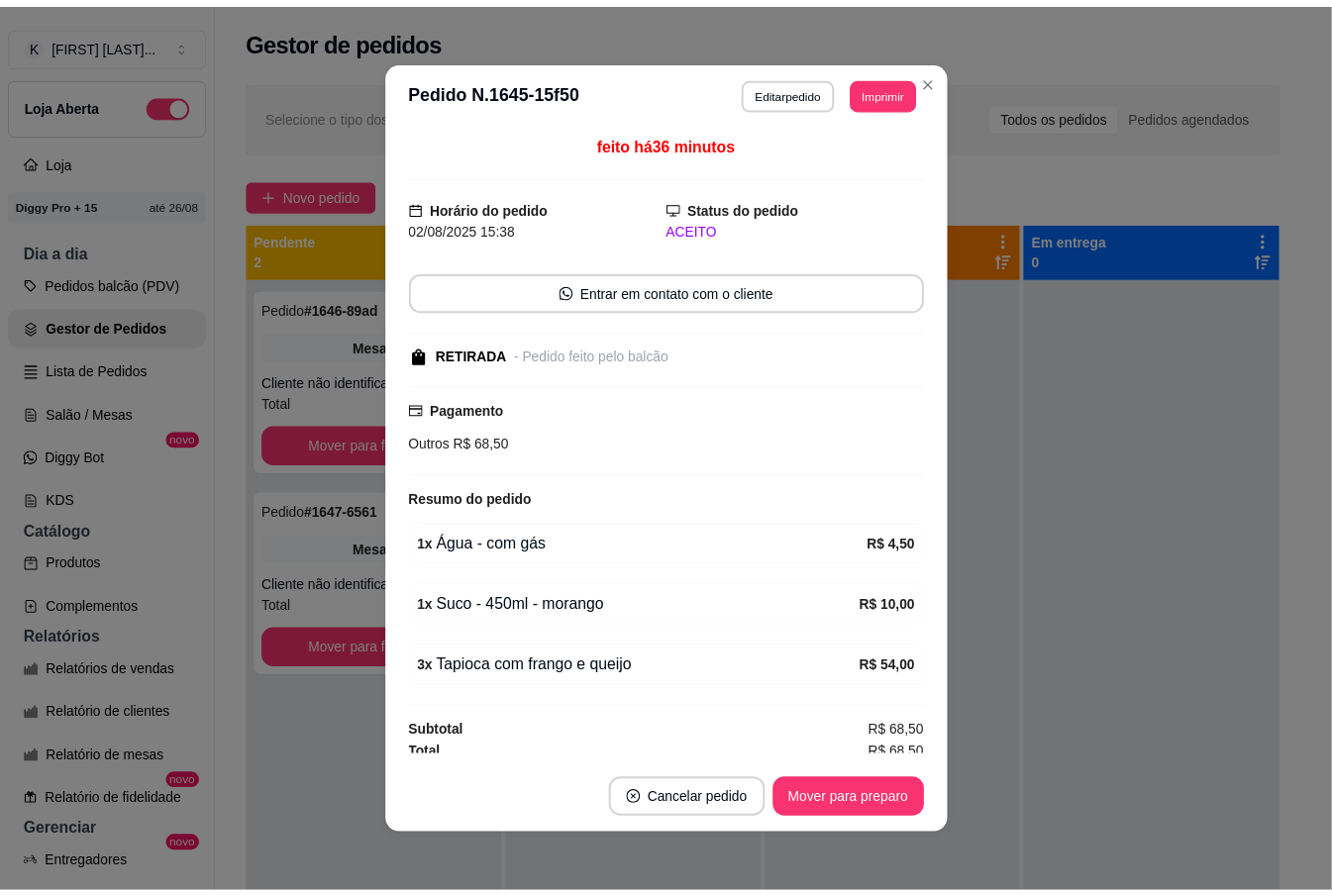 scroll, scrollTop: 17, scrollLeft: 0, axis: vertical 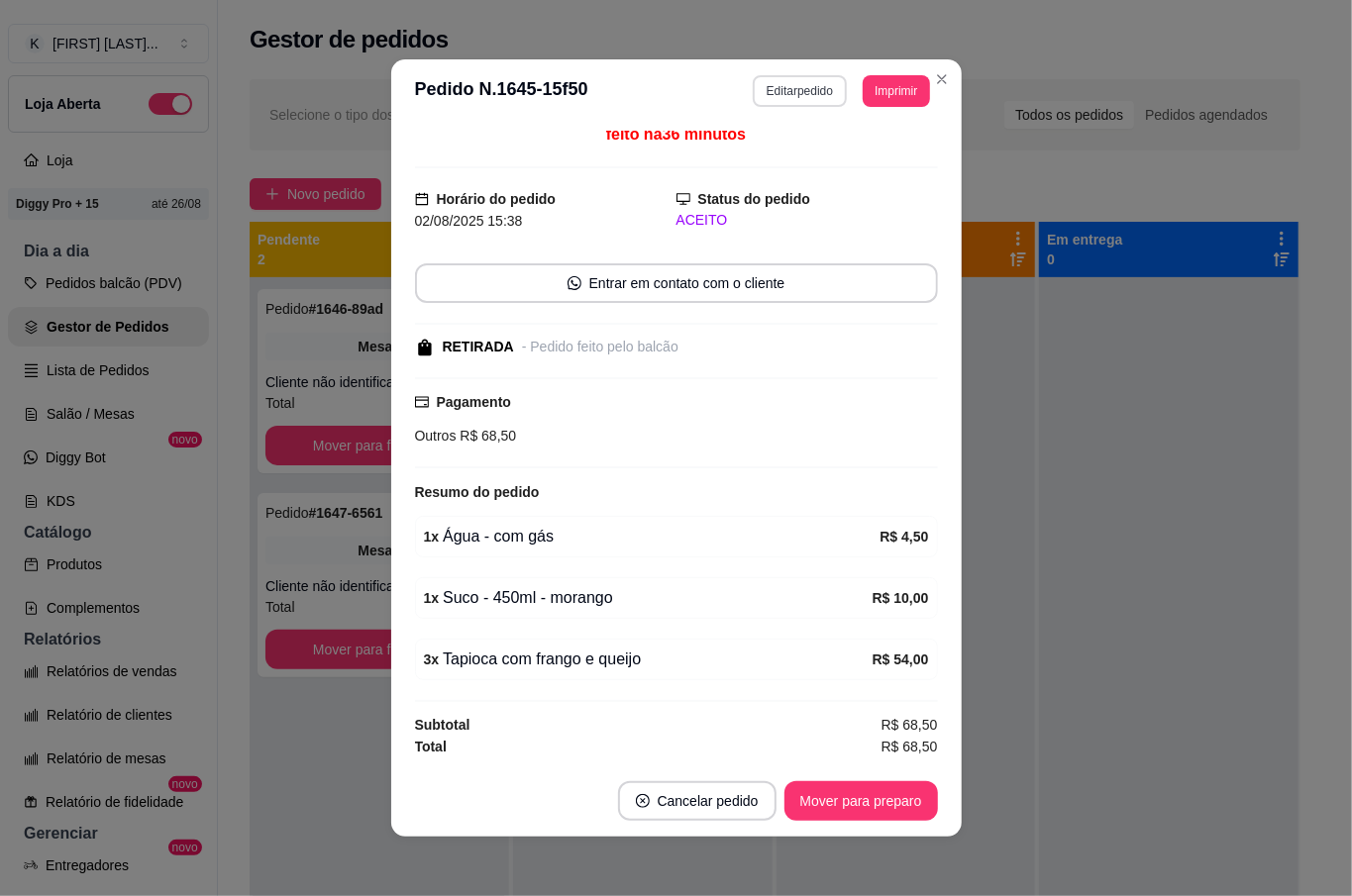 click on "Editar  pedido" at bounding box center [799, 91] 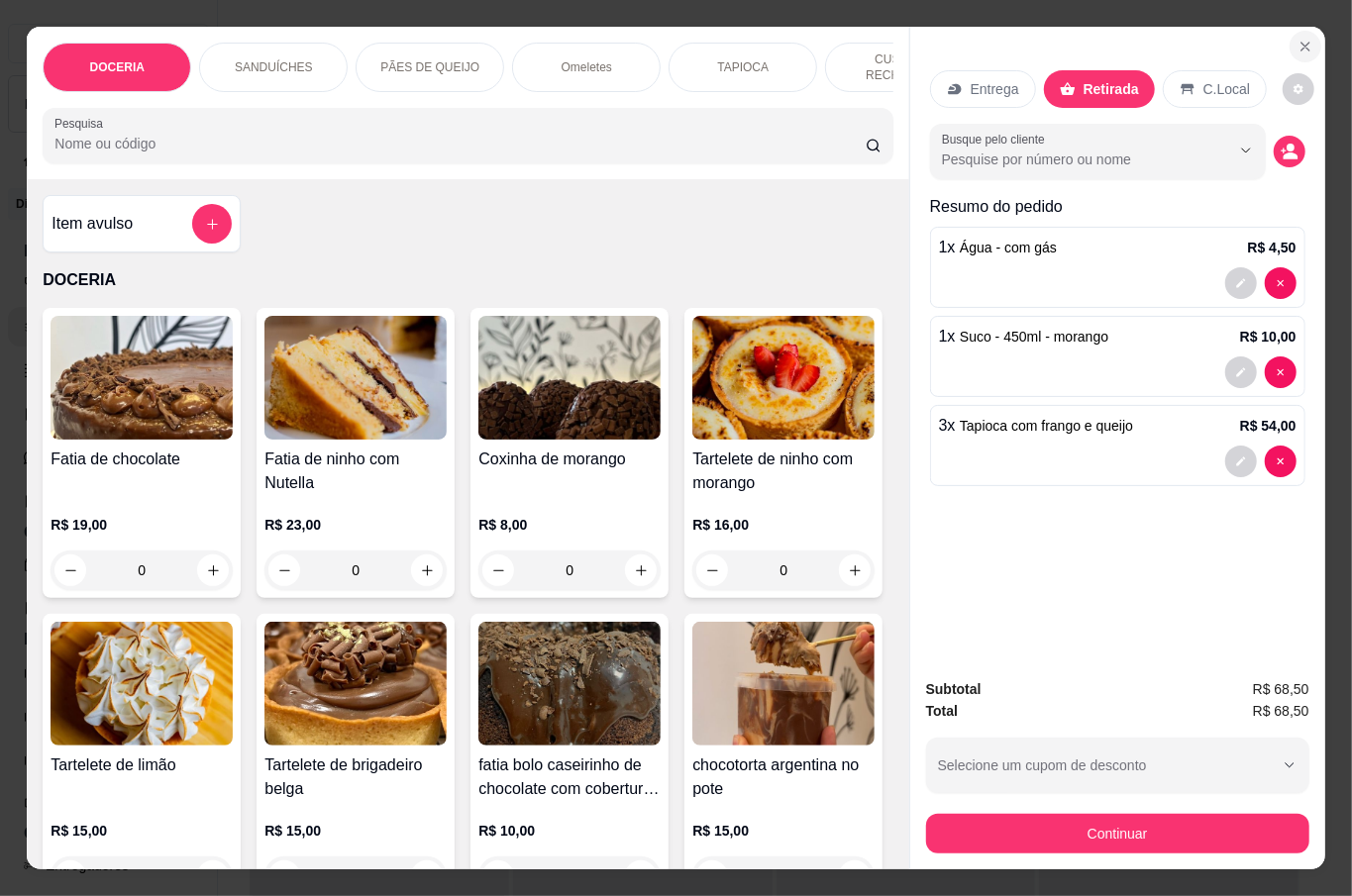 click 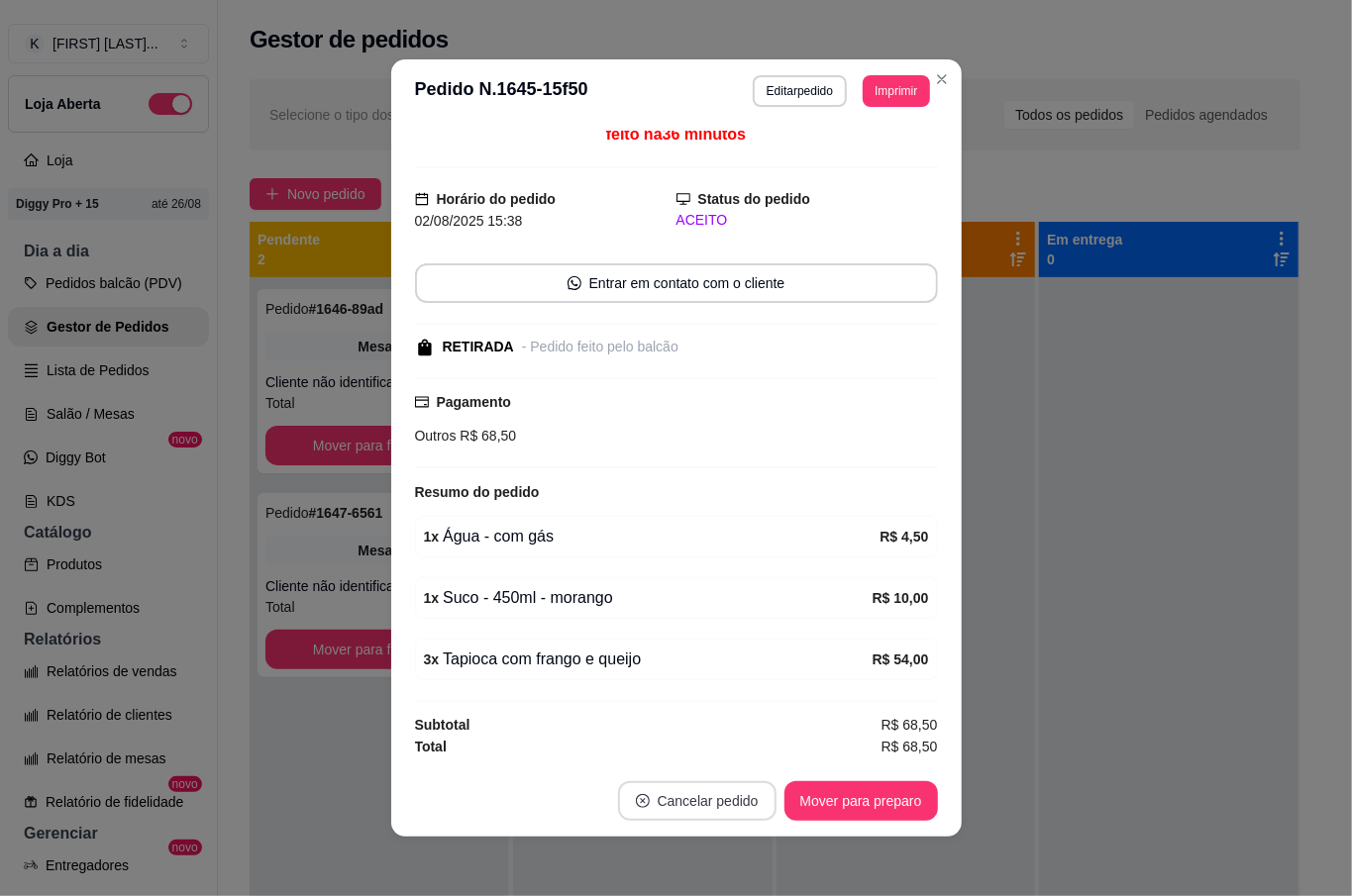 click on "Cancelar pedido" at bounding box center [697, 801] 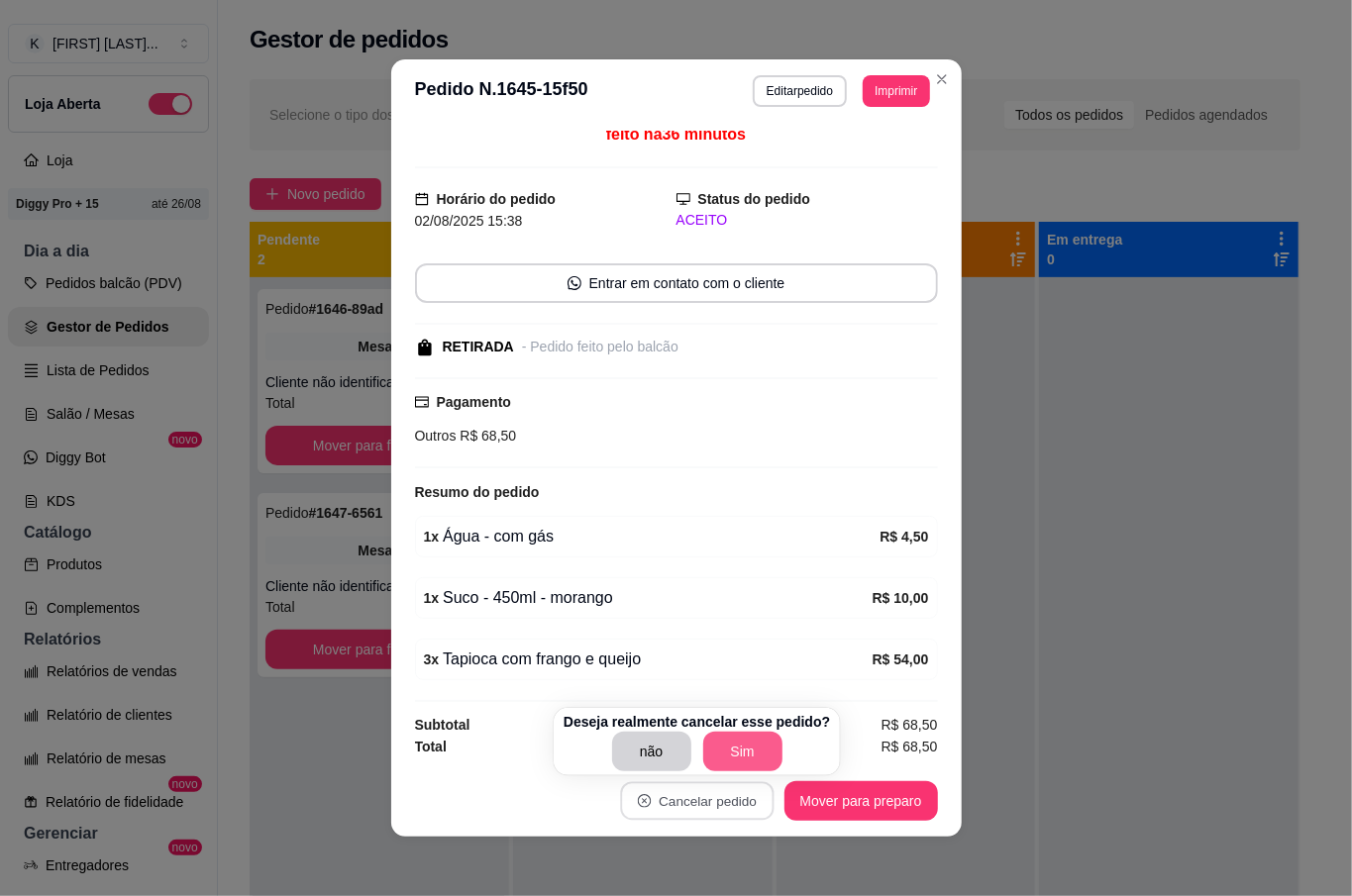 click on "Sim" at bounding box center (743, 751) 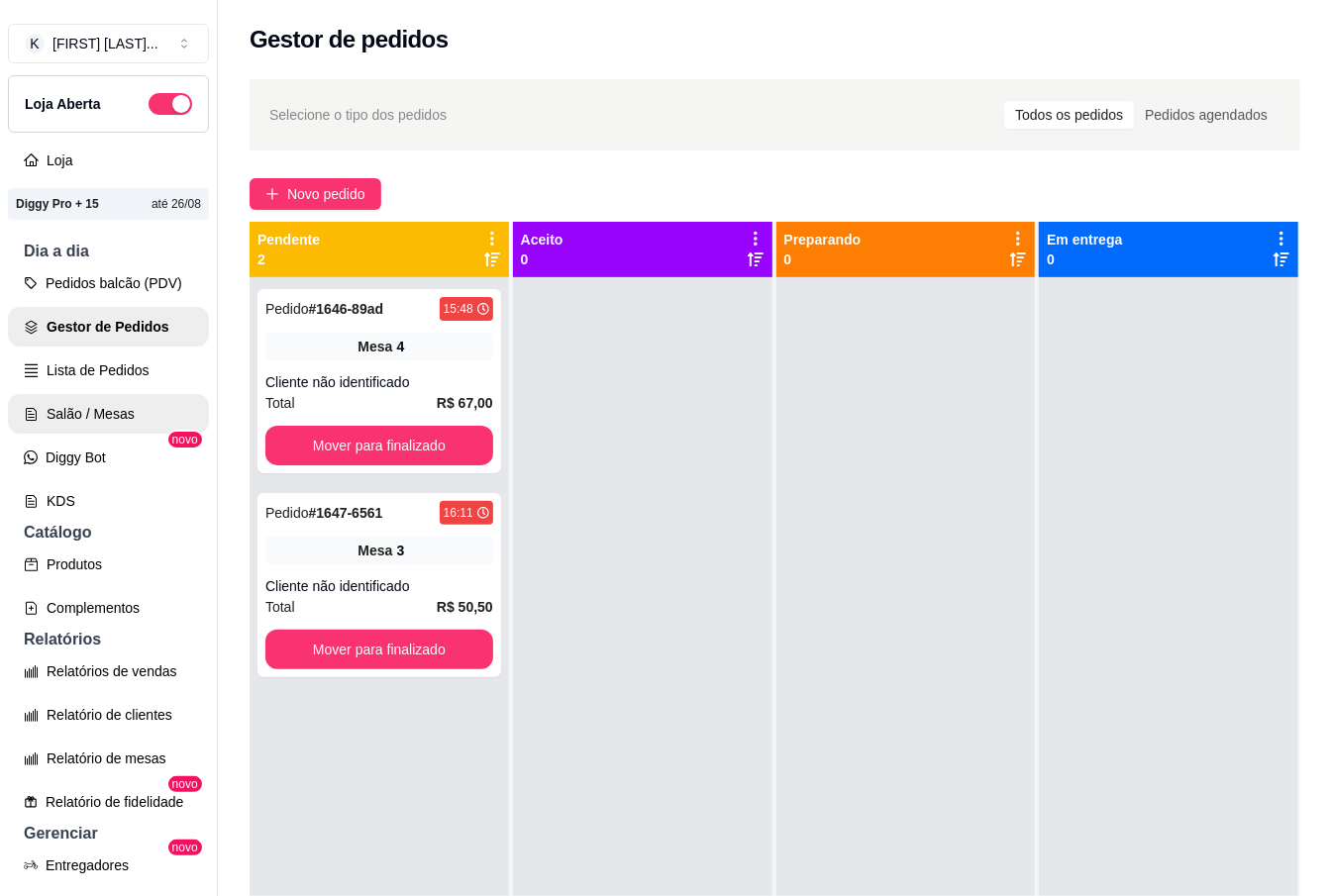 click on "Salão / Mesas" at bounding box center [108, 414] 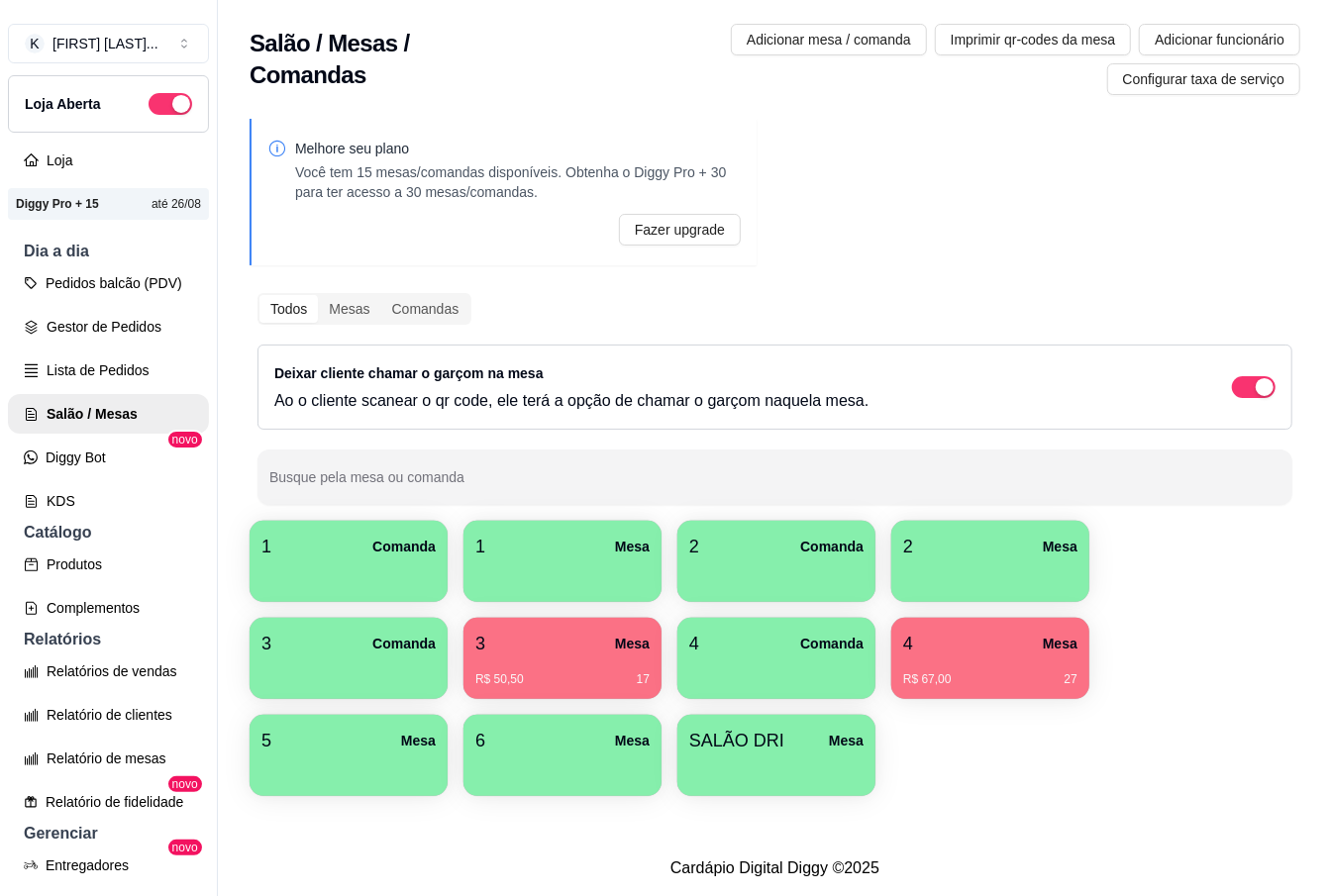 click on "3 Mesa R$ 50,50 17" at bounding box center [563, 658] 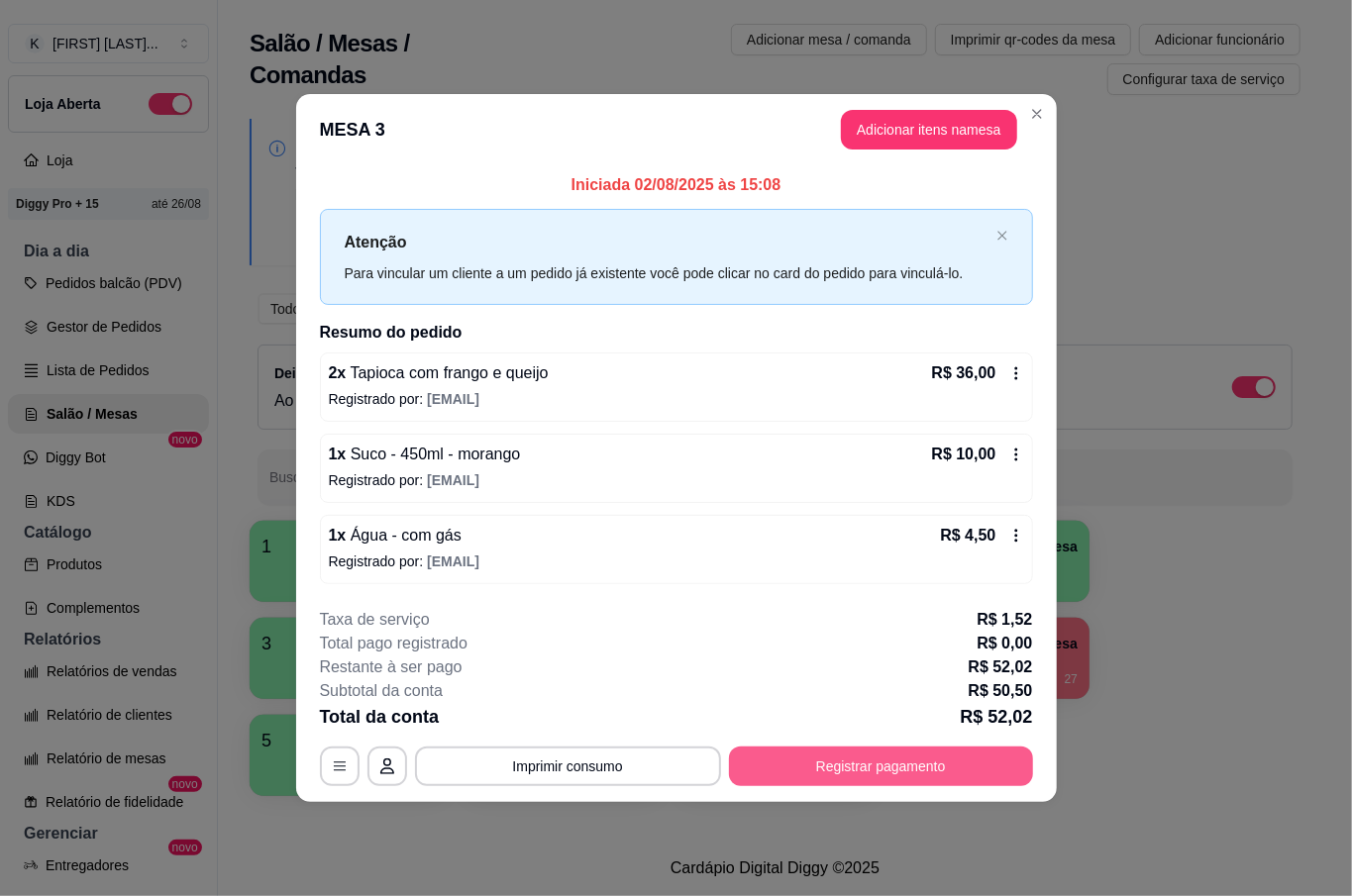 click on "Registrar pagamento" at bounding box center [881, 766] 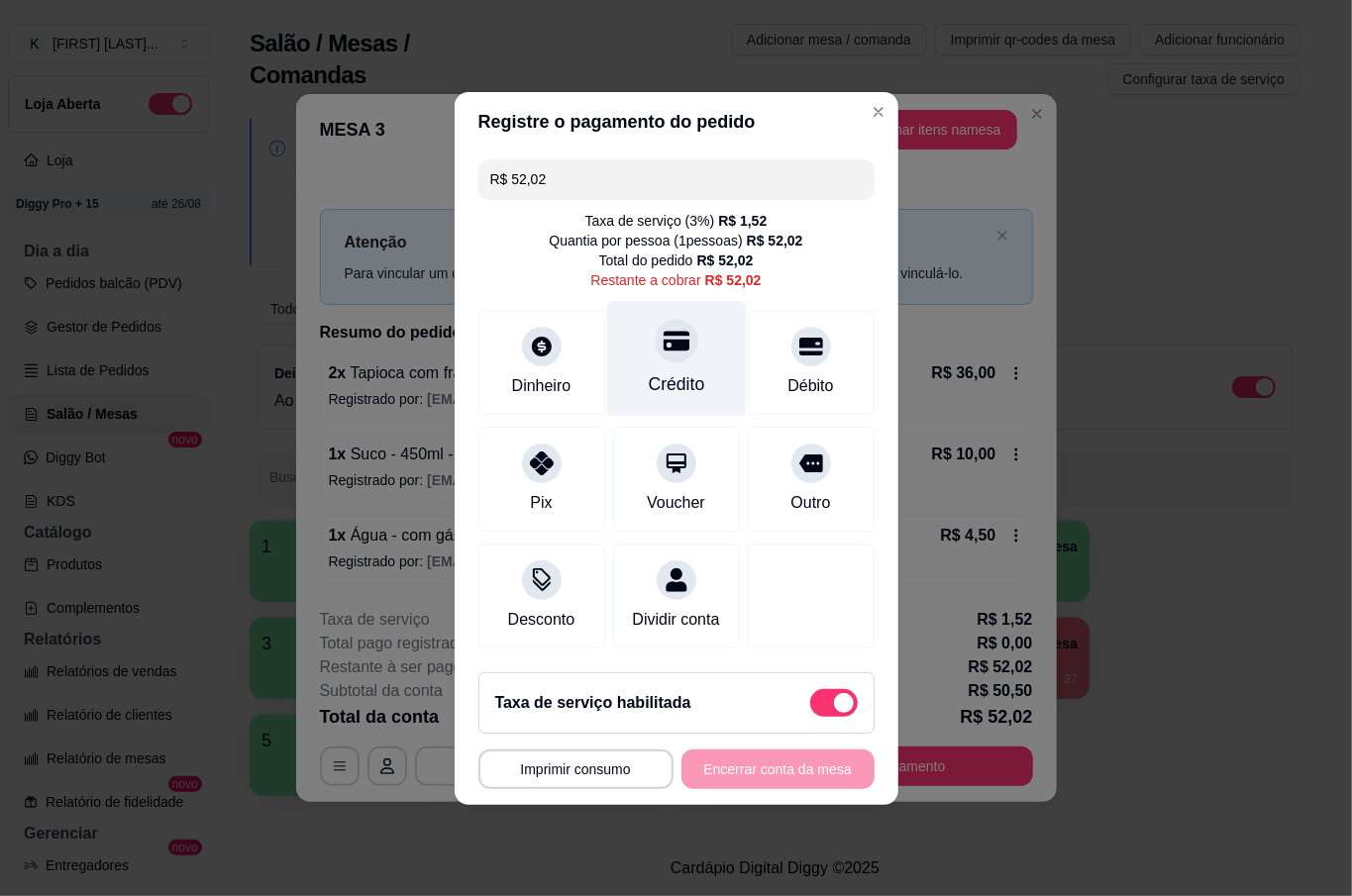 click on "Crédito" at bounding box center (676, 357) 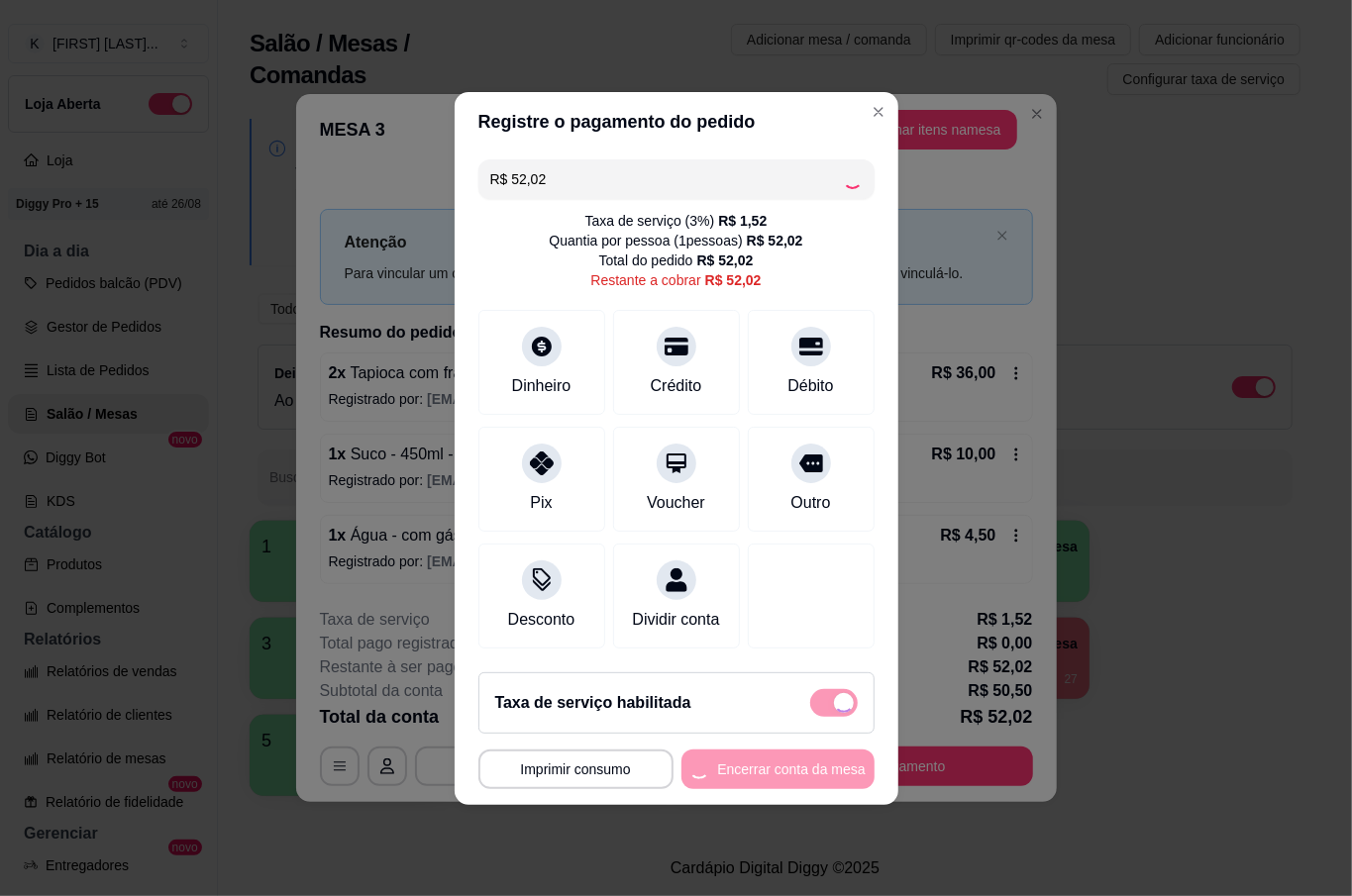 type on "R$ 0,00" 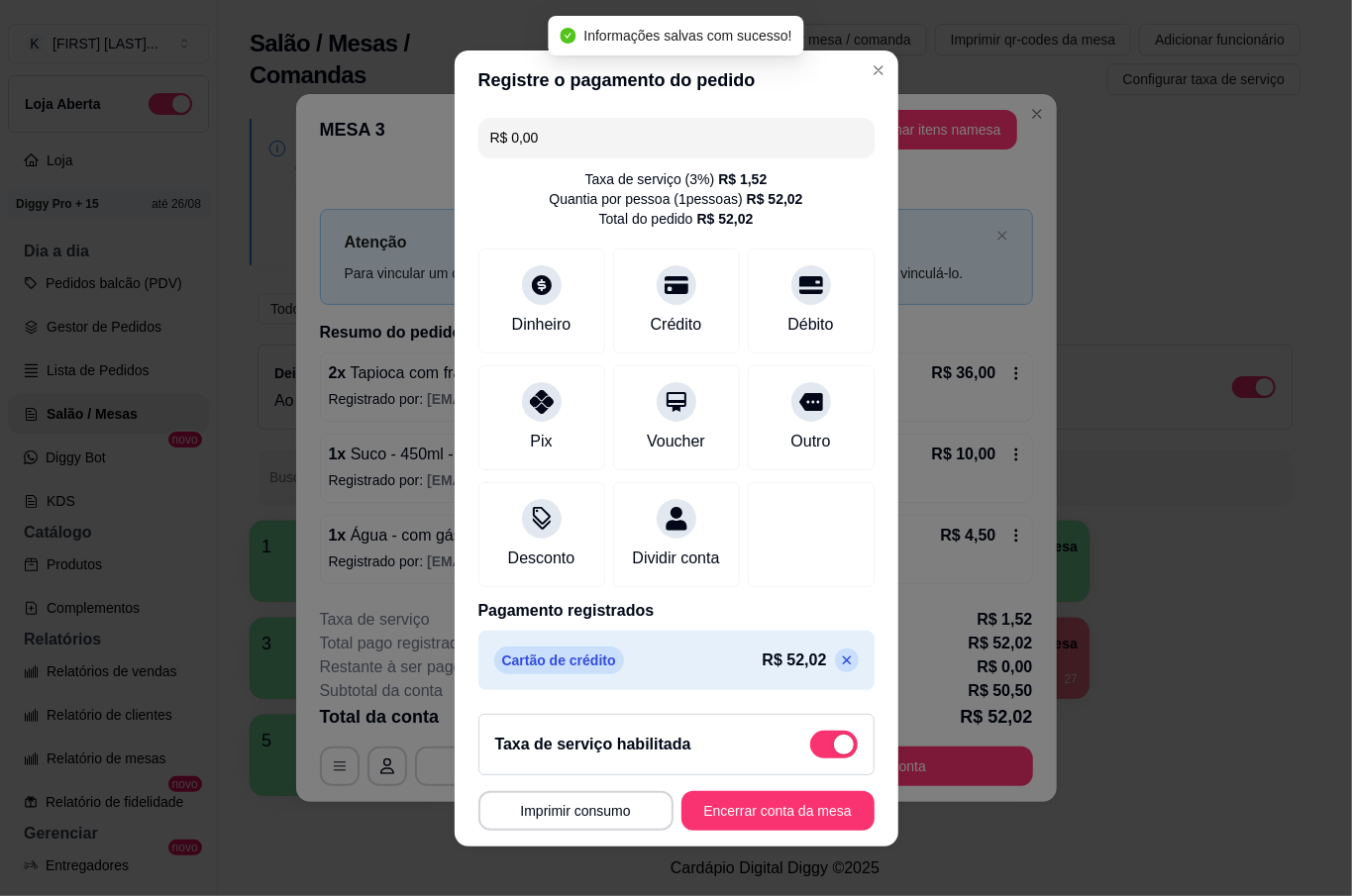 click on "Encerrar conta da mesa" at bounding box center (778, 811) 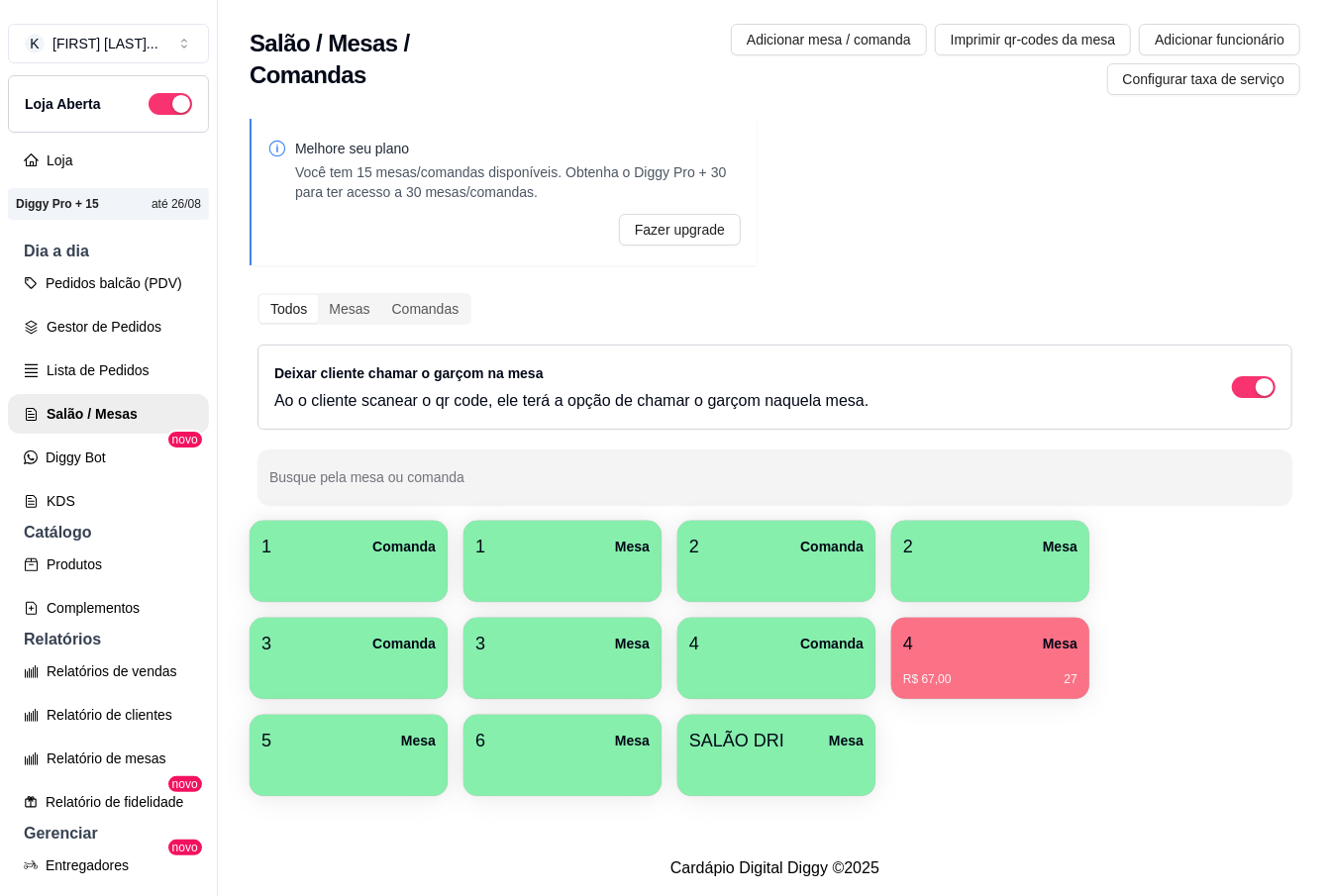 click on "Melhore seu plano Você tem 15 mesas/comandas disponíveis. Obtenha o Diggy Pro + 30 para ter acesso a 30 mesas/comandas. Fazer upgrade Todos Mesas Comandas Deixar cliente chamar o garçom na mesa Ao o cliente scanear o qr code, ele terá a opção de chamar o garçom naquela mesa. Busque pela mesa ou comanda 1 Comanda 1 Mesa 2 Comanda 2 Mesa 3 Comanda 3 Mesa 4 Comanda 4 Mesa R$ 67,00 27 5 Mesa 6 Mesa SALÃO DRI Mesa" at bounding box center (774, 463) 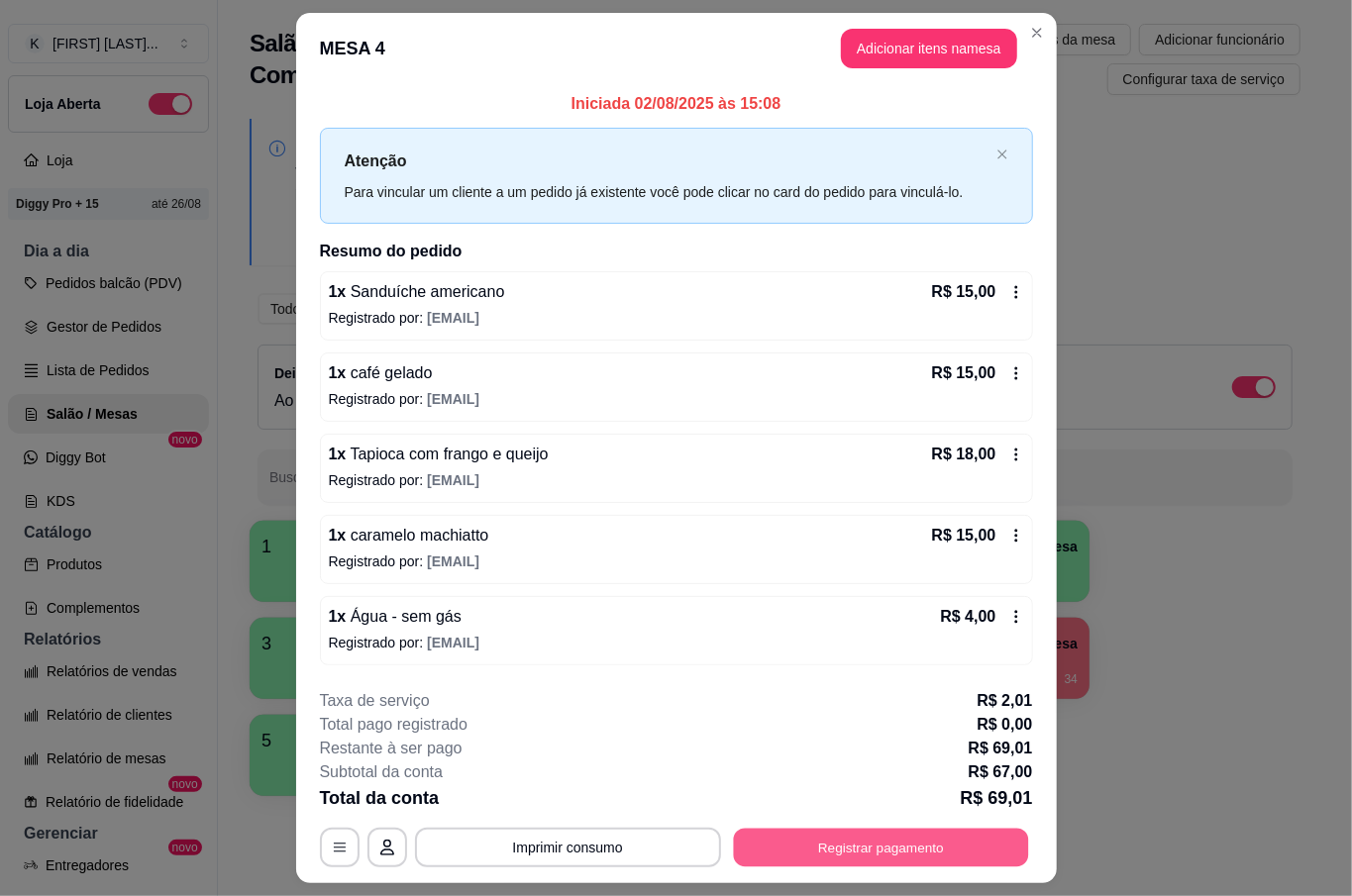 click on "Registrar pagamento" at bounding box center (881, 847) 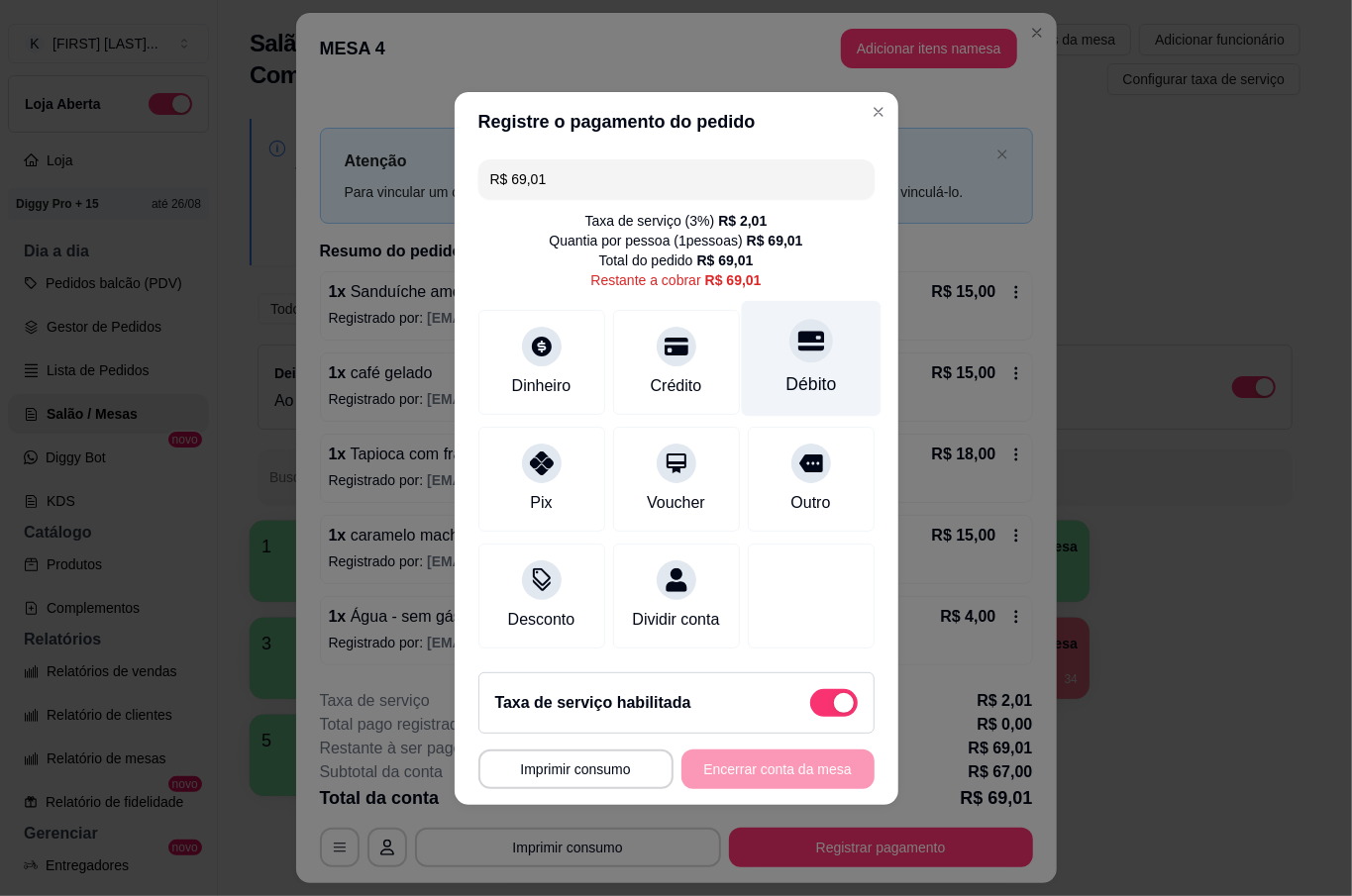 click on "Débito" at bounding box center (810, 357) 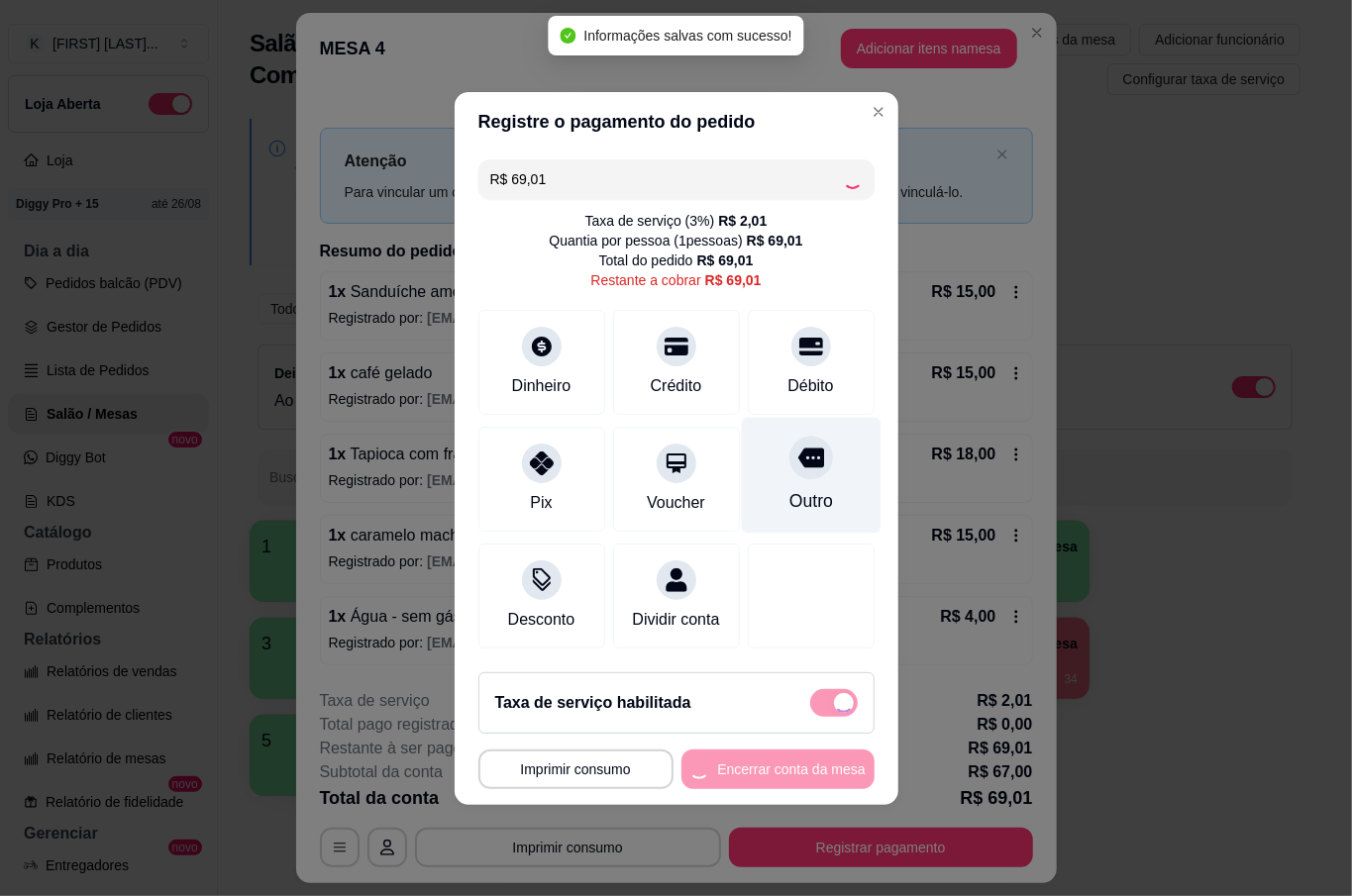 type on "R$ 0,00" 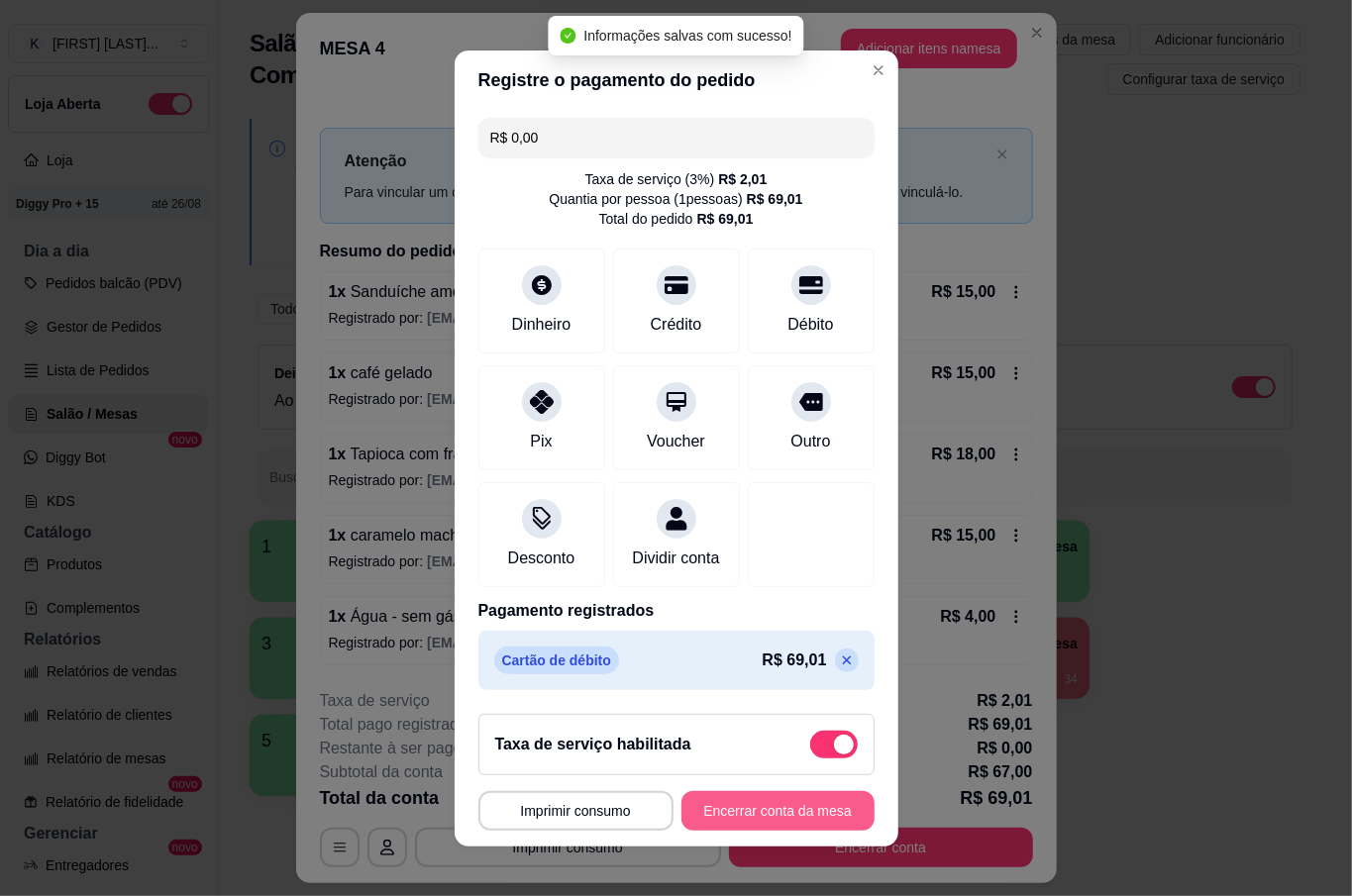 click on "Encerrar conta da mesa" at bounding box center (778, 811) 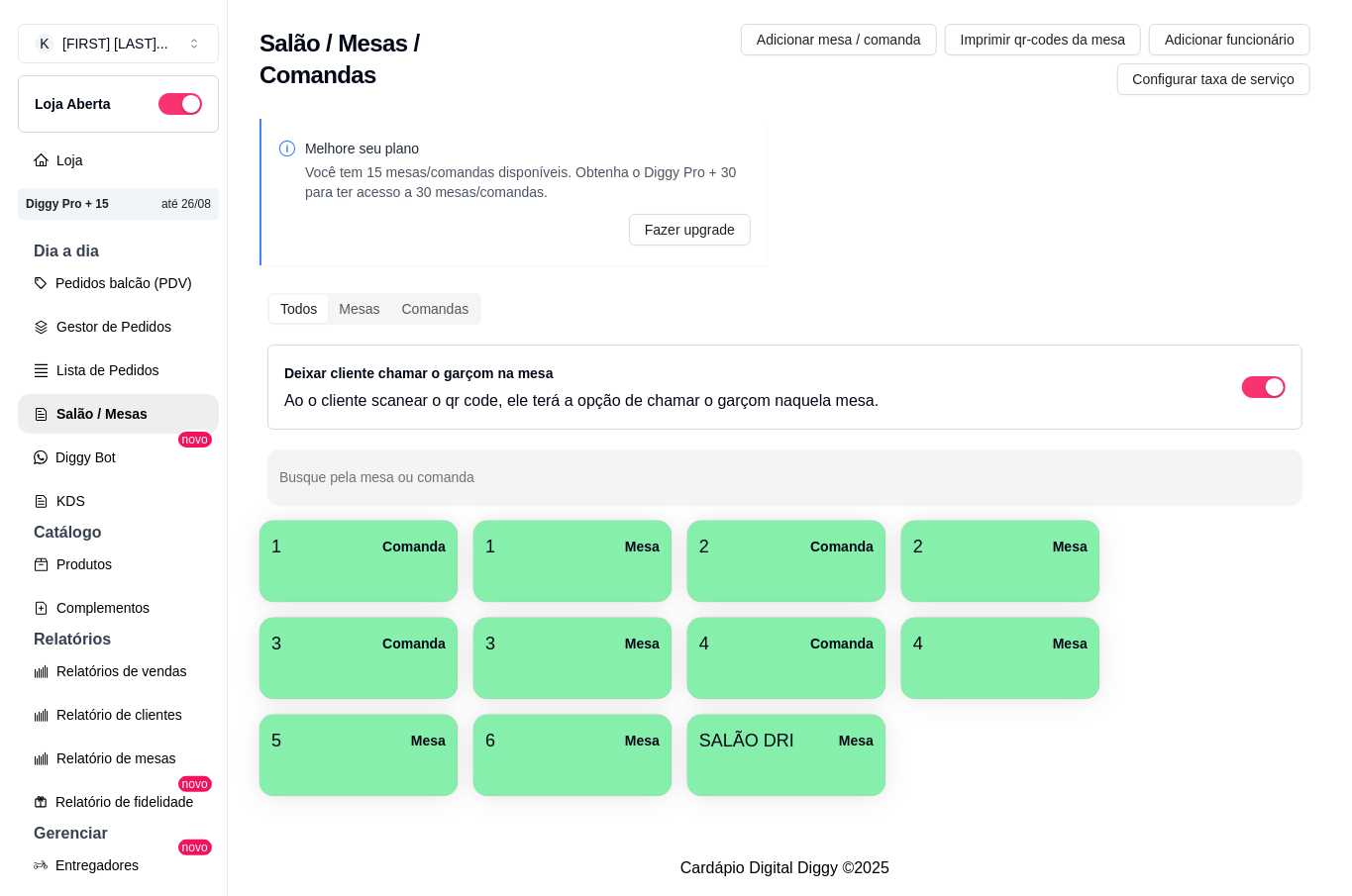 scroll, scrollTop: 32, scrollLeft: 0, axis: vertical 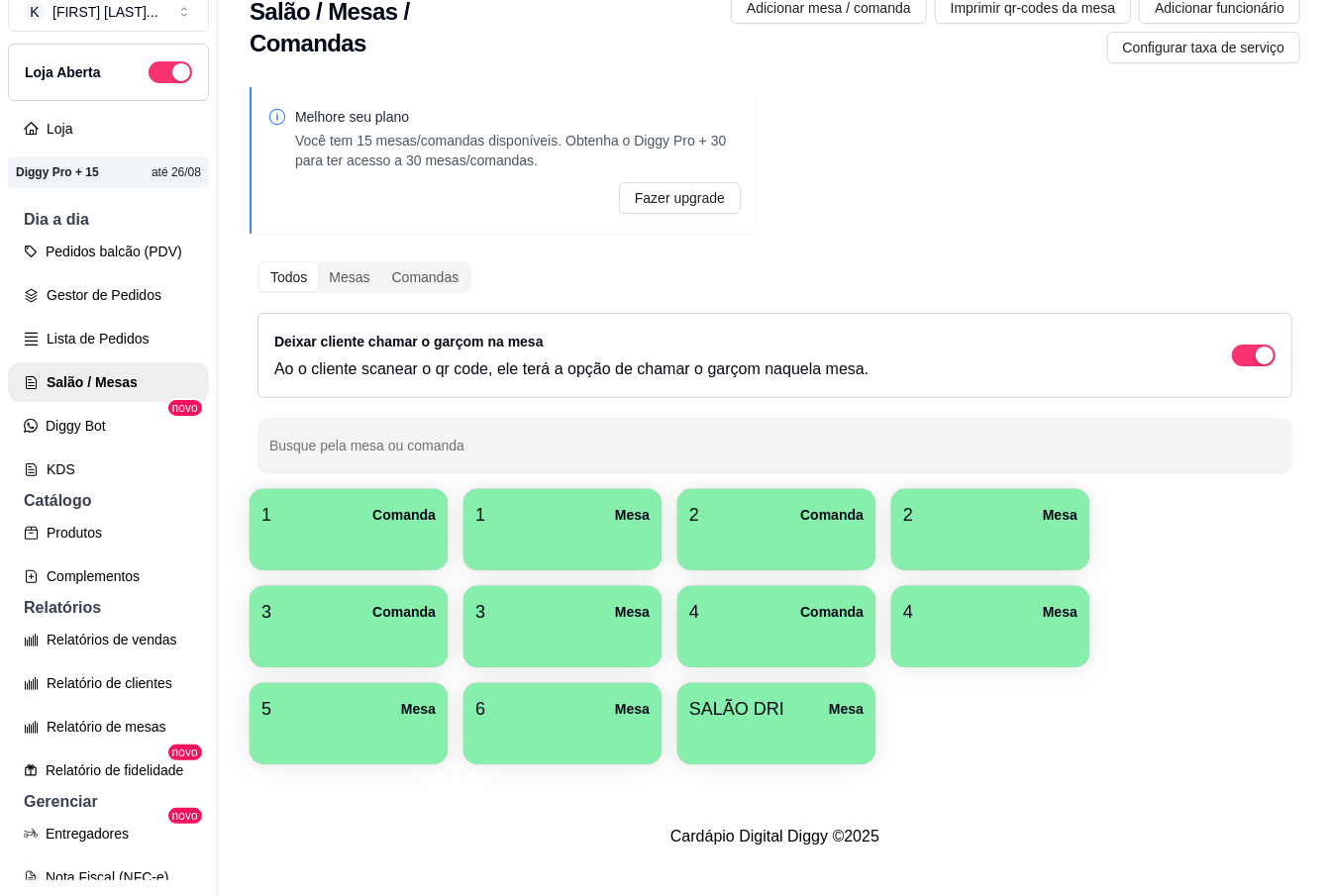 click at bounding box center (990, 641) 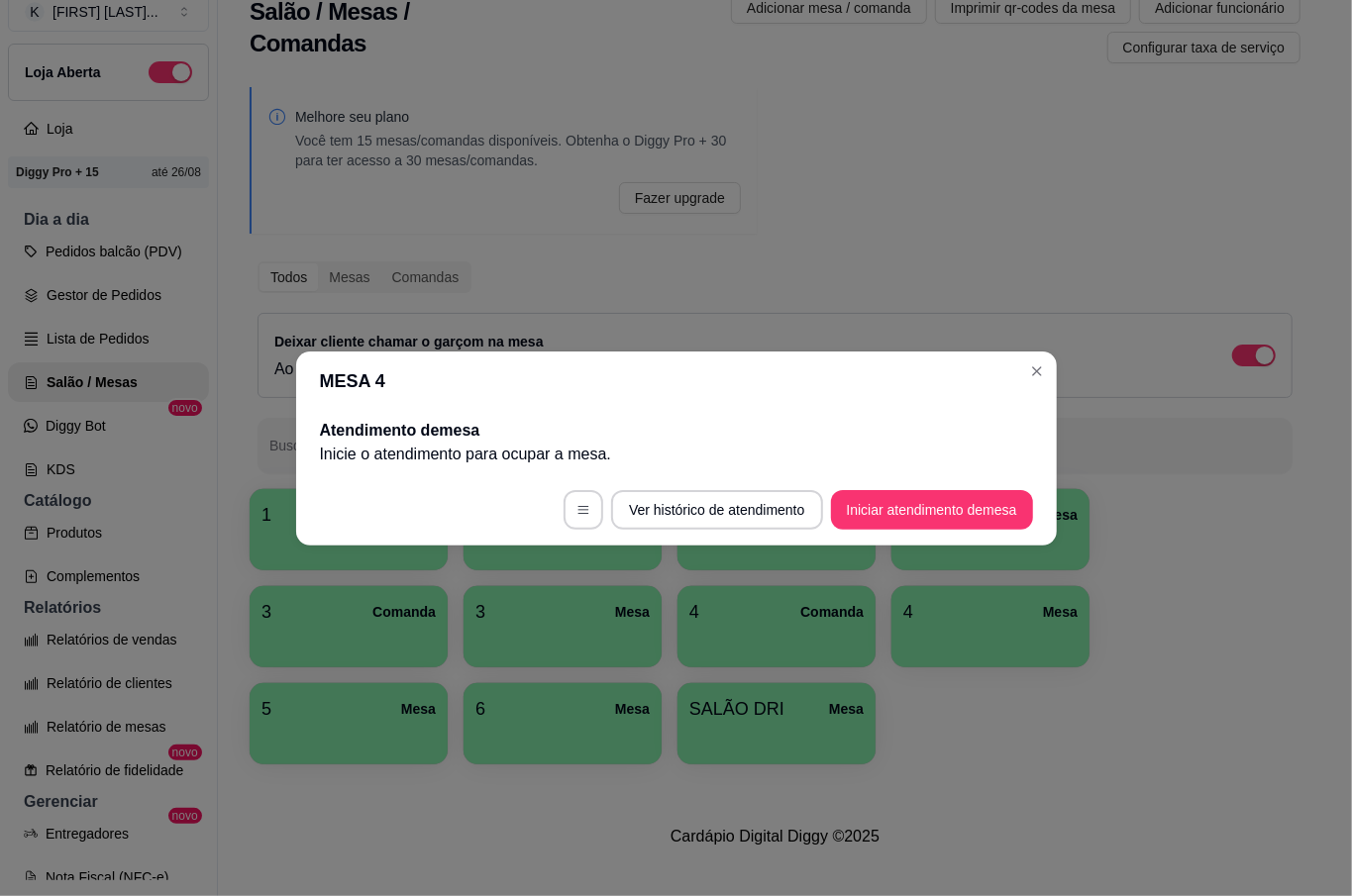 click on "MESA 4" at bounding box center [676, 381] 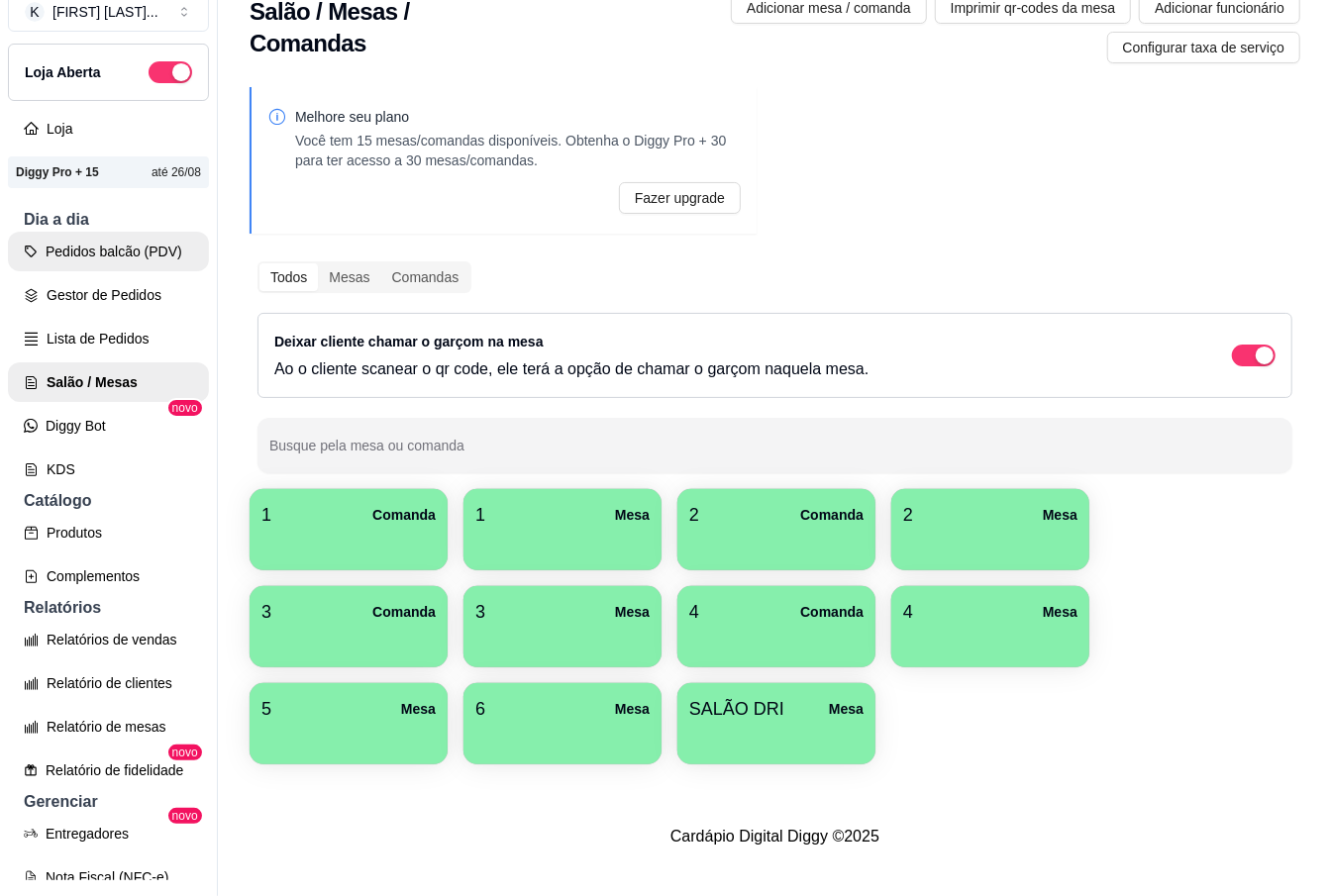 click on "Pedidos balcão (PDV)" at bounding box center [108, 251] 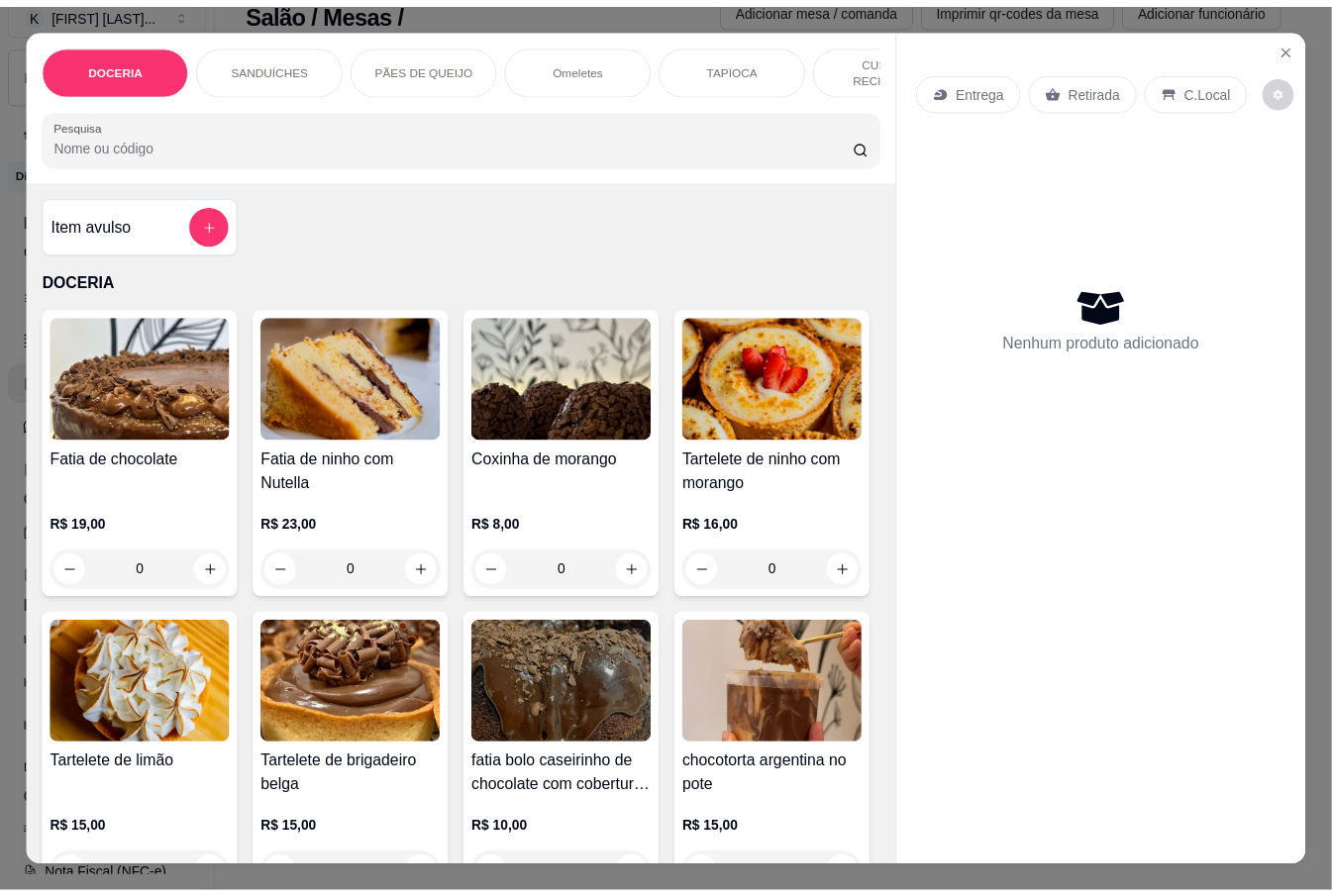scroll, scrollTop: 132, scrollLeft: 0, axis: vertical 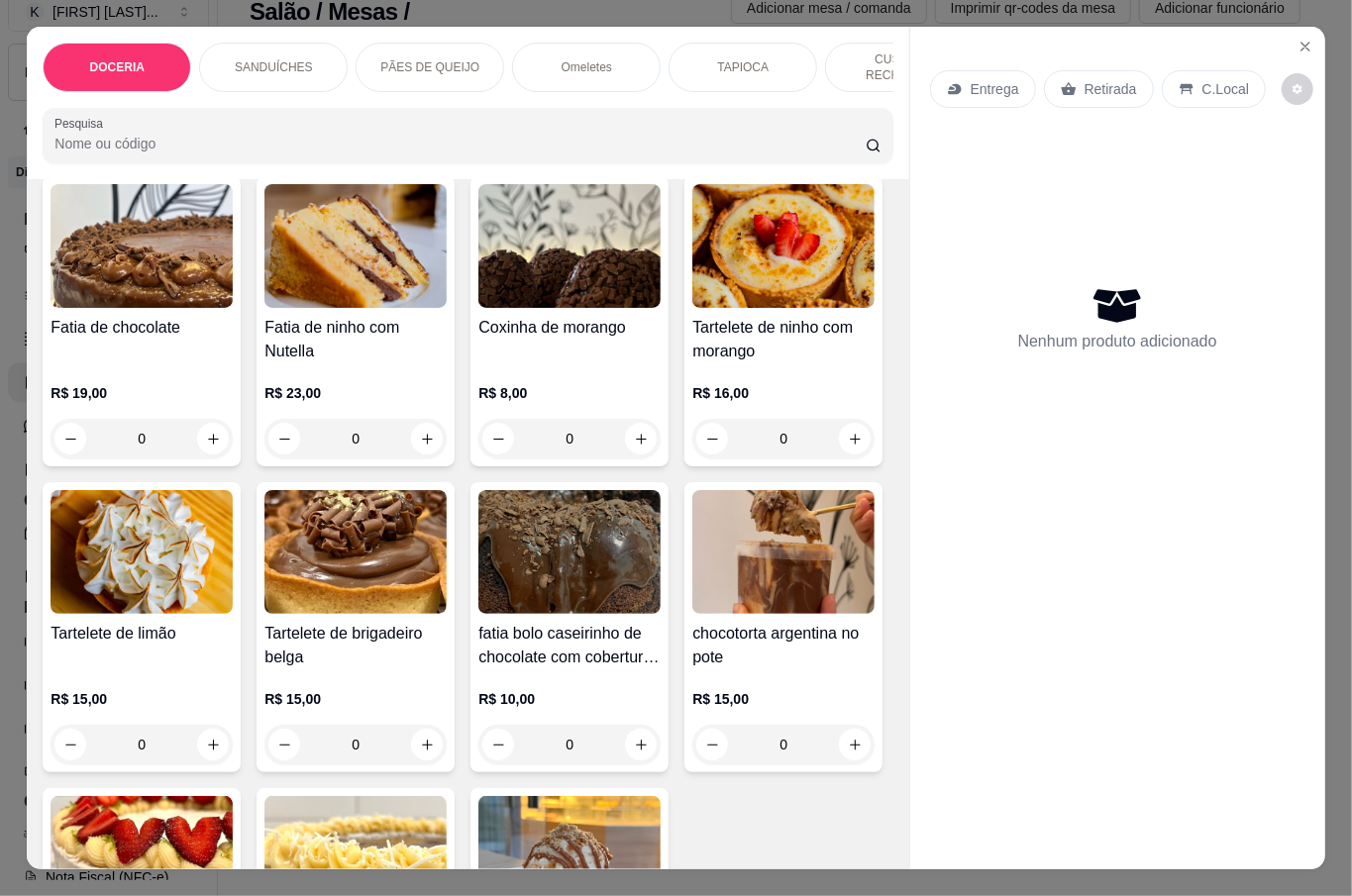 type 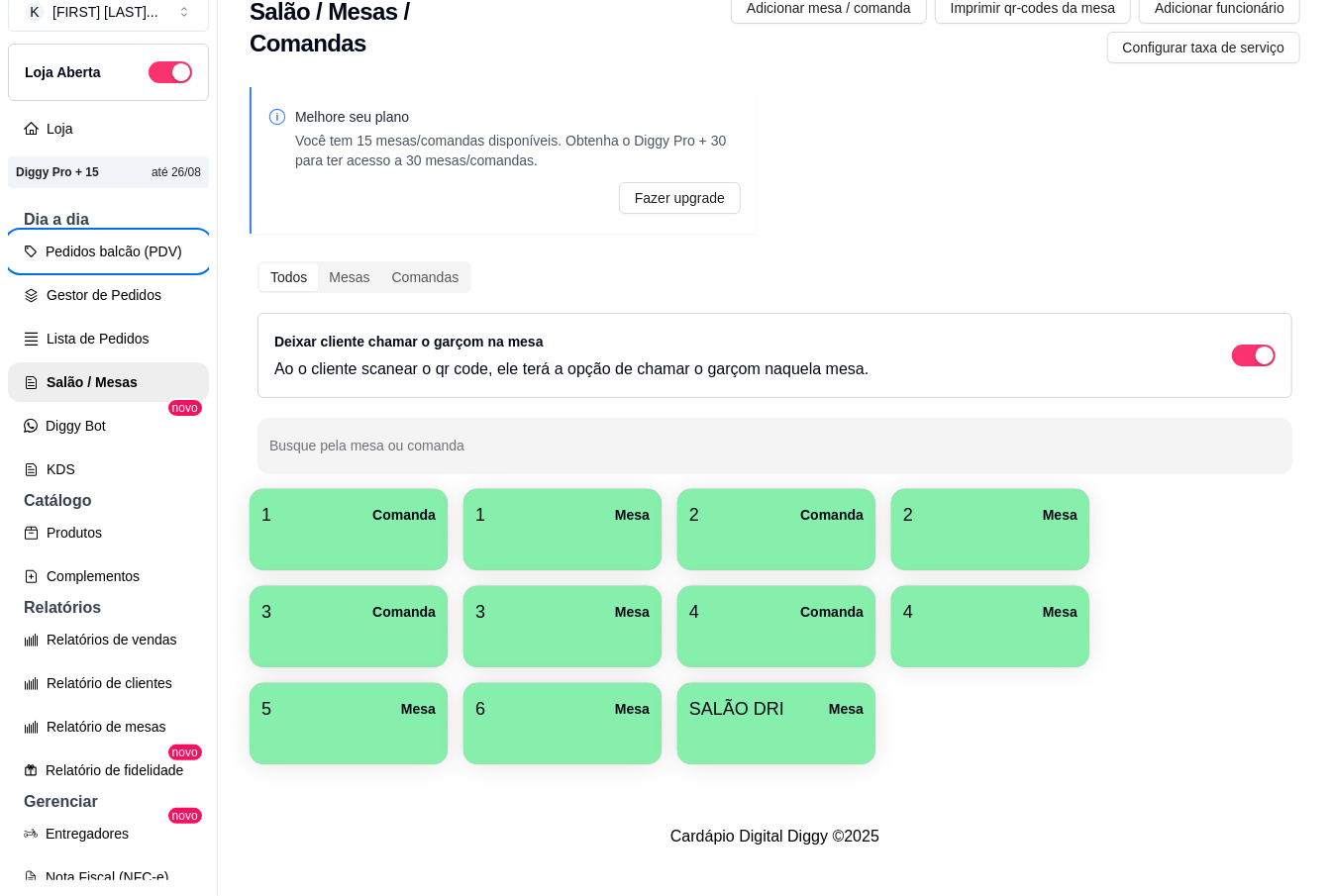 click on "1 Comanda" at bounding box center [349, 515] 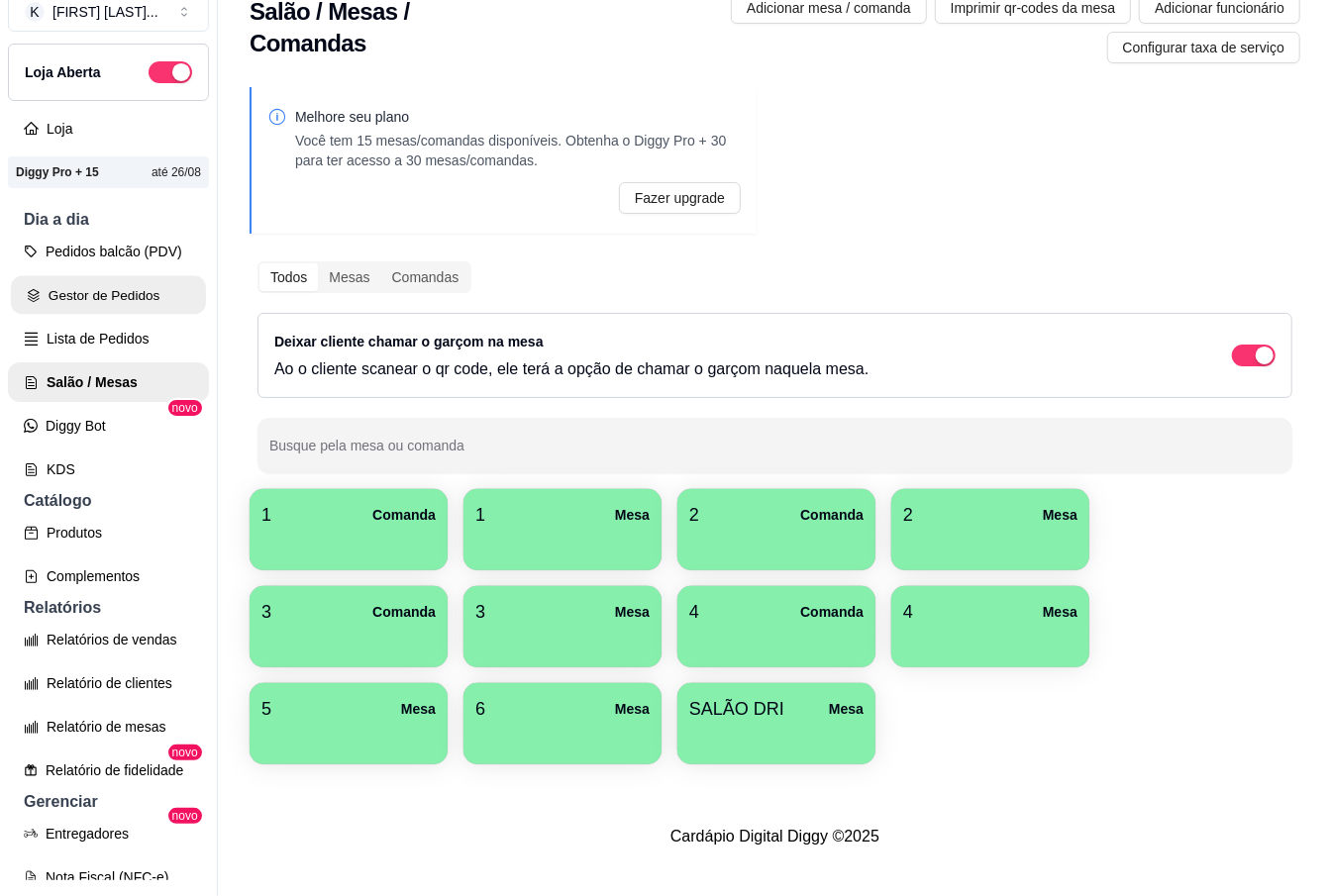 click on "Gestor de Pedidos" at bounding box center [108, 295] 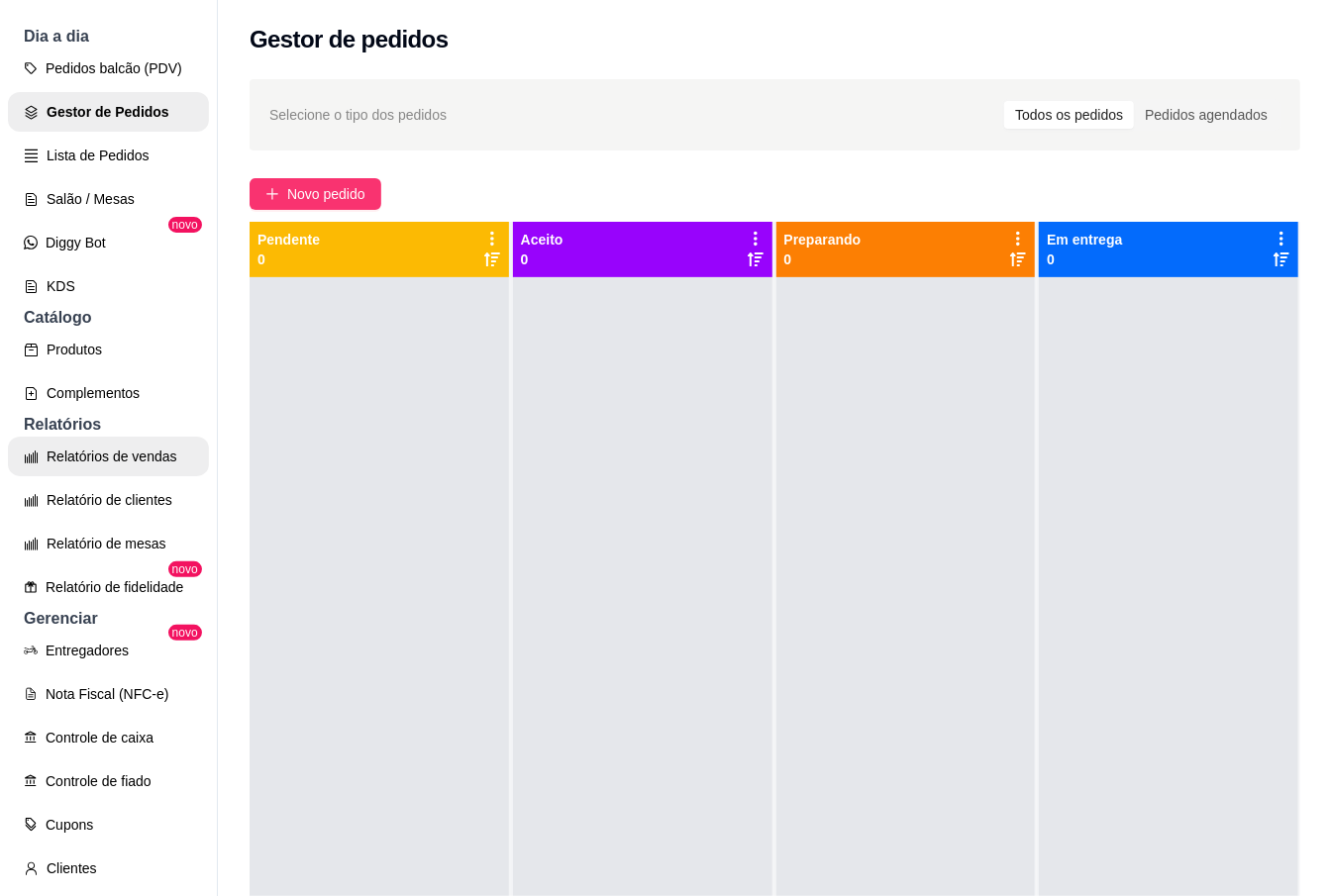 scroll, scrollTop: 263, scrollLeft: 0, axis: vertical 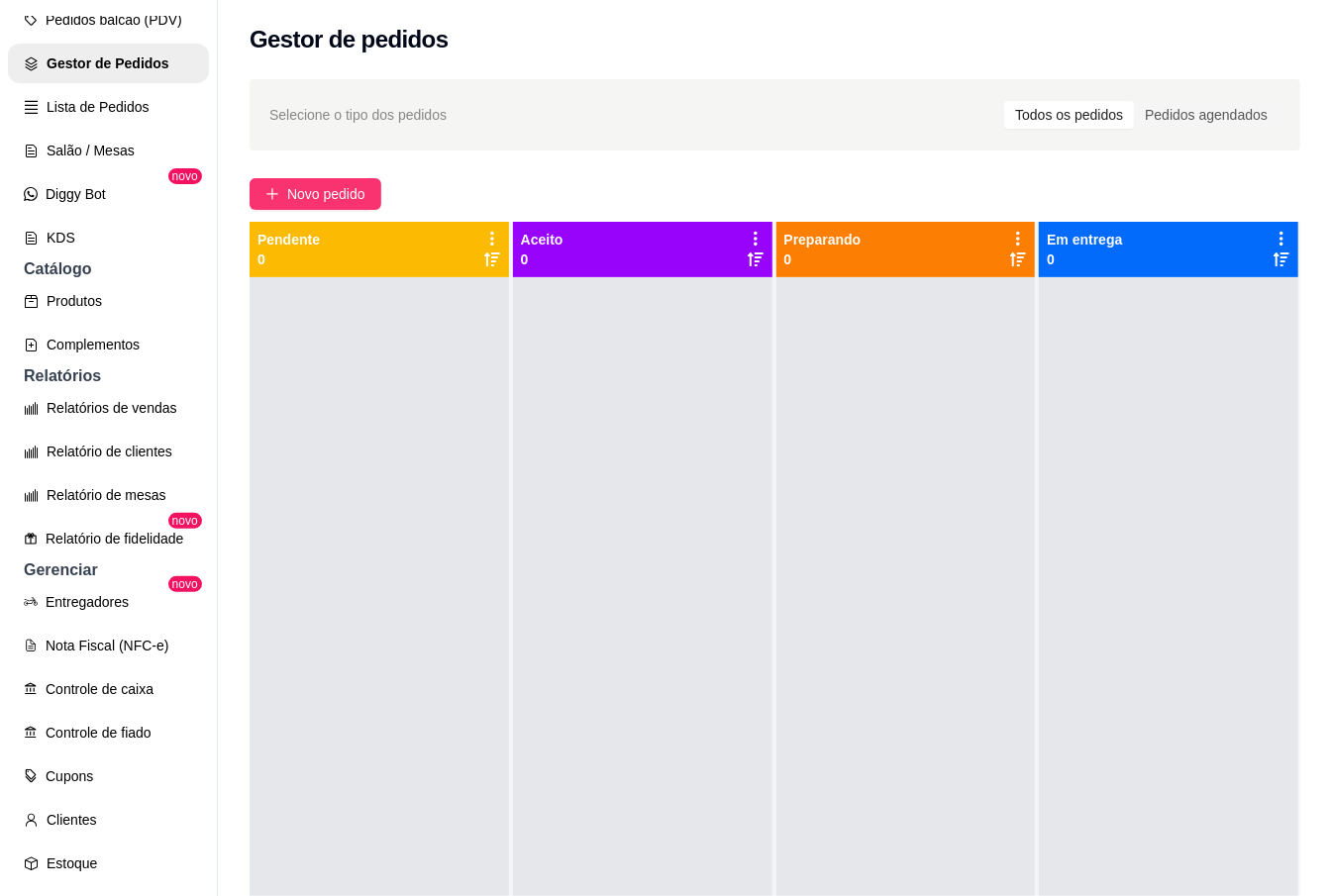click on "Relatórios de vendas" at bounding box center [108, 408] 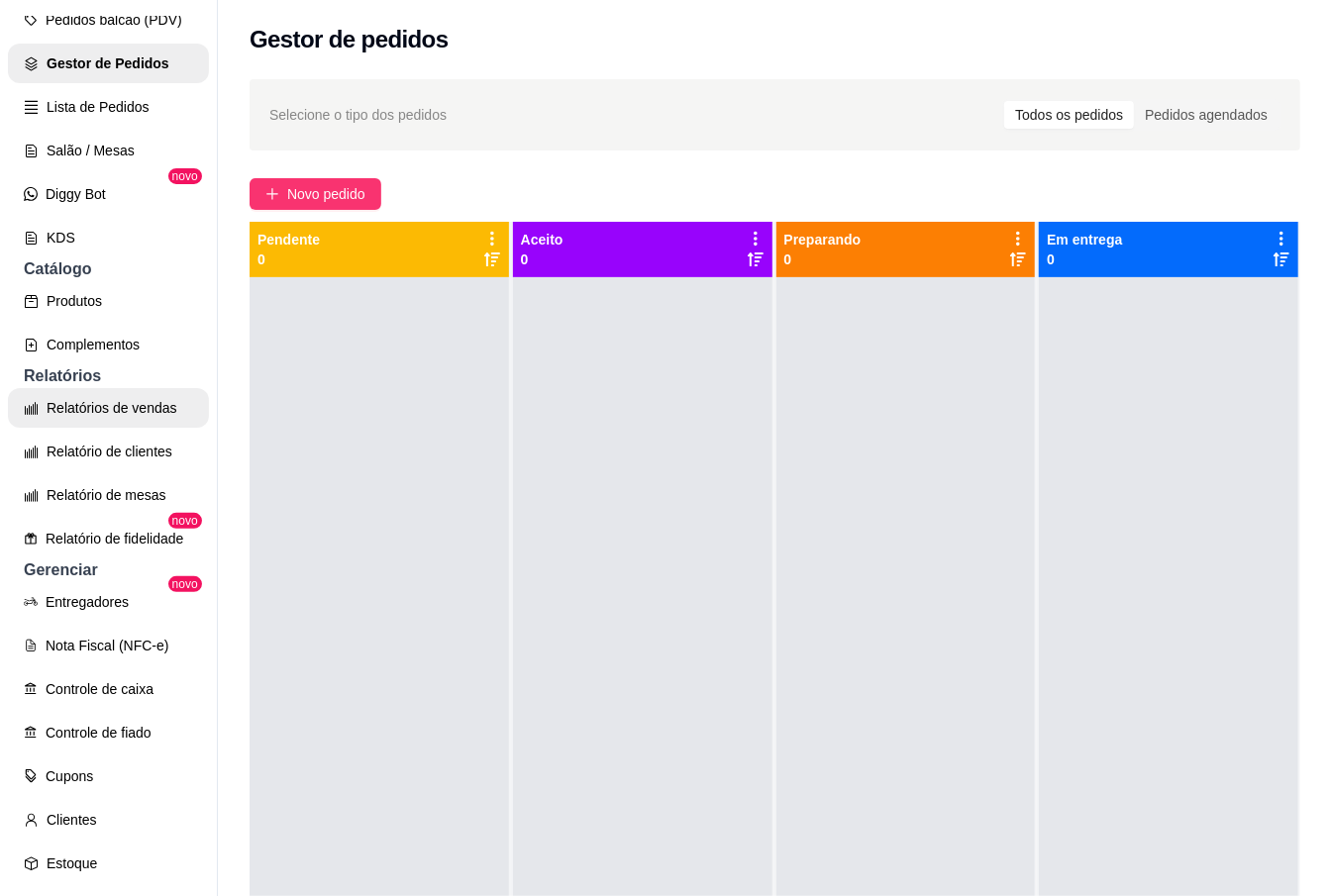 select on "ALL" 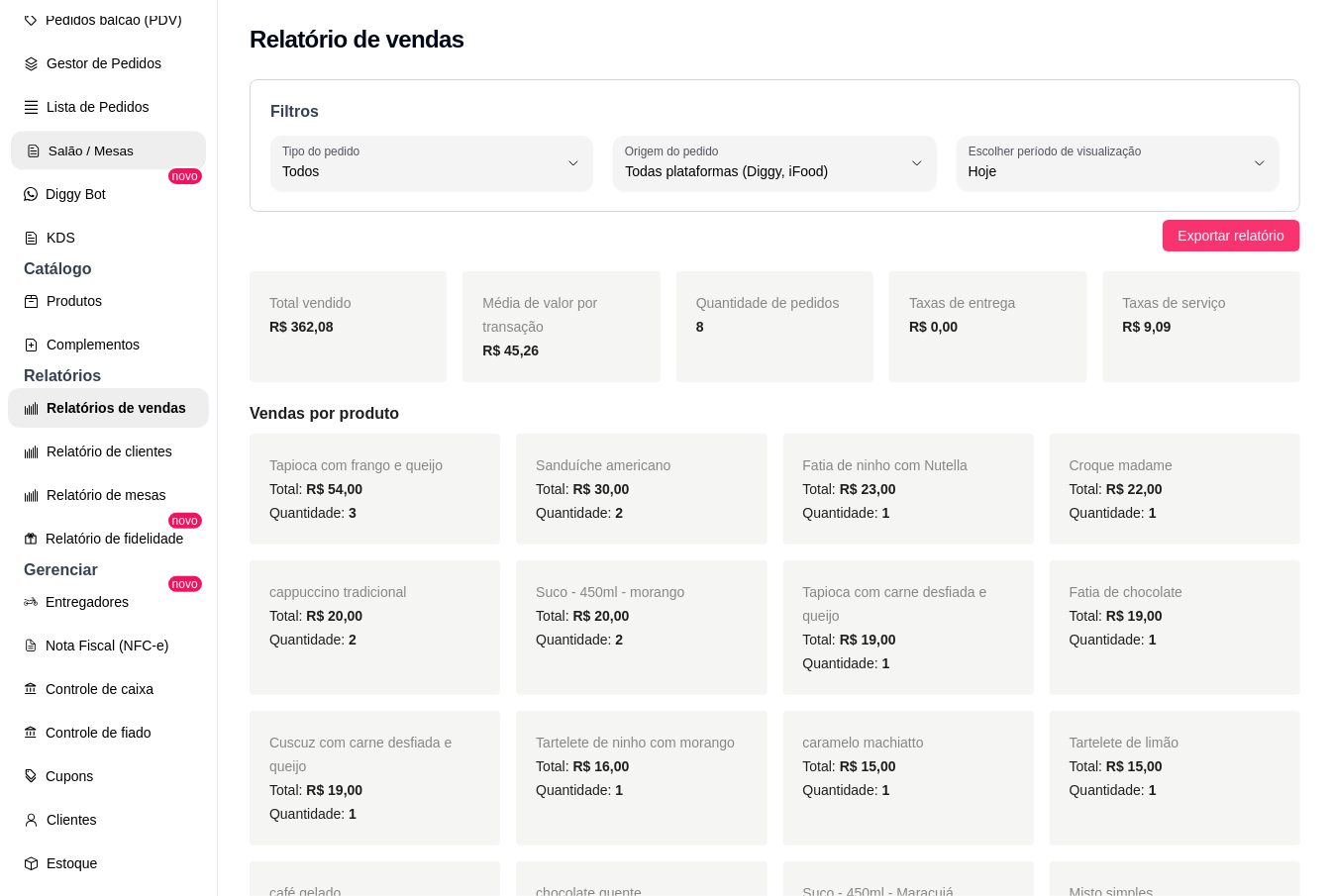 click on "Salão / Mesas" at bounding box center [108, 150] 